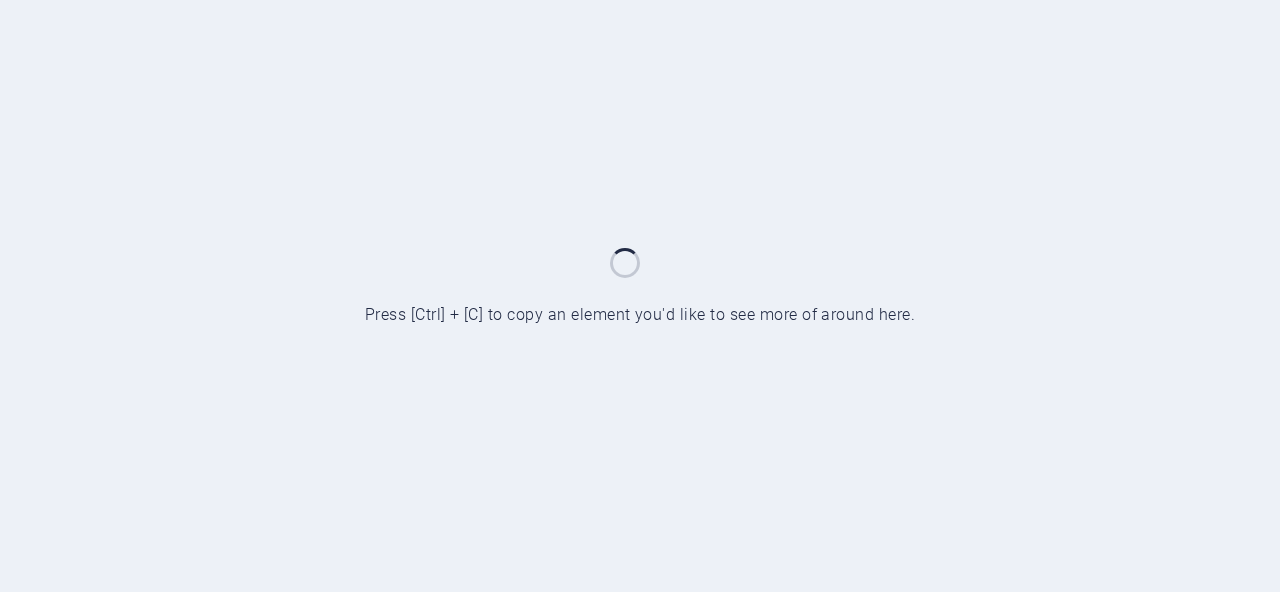 scroll, scrollTop: 0, scrollLeft: 0, axis: both 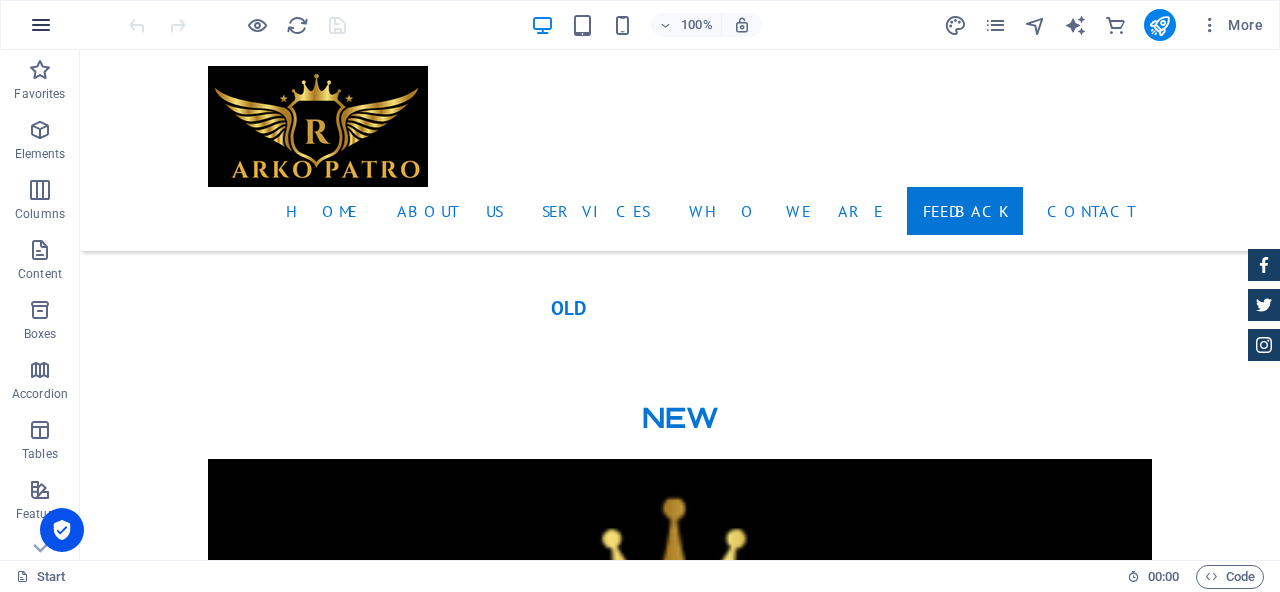 click at bounding box center [41, 25] 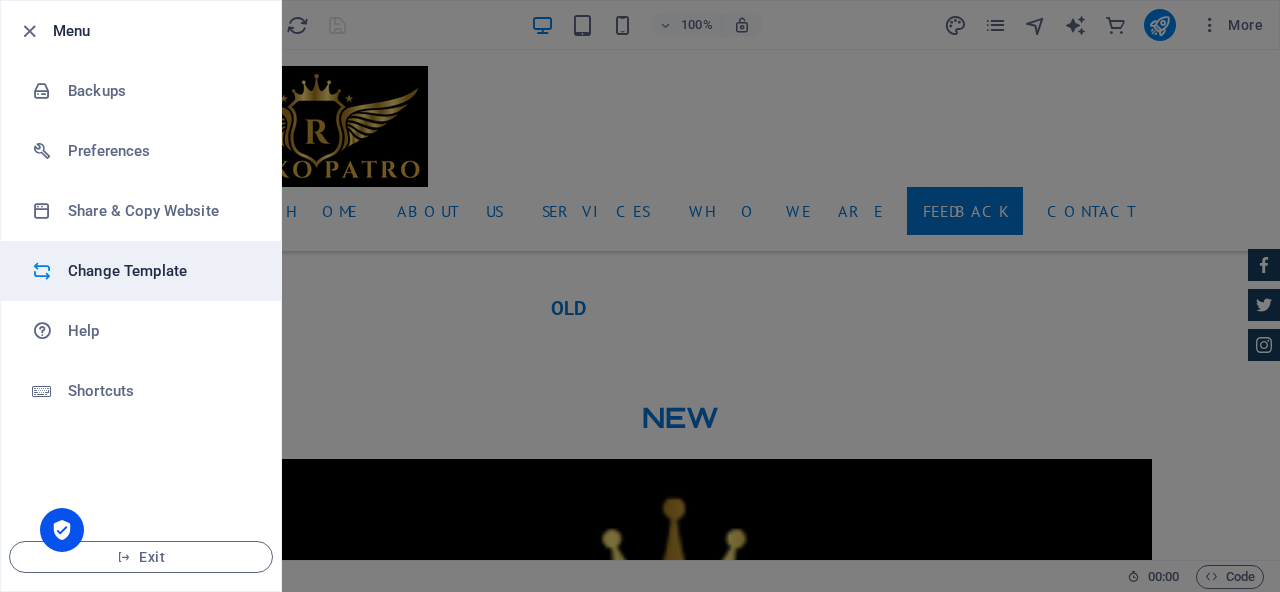 click on "Change Template" at bounding box center [160, 271] 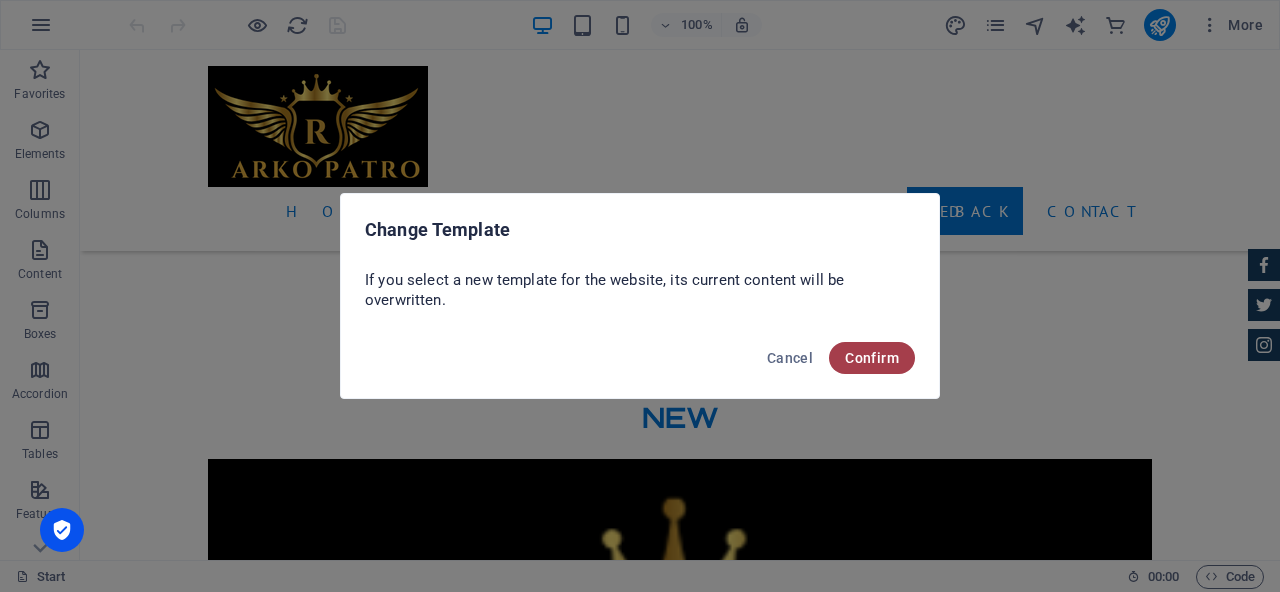click on "Confirm" at bounding box center (872, 358) 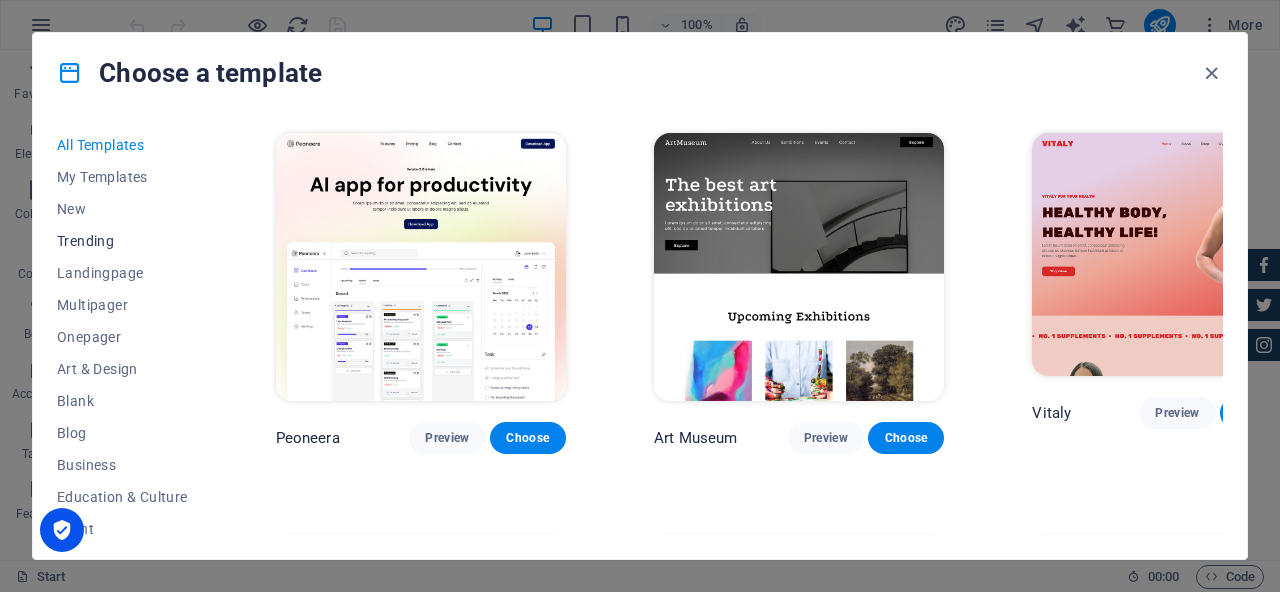click on "Trending" at bounding box center (122, 241) 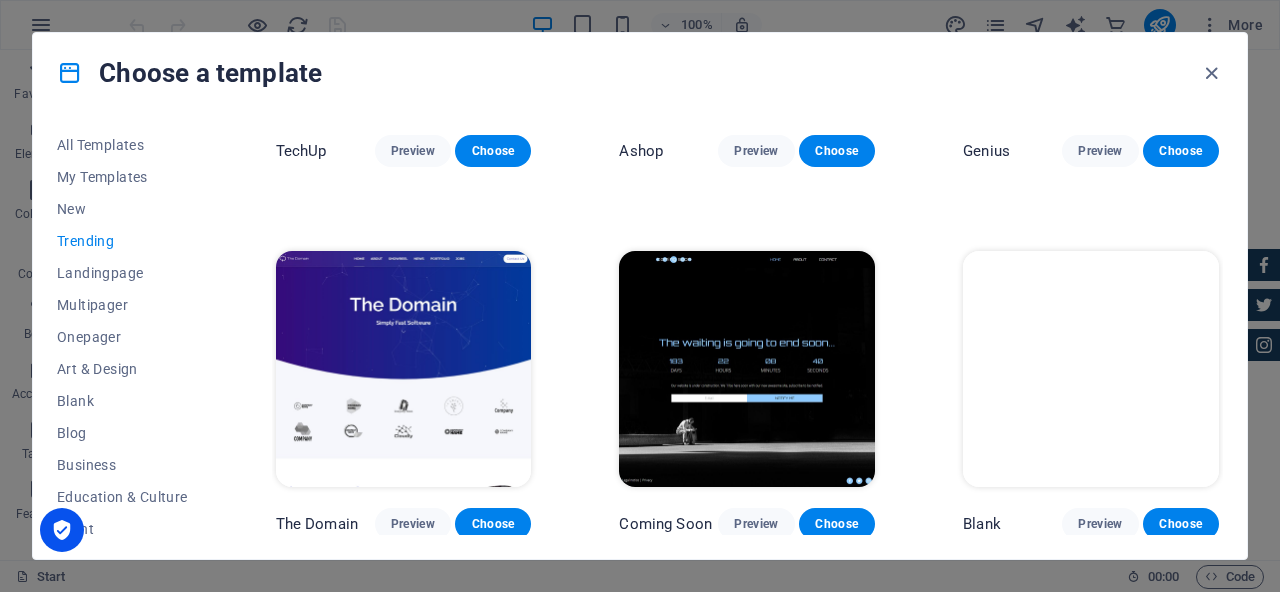 scroll, scrollTop: 1757, scrollLeft: 0, axis: vertical 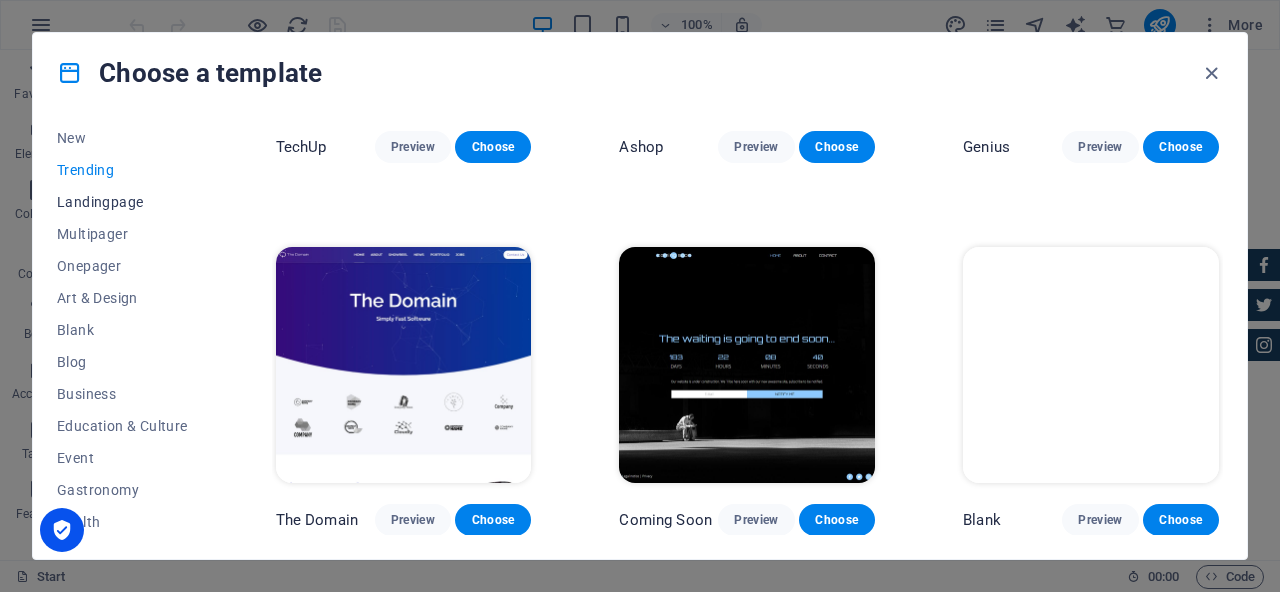 click on "Landingpage" at bounding box center [122, 202] 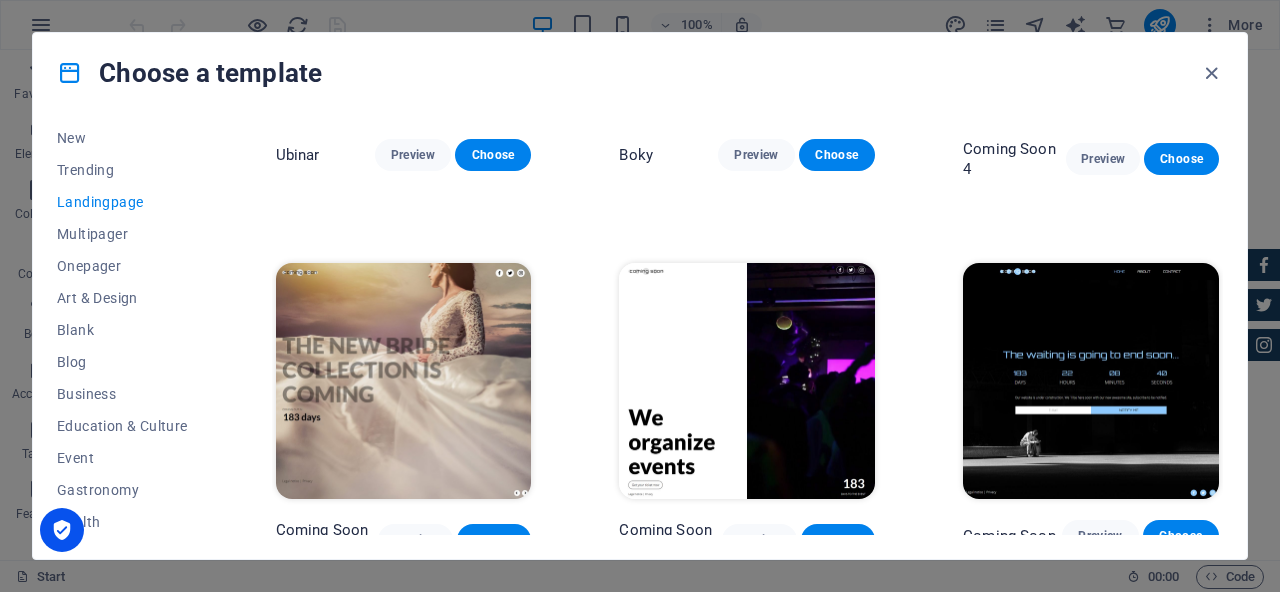 scroll, scrollTop: 2792, scrollLeft: 0, axis: vertical 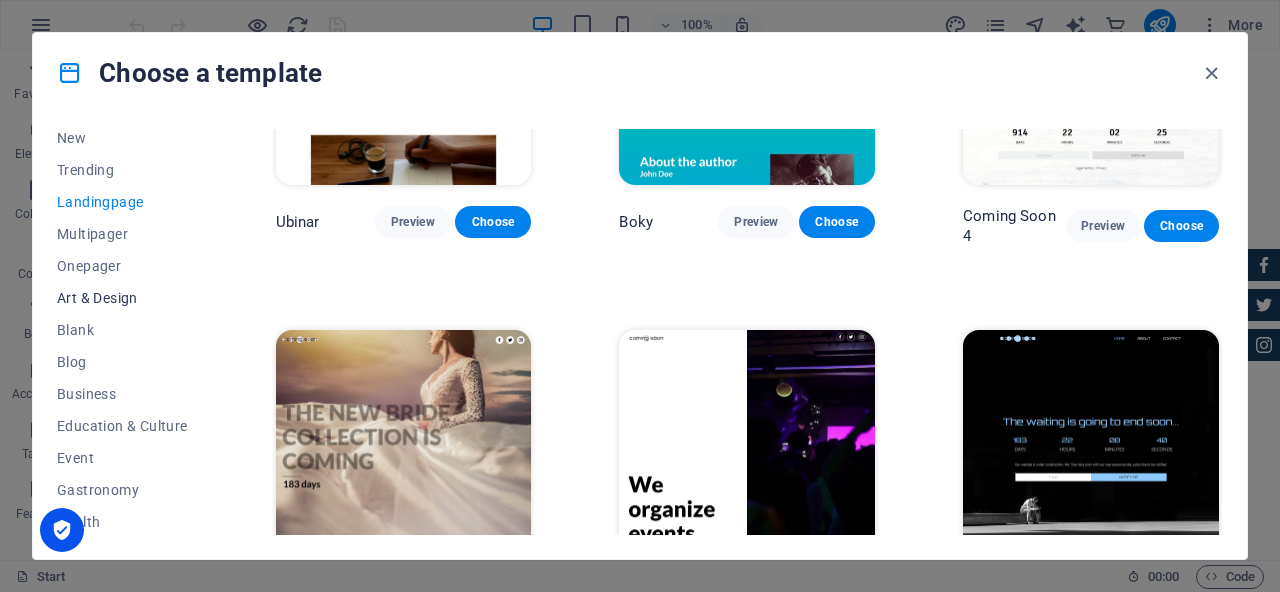 click on "Art & Design" at bounding box center [122, 298] 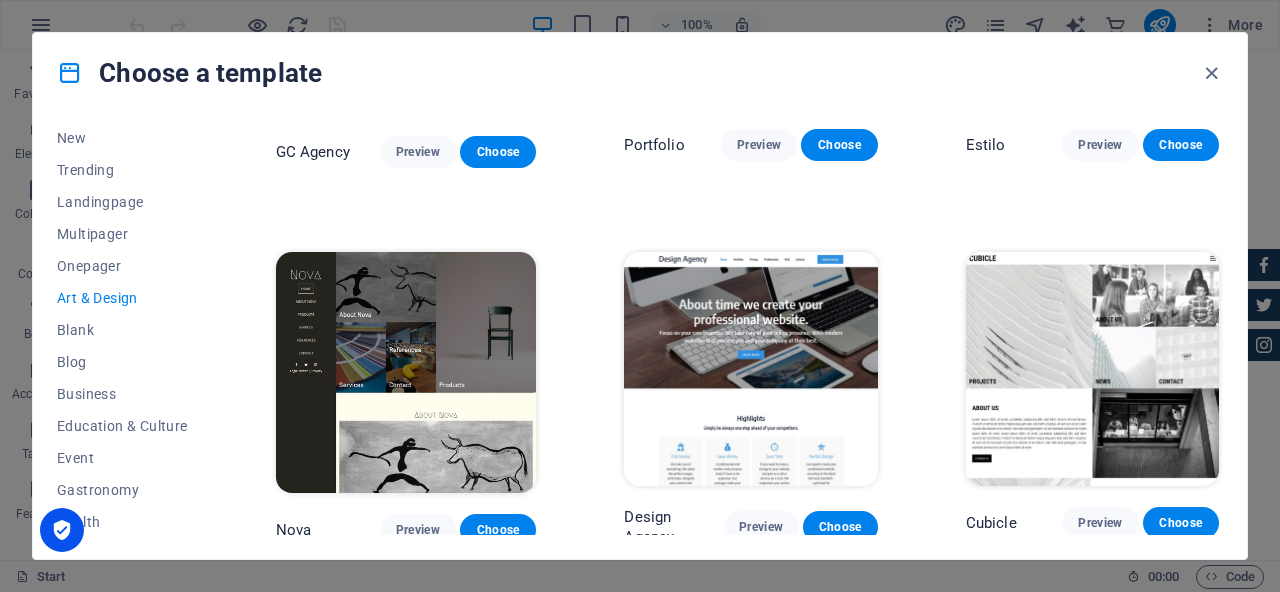 scroll, scrollTop: 1399, scrollLeft: 0, axis: vertical 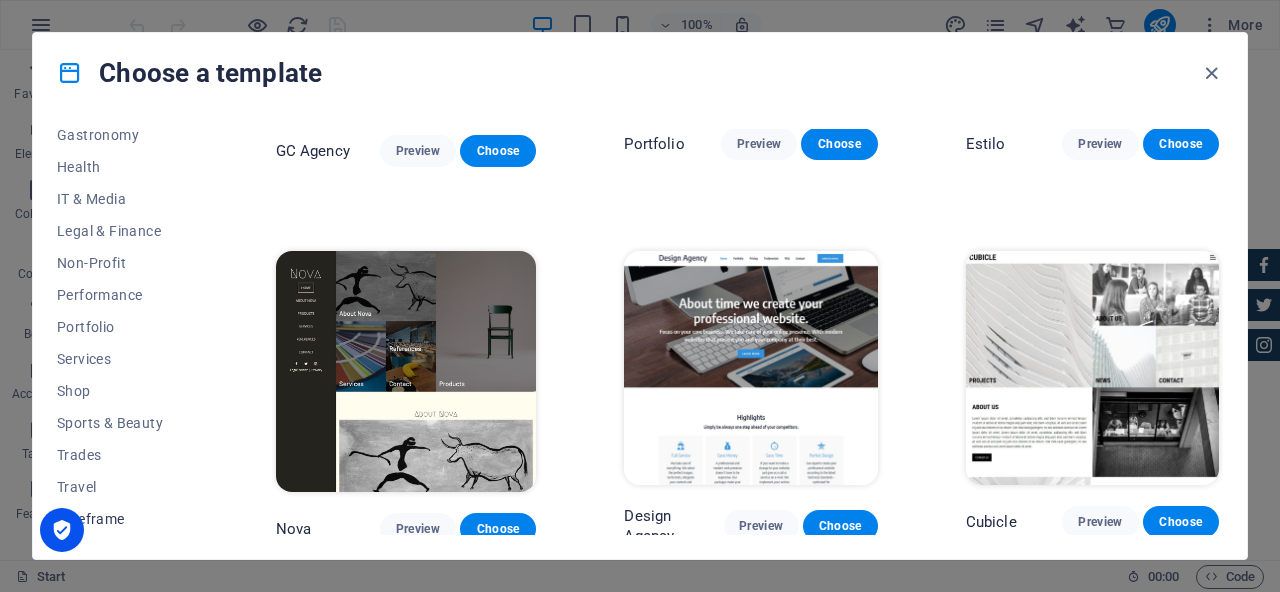 click on "Wireframe" at bounding box center (122, 519) 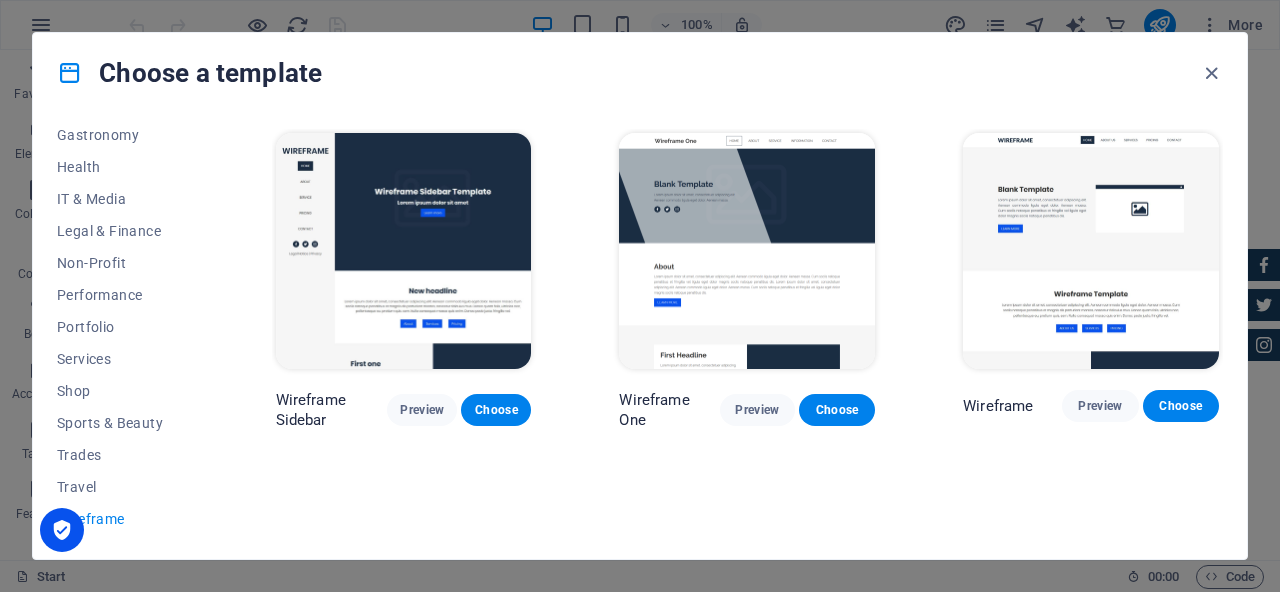 scroll, scrollTop: 0, scrollLeft: 0, axis: both 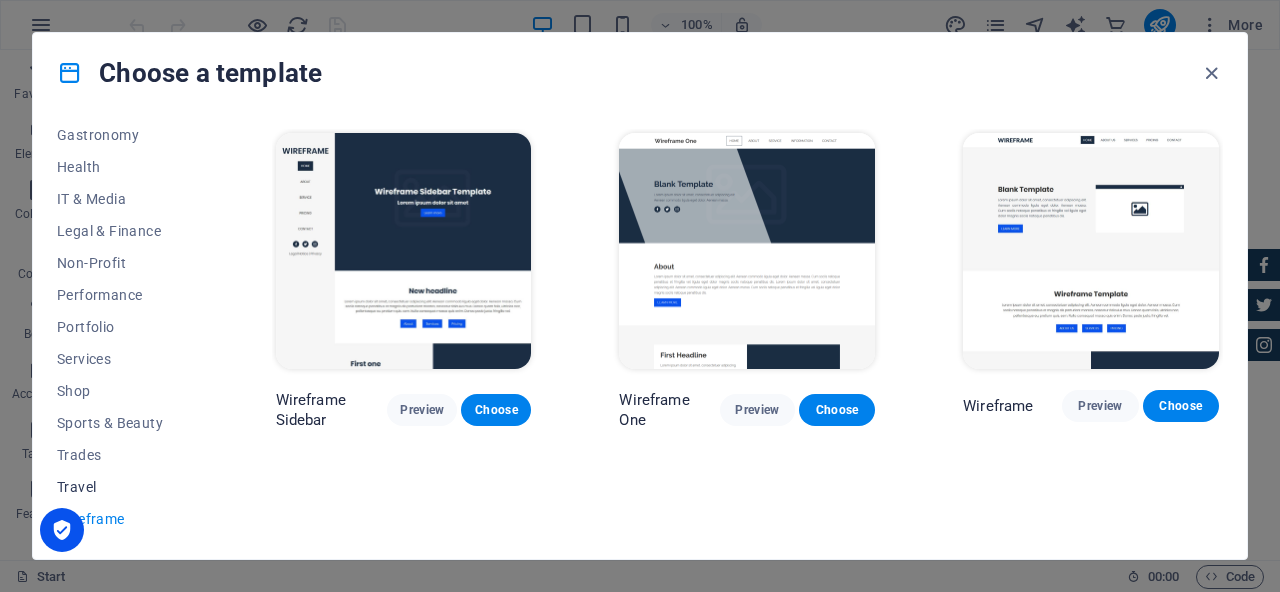 click on "Travel" at bounding box center [122, 487] 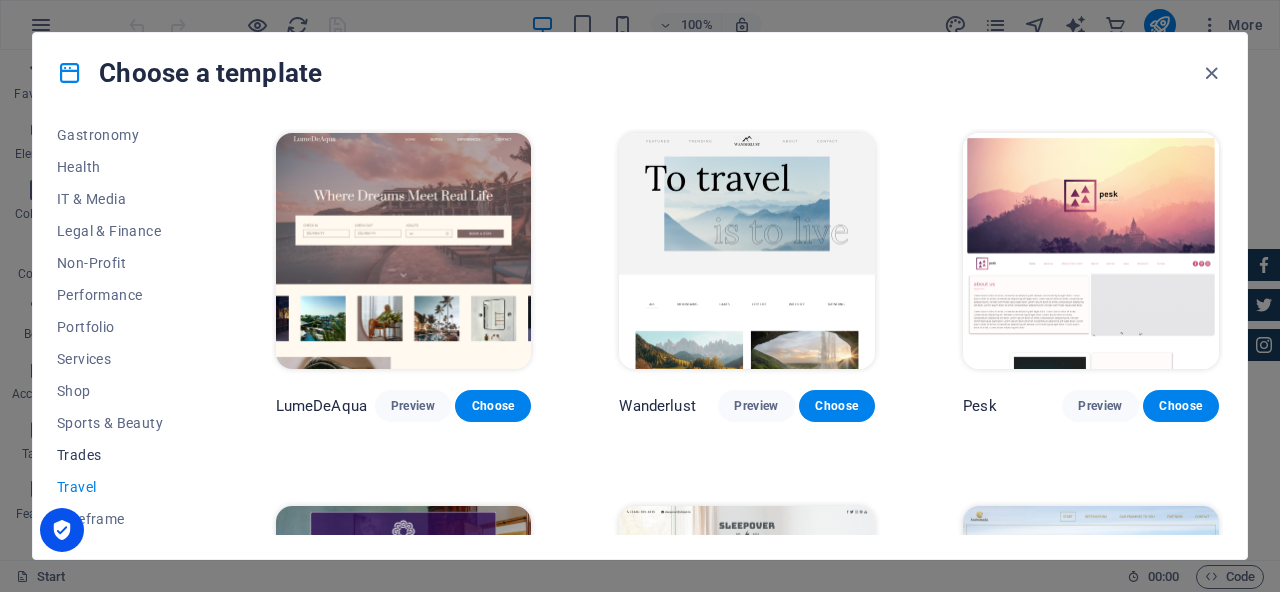 click on "Trades" at bounding box center [122, 455] 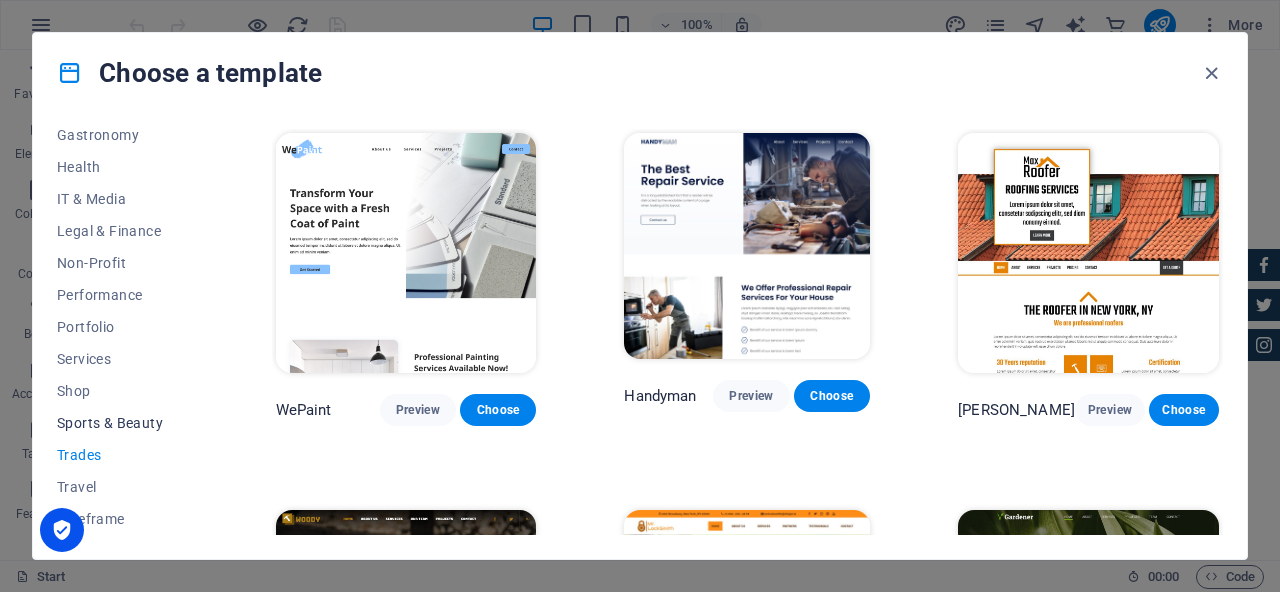 click on "Sports & Beauty" at bounding box center (122, 423) 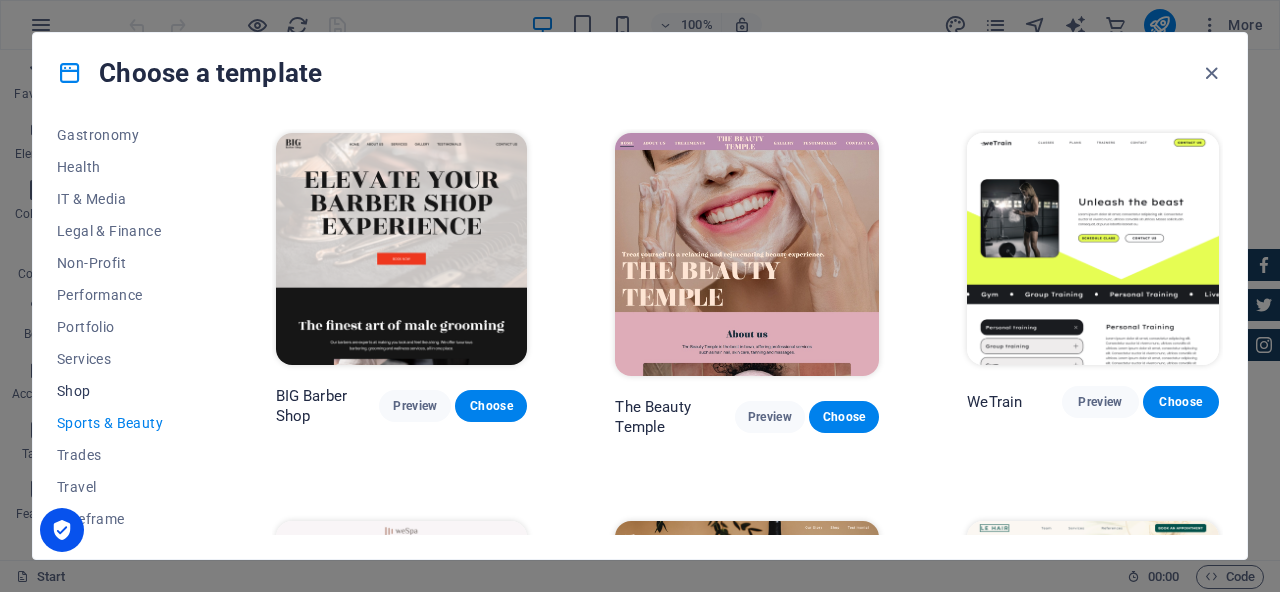 click on "Shop" at bounding box center [122, 391] 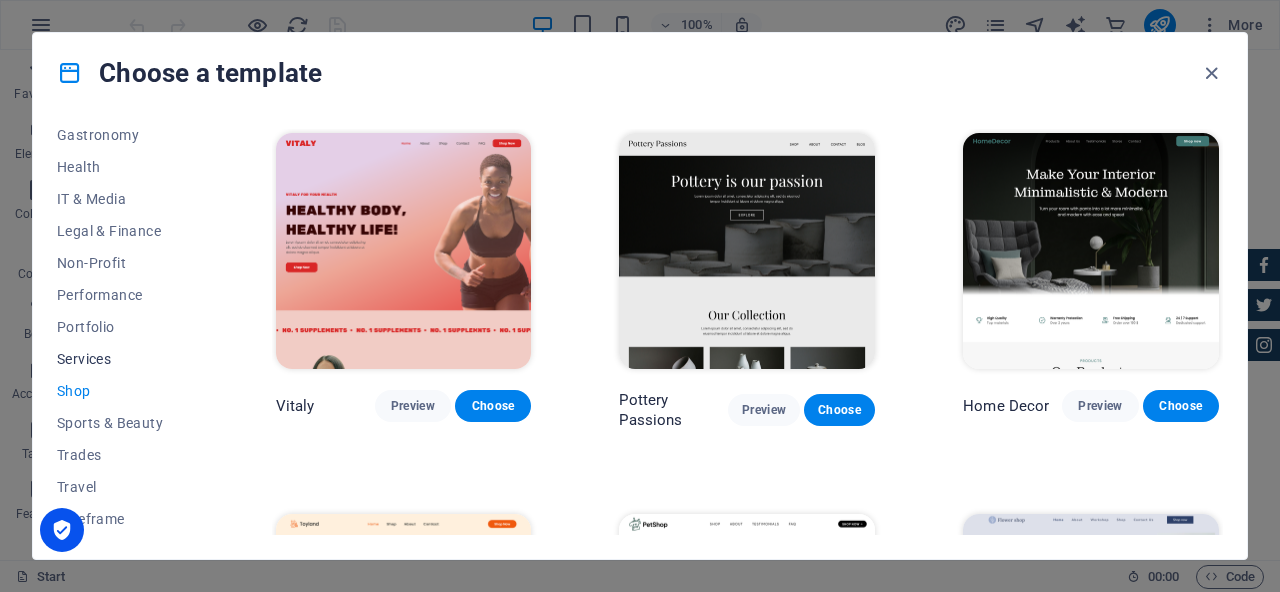 click on "Services" at bounding box center (122, 359) 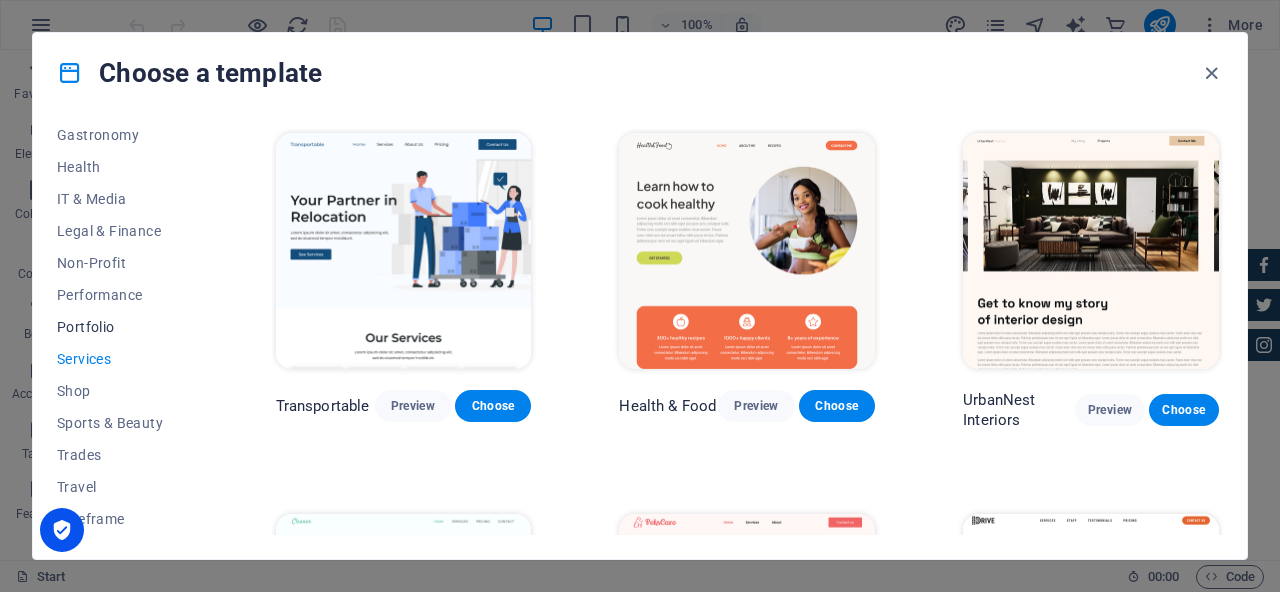 click on "Portfolio" at bounding box center (122, 327) 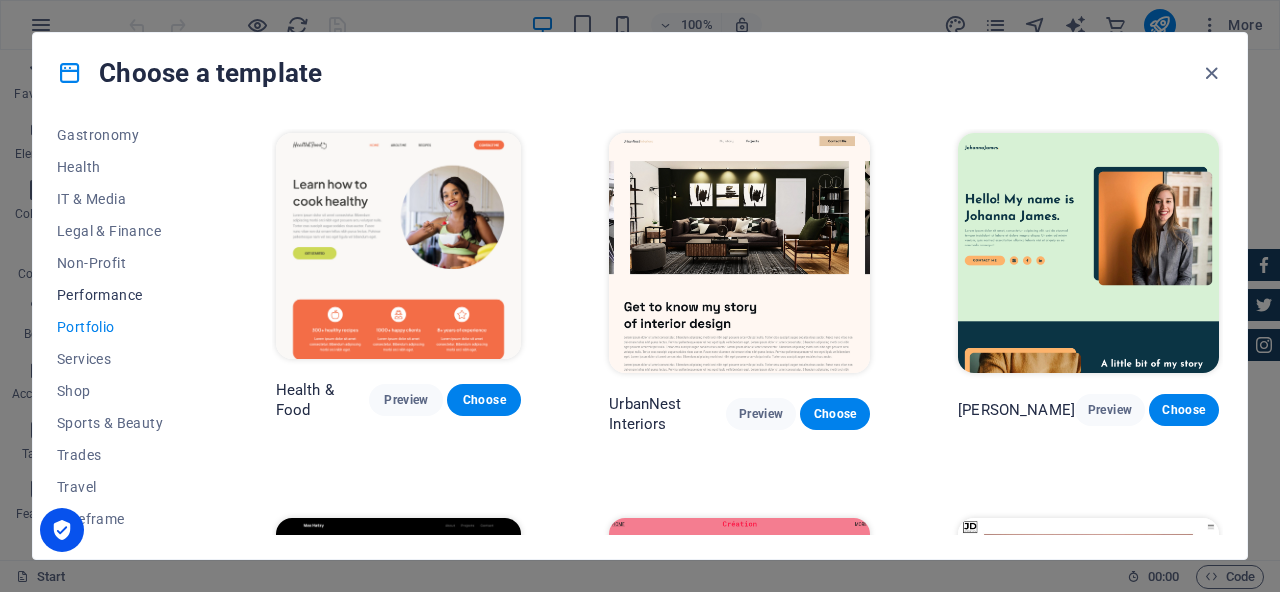 click on "Performance" at bounding box center (122, 295) 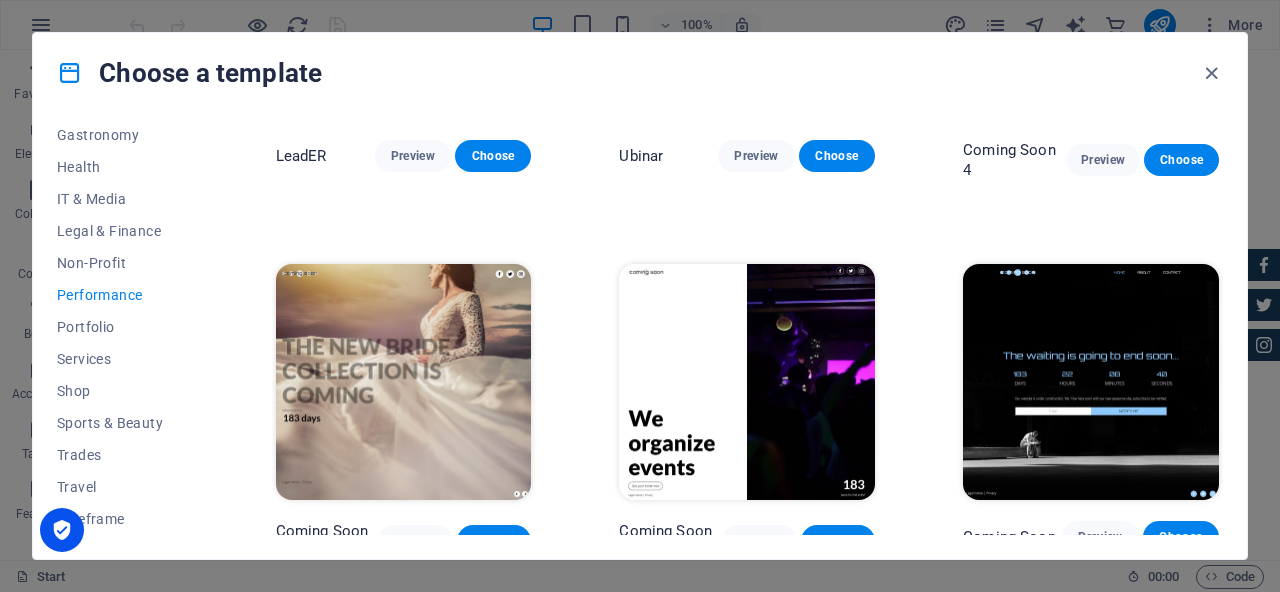 scroll, scrollTop: 1749, scrollLeft: 0, axis: vertical 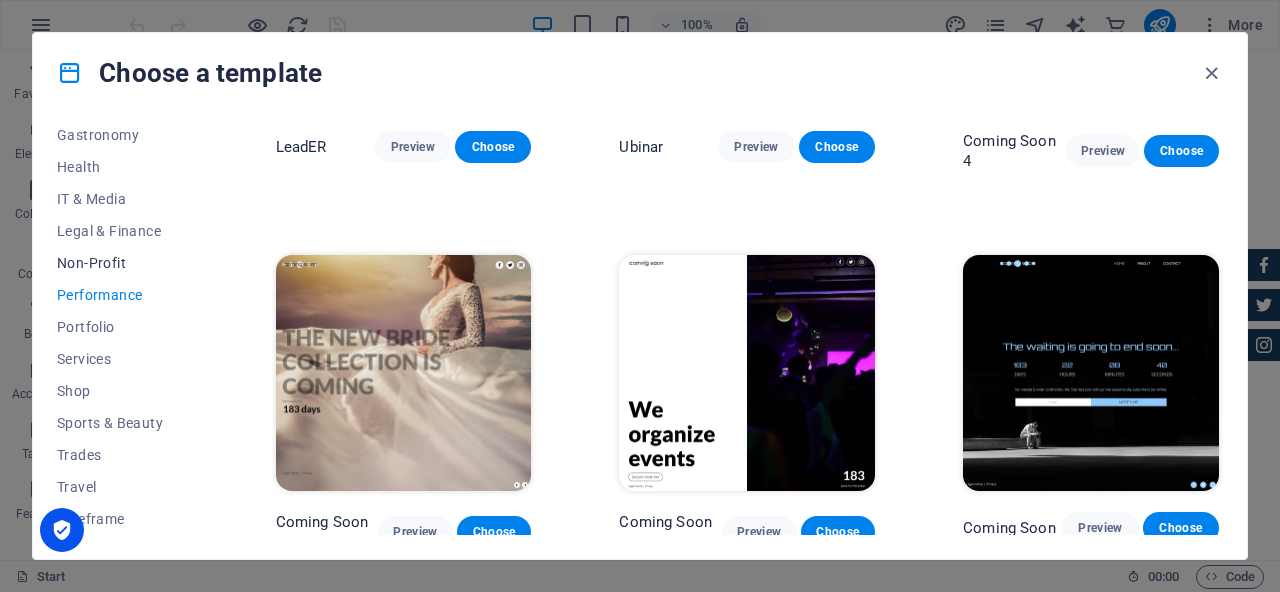 click on "Non-Profit" at bounding box center (122, 263) 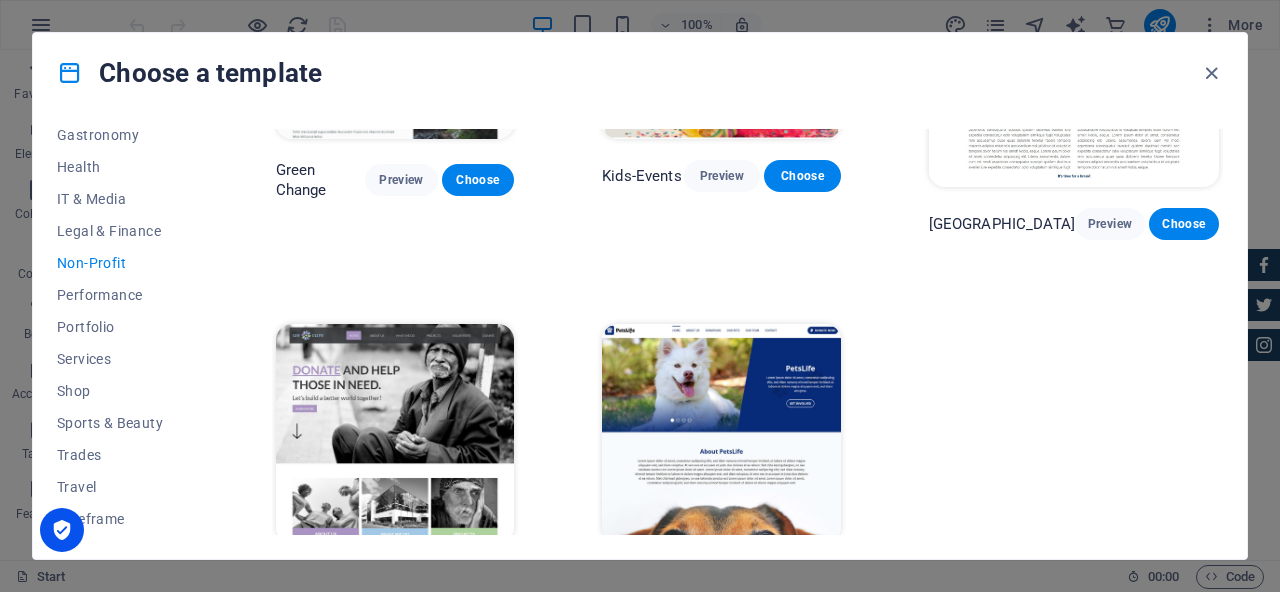 scroll, scrollTop: 262, scrollLeft: 0, axis: vertical 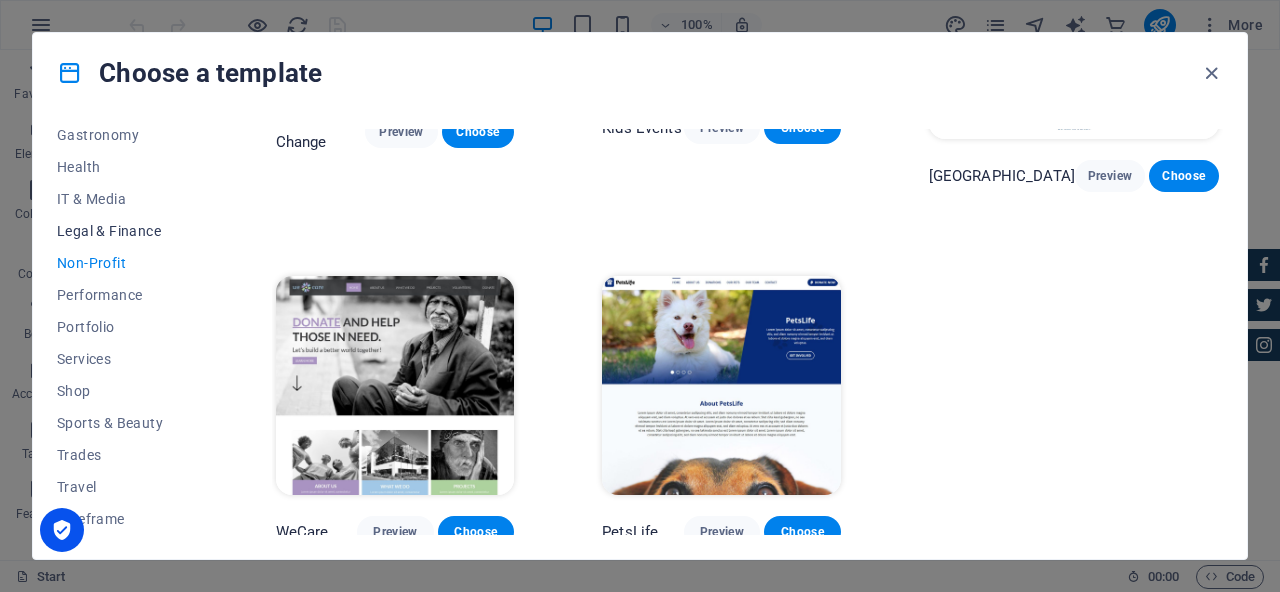 click on "Legal & Finance" at bounding box center [122, 231] 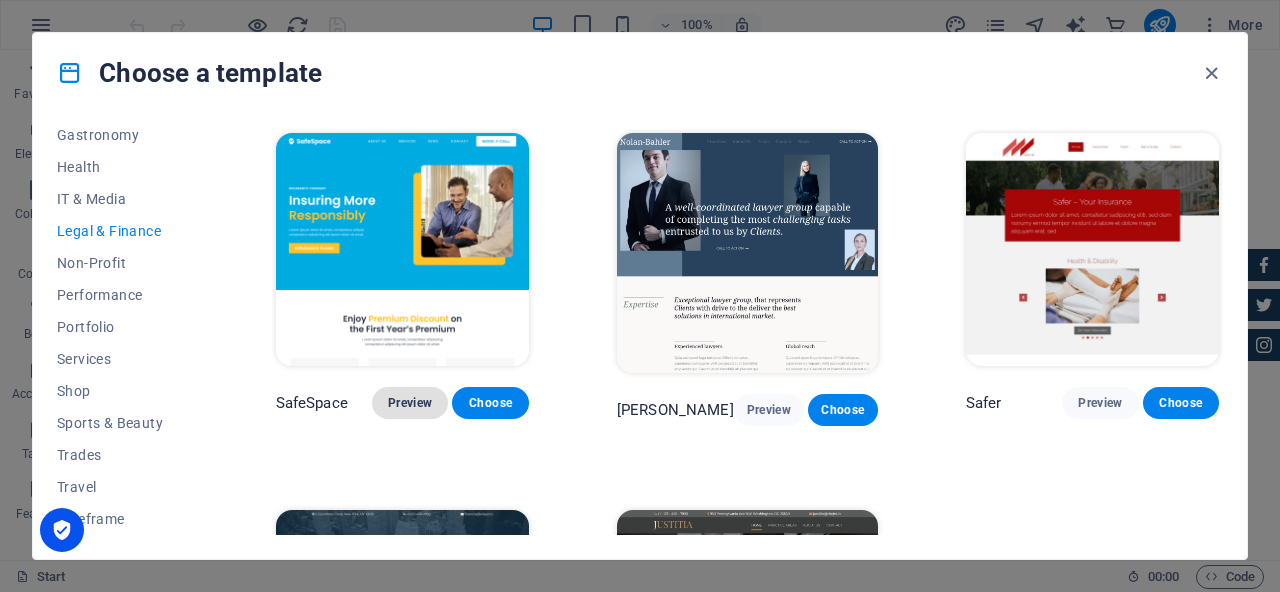 scroll, scrollTop: 254, scrollLeft: 0, axis: vertical 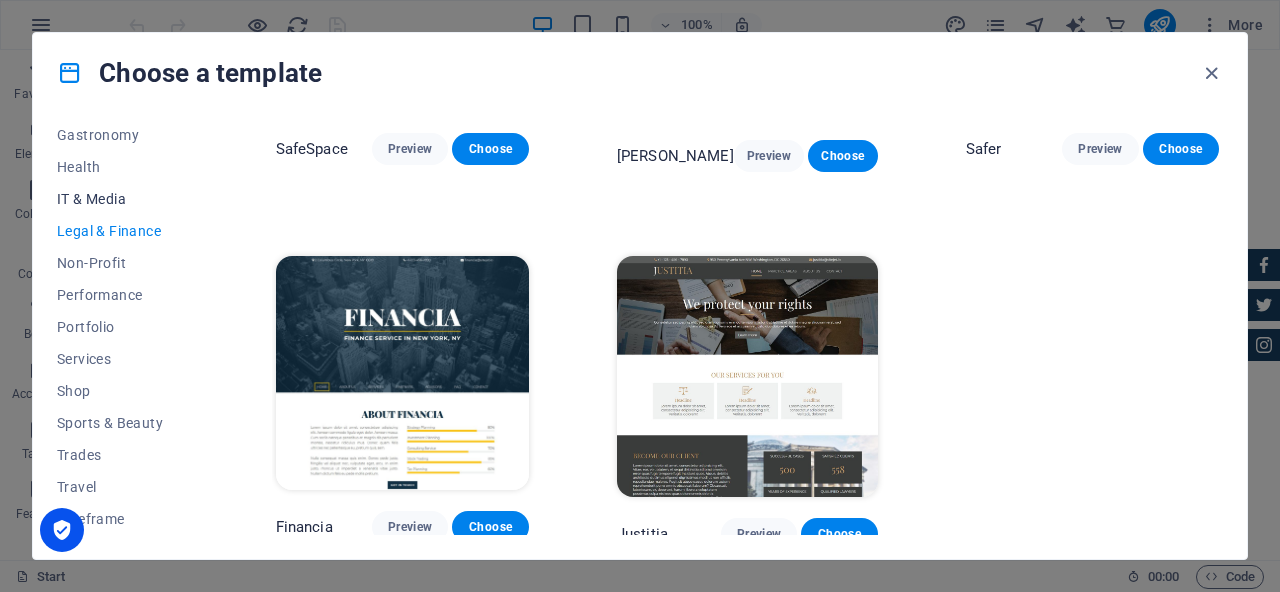 click on "IT & Media" at bounding box center (122, 199) 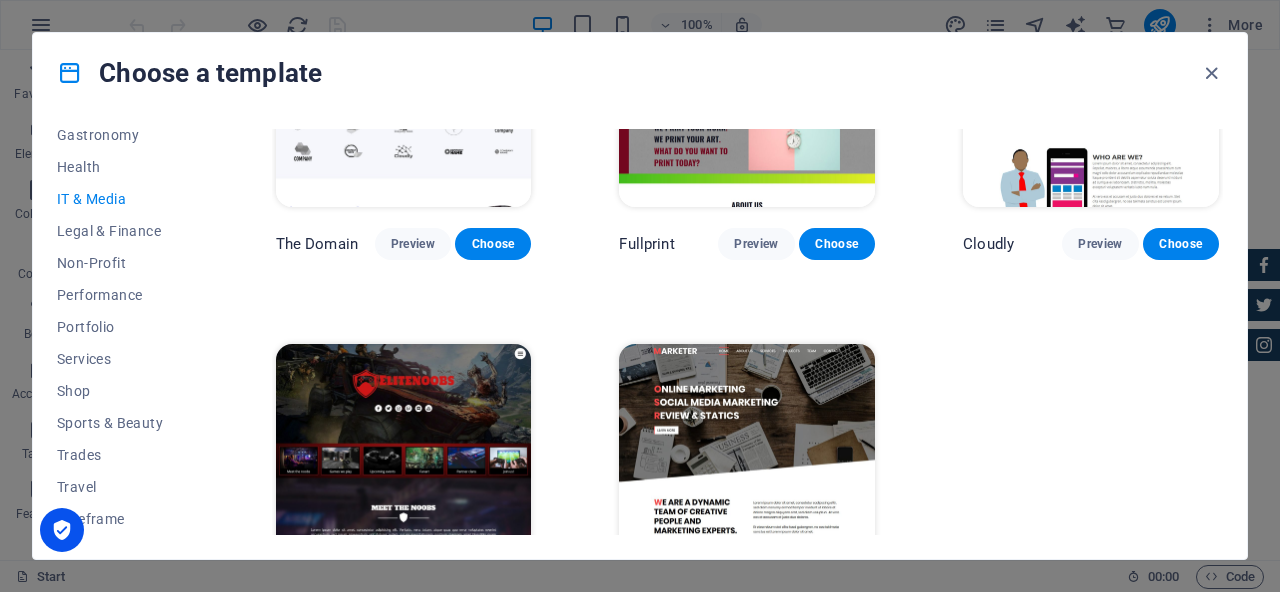 scroll, scrollTop: 1001, scrollLeft: 0, axis: vertical 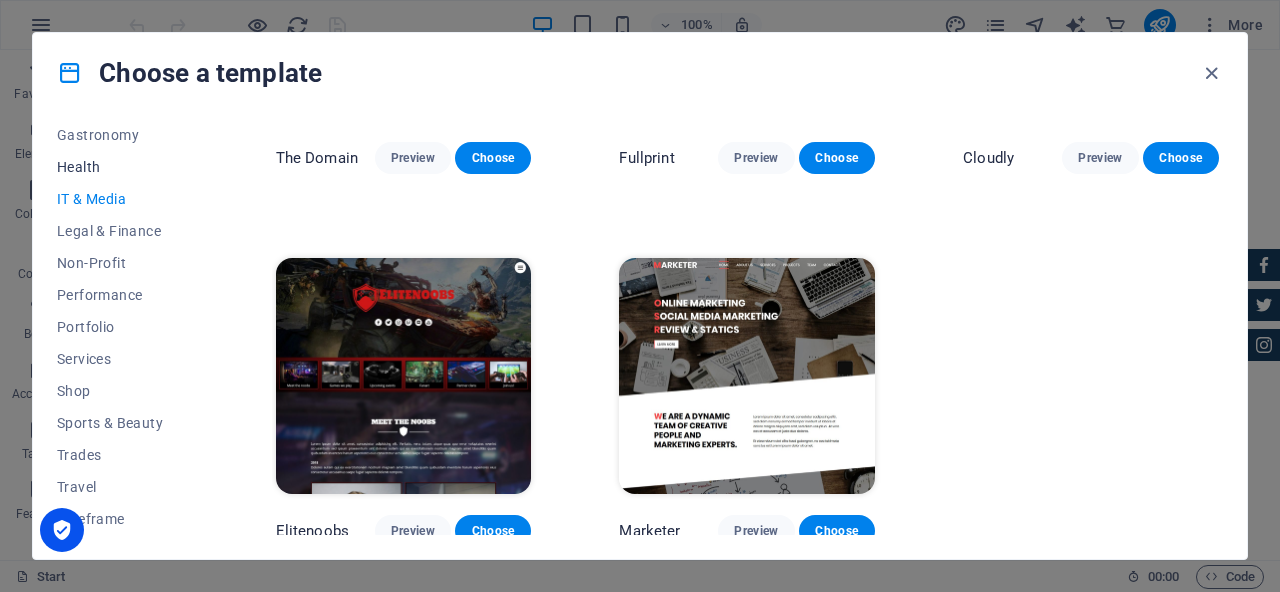 click on "Health" at bounding box center [122, 167] 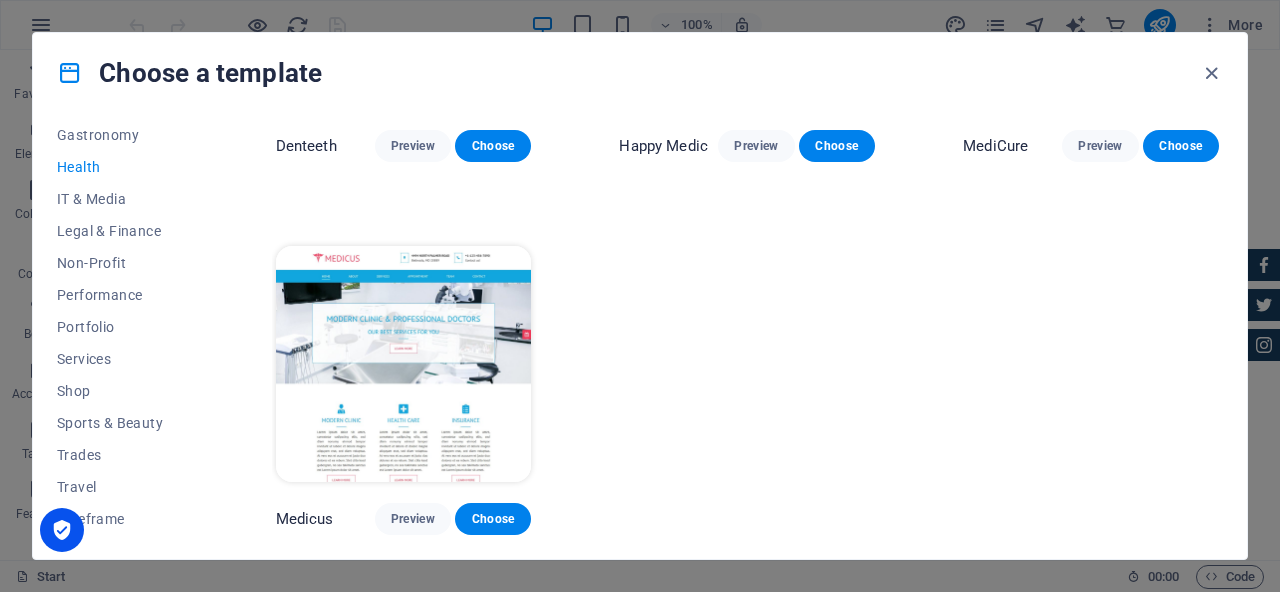 scroll, scrollTop: 0, scrollLeft: 0, axis: both 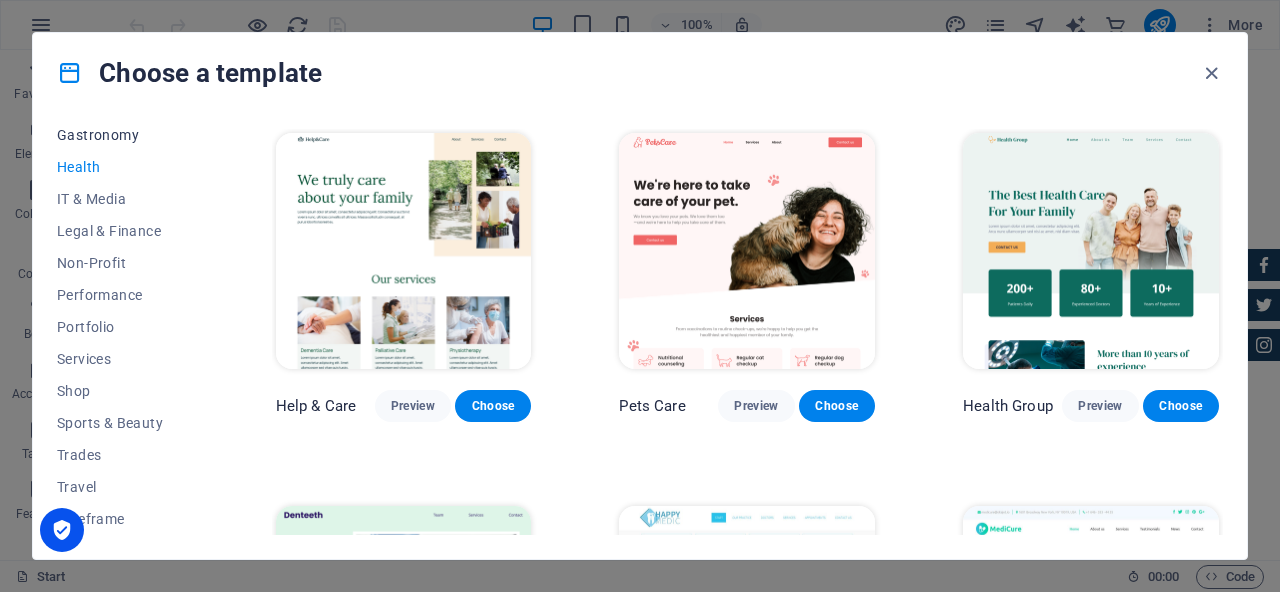 click on "Gastronomy" at bounding box center [122, 135] 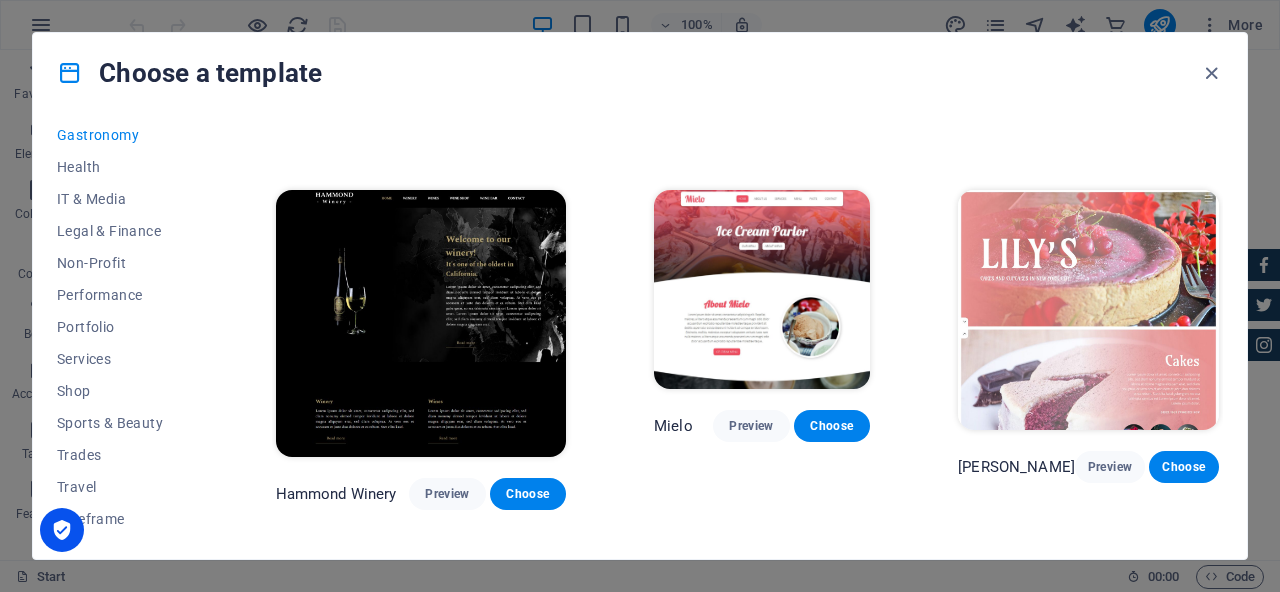 scroll, scrollTop: 1022, scrollLeft: 0, axis: vertical 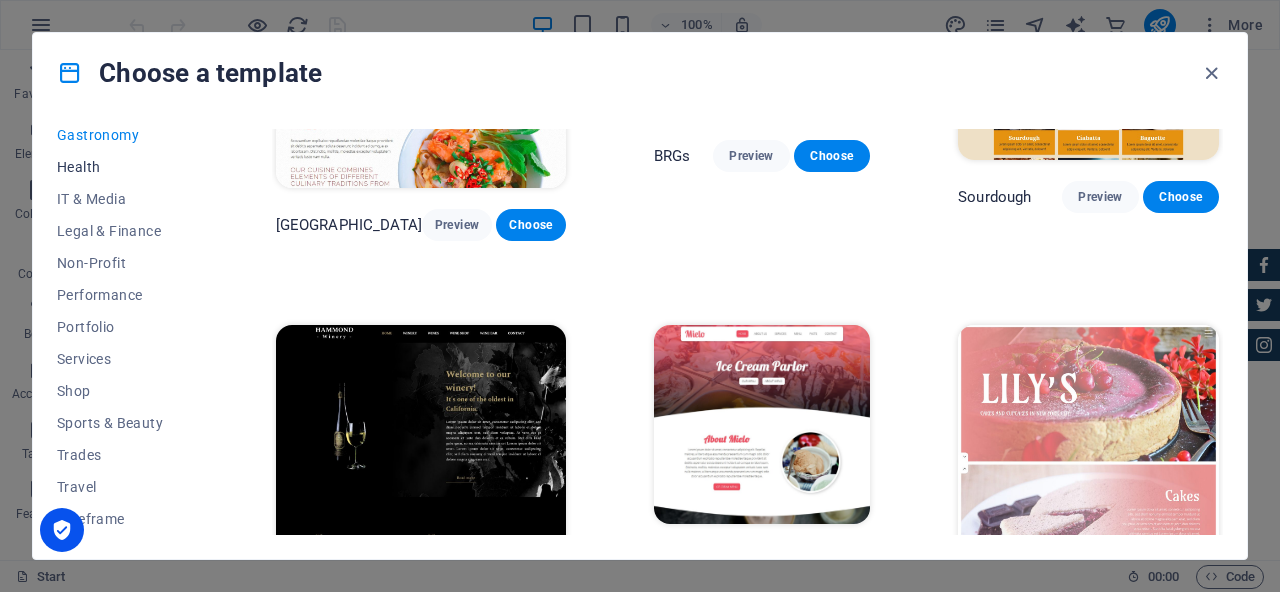 click on "Health" at bounding box center [122, 167] 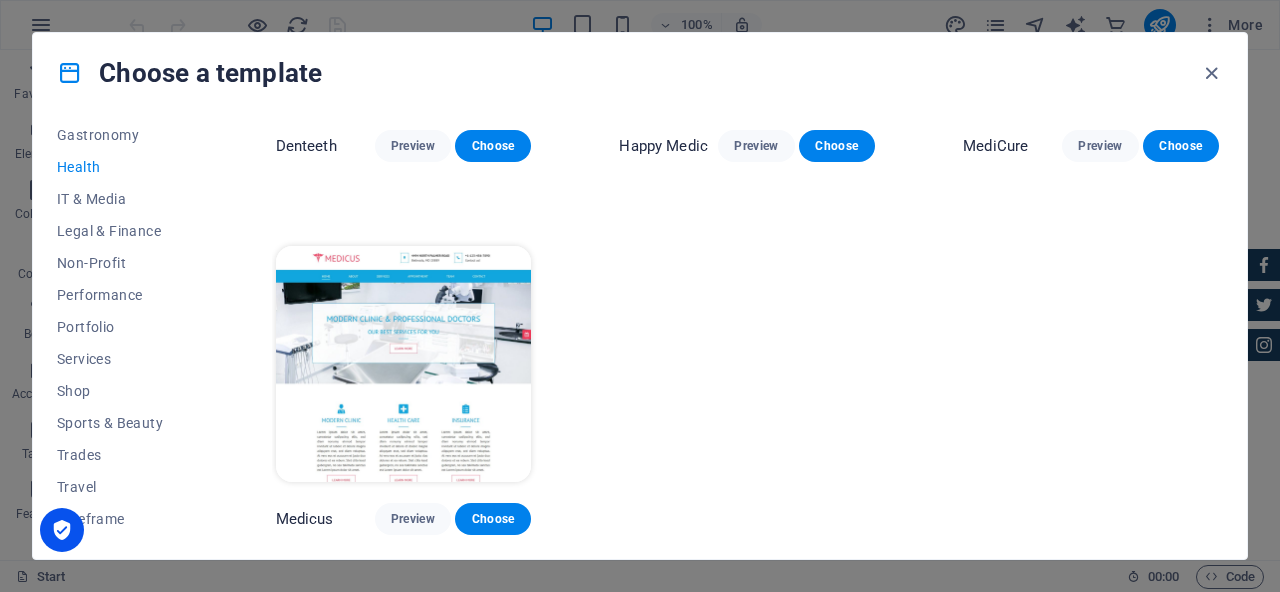 scroll, scrollTop: 624, scrollLeft: 0, axis: vertical 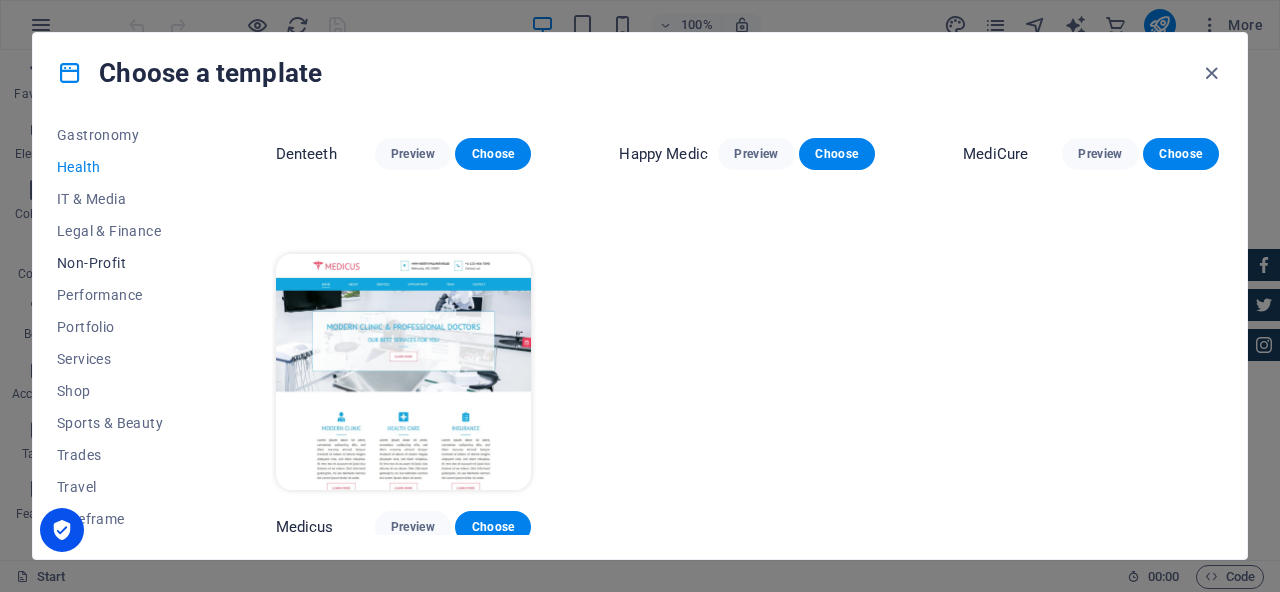 click on "Non-Profit" at bounding box center [122, 263] 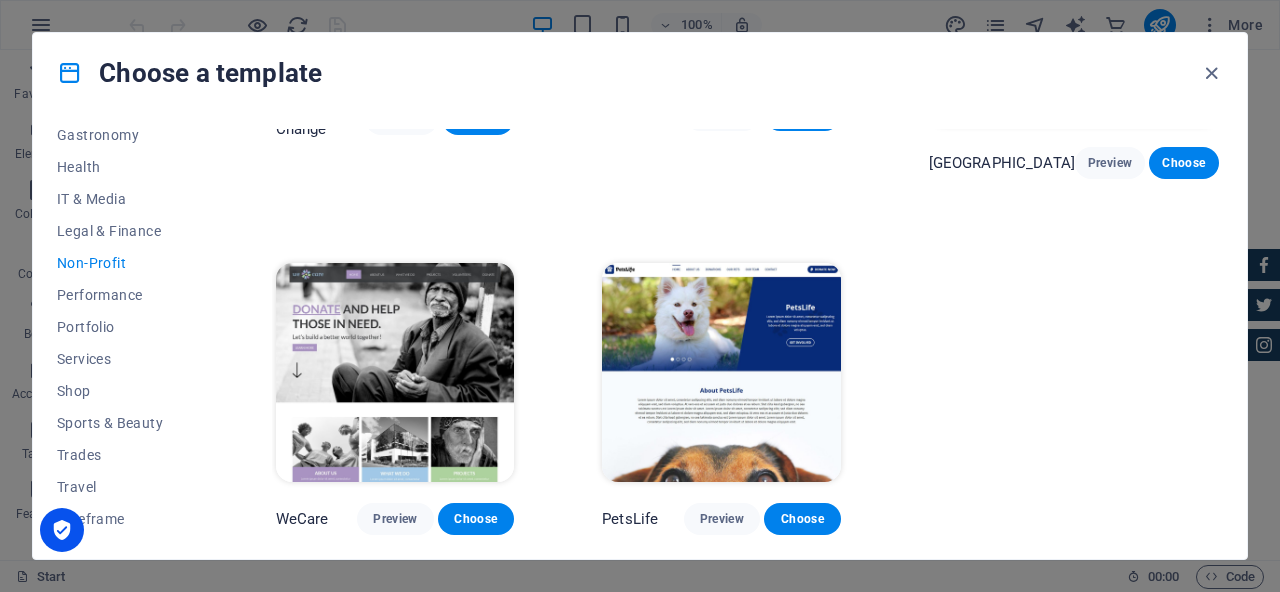 scroll, scrollTop: 0, scrollLeft: 0, axis: both 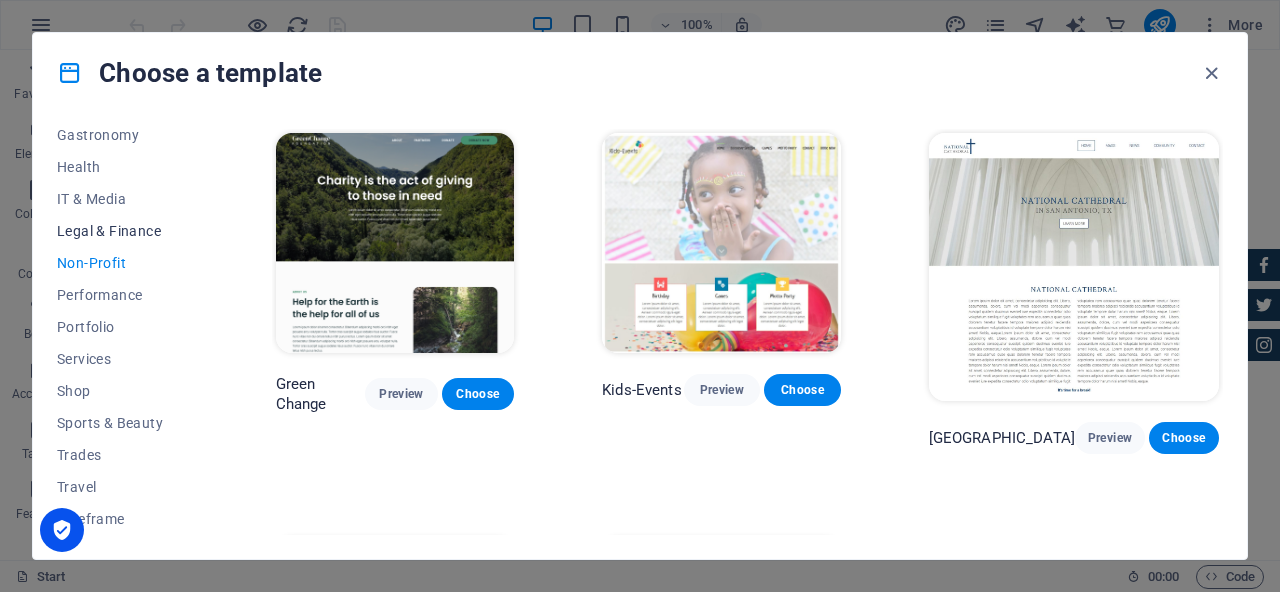 click on "Legal & Finance" at bounding box center [122, 231] 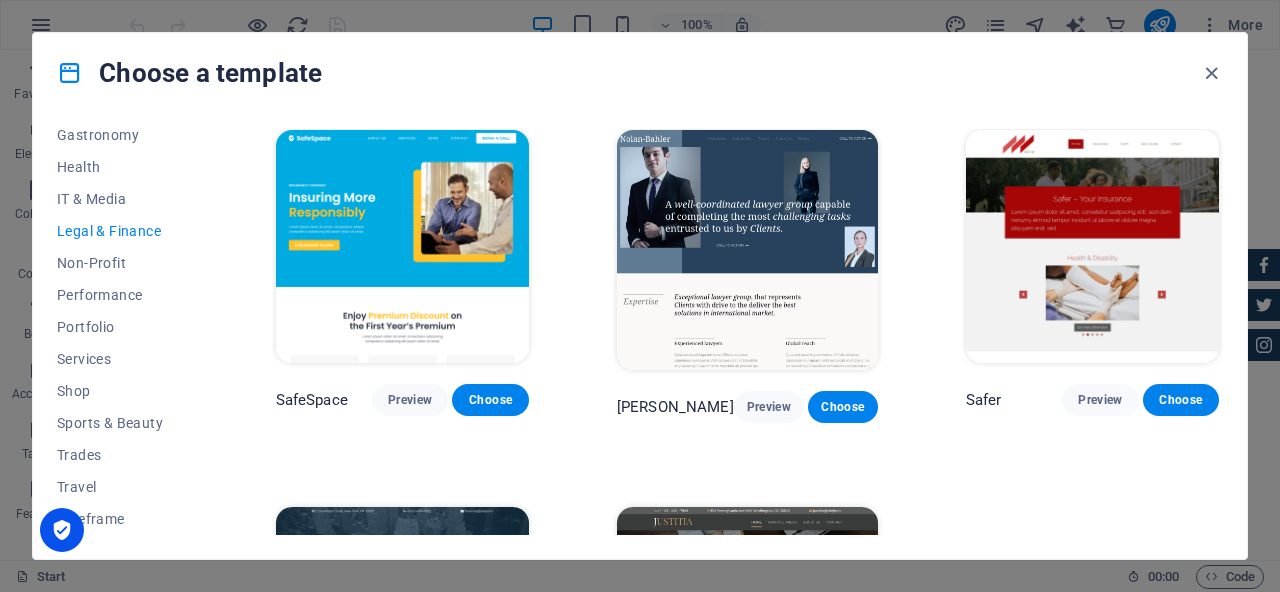 scroll, scrollTop: 0, scrollLeft: 0, axis: both 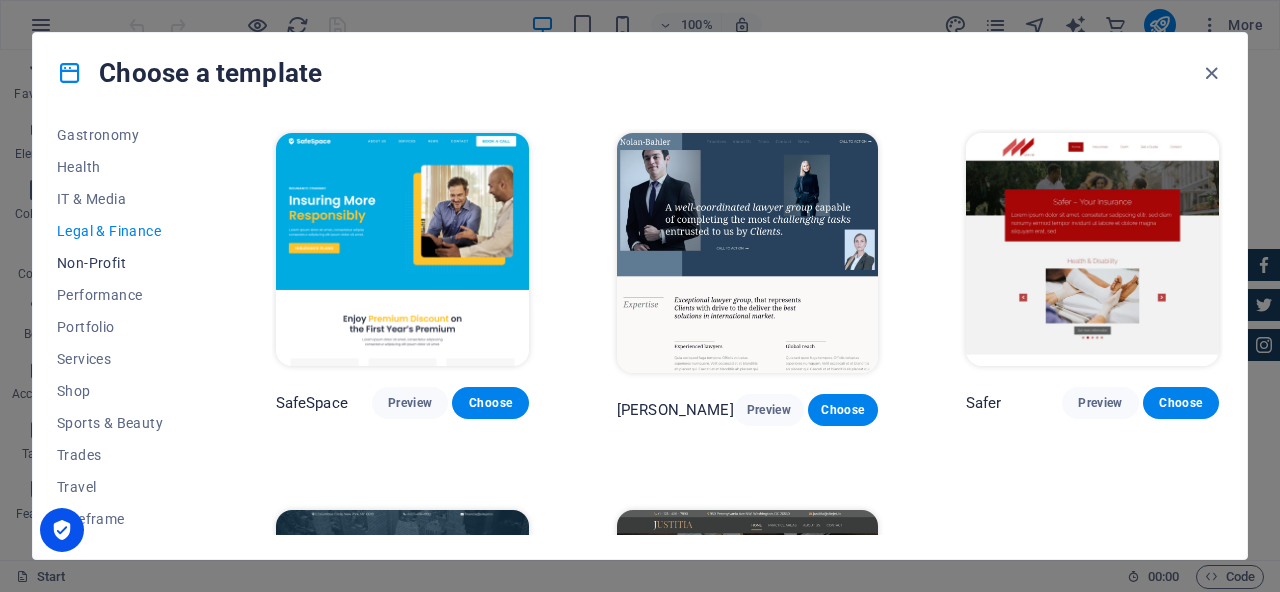 click on "Non-Profit" at bounding box center (122, 263) 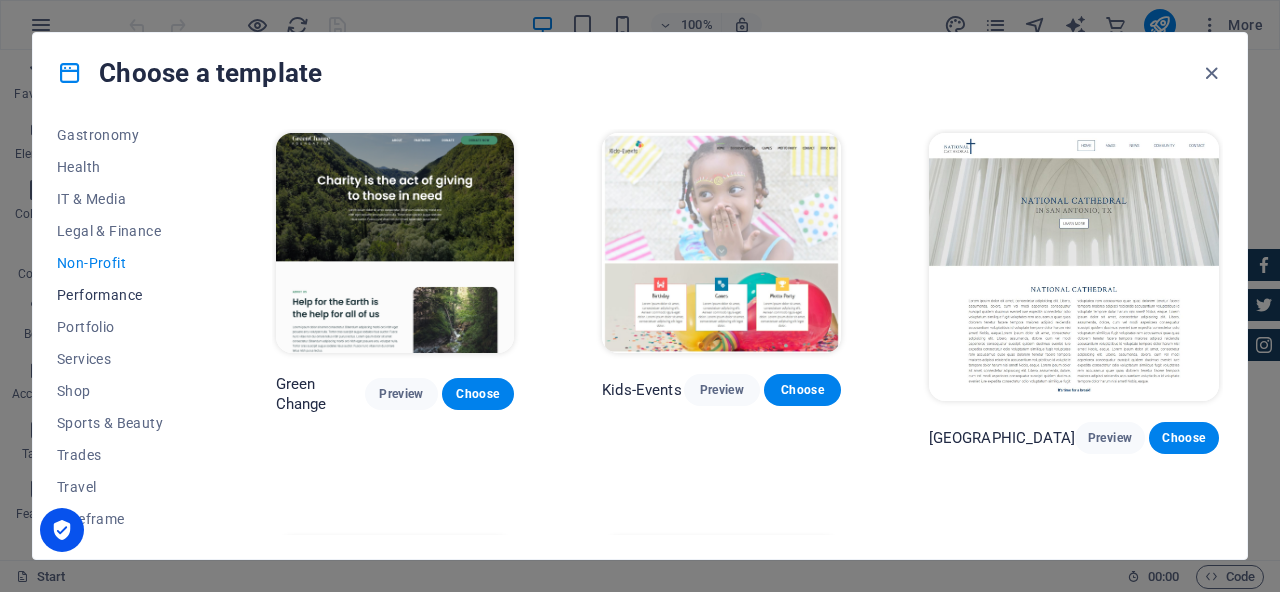 click on "Performance" at bounding box center (122, 295) 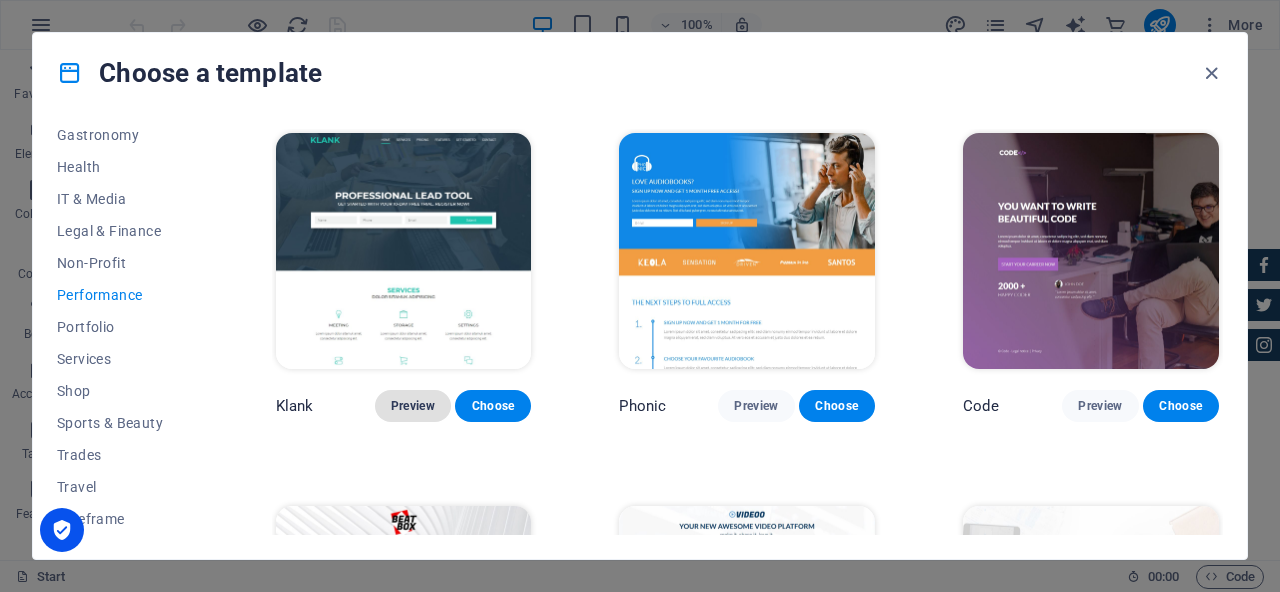 click on "Preview" at bounding box center (413, 406) 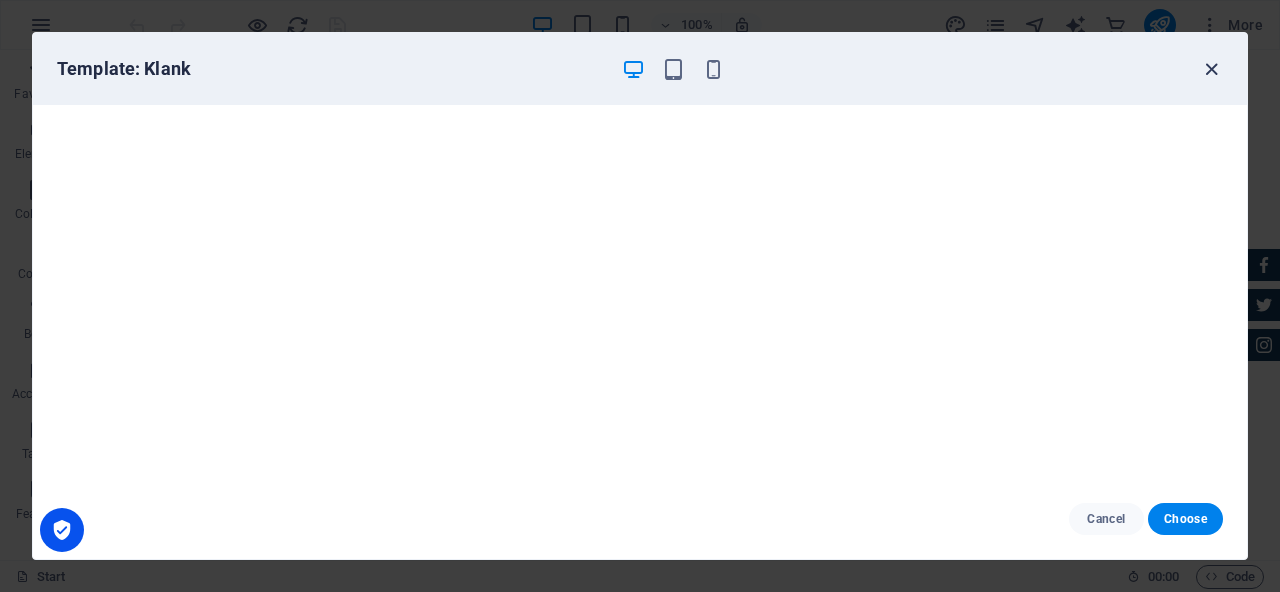 click at bounding box center (1211, 69) 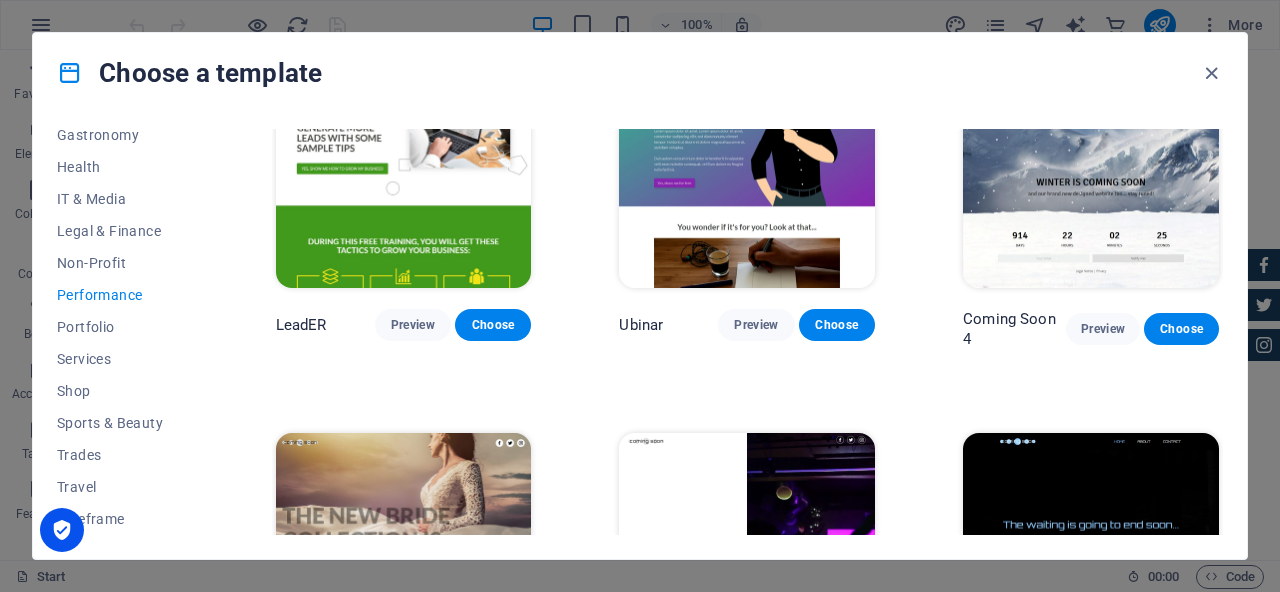 scroll, scrollTop: 1592, scrollLeft: 0, axis: vertical 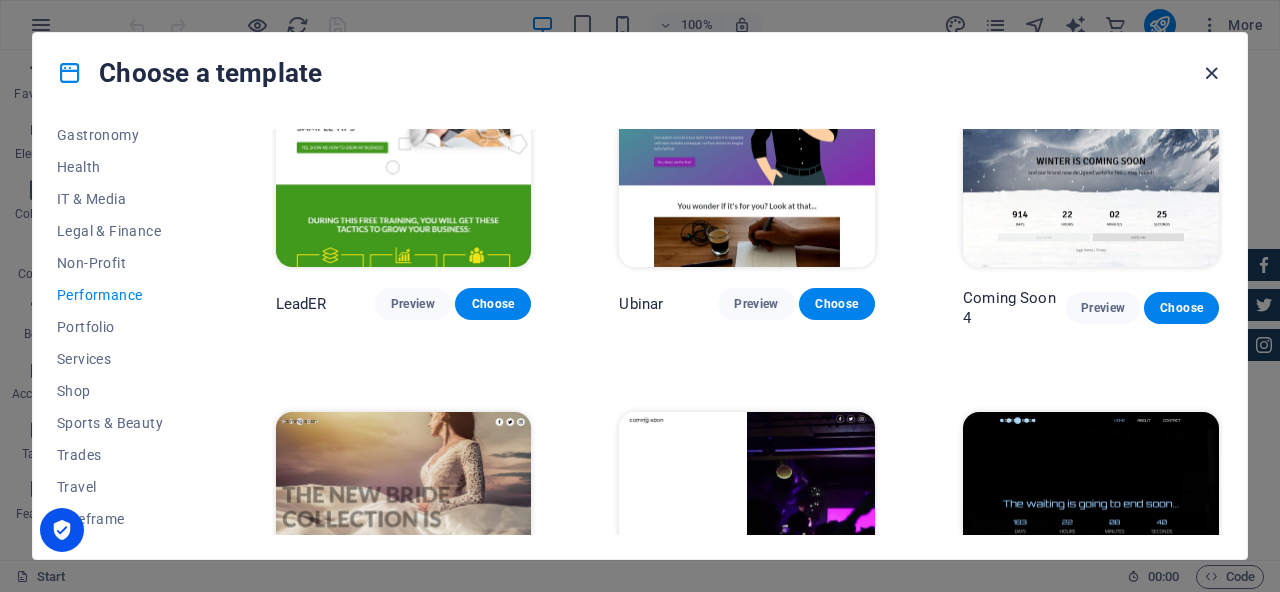click at bounding box center [1211, 73] 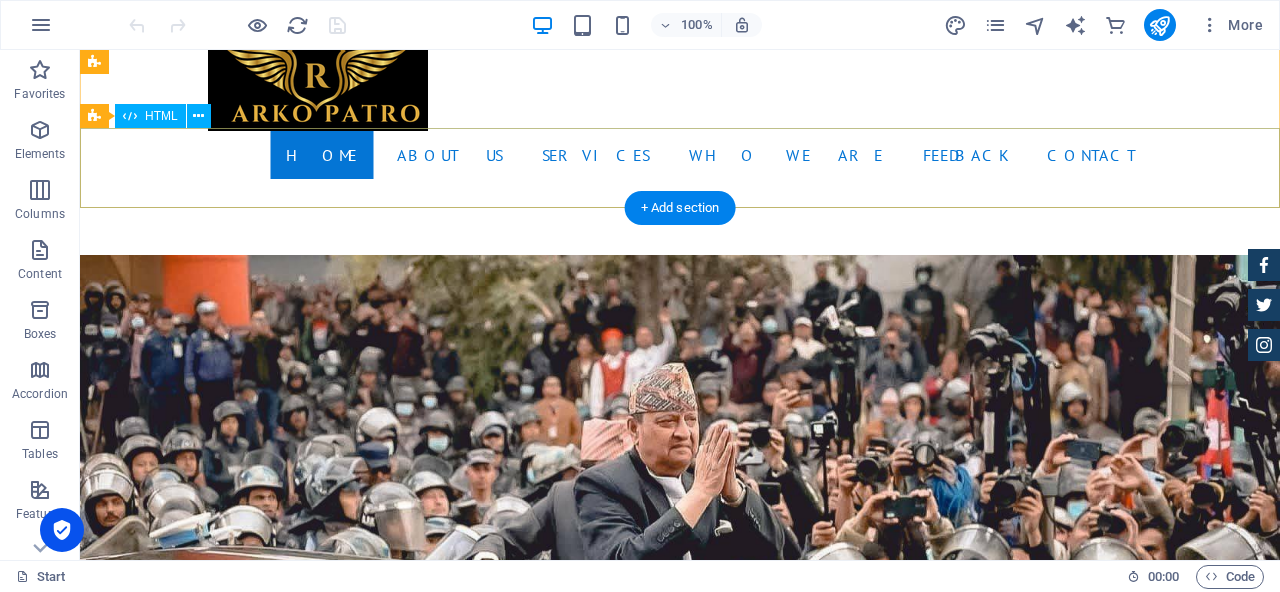 scroll, scrollTop: 0, scrollLeft: 0, axis: both 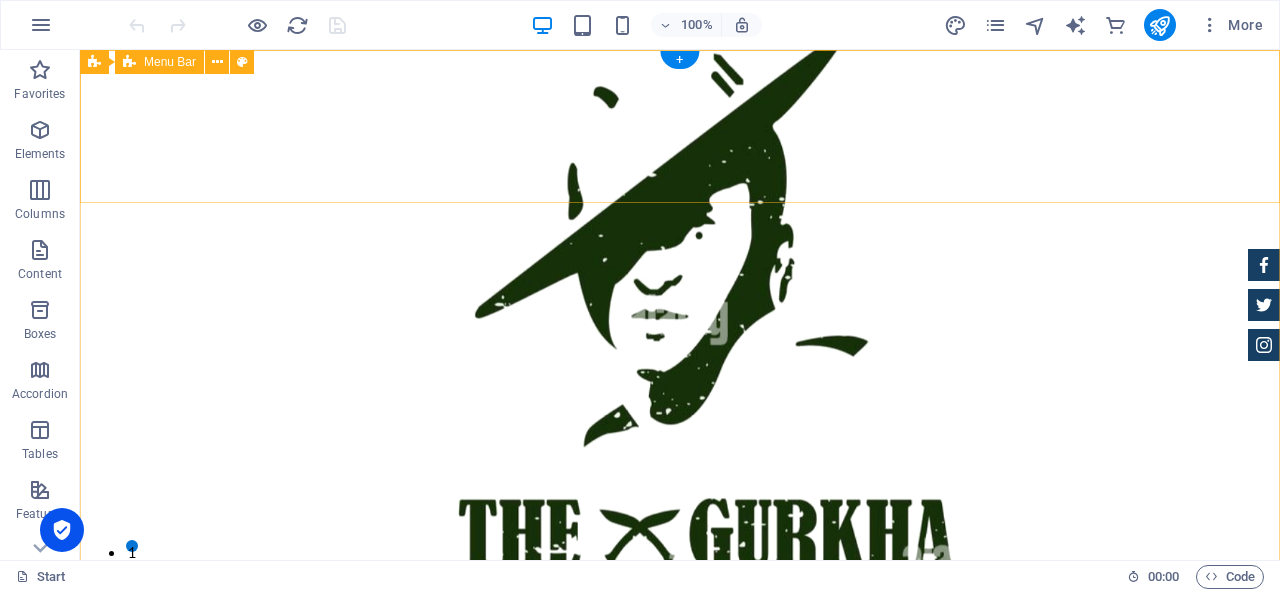 click on "Home About us Services who we are Feedback Contact" at bounding box center (680, 802) 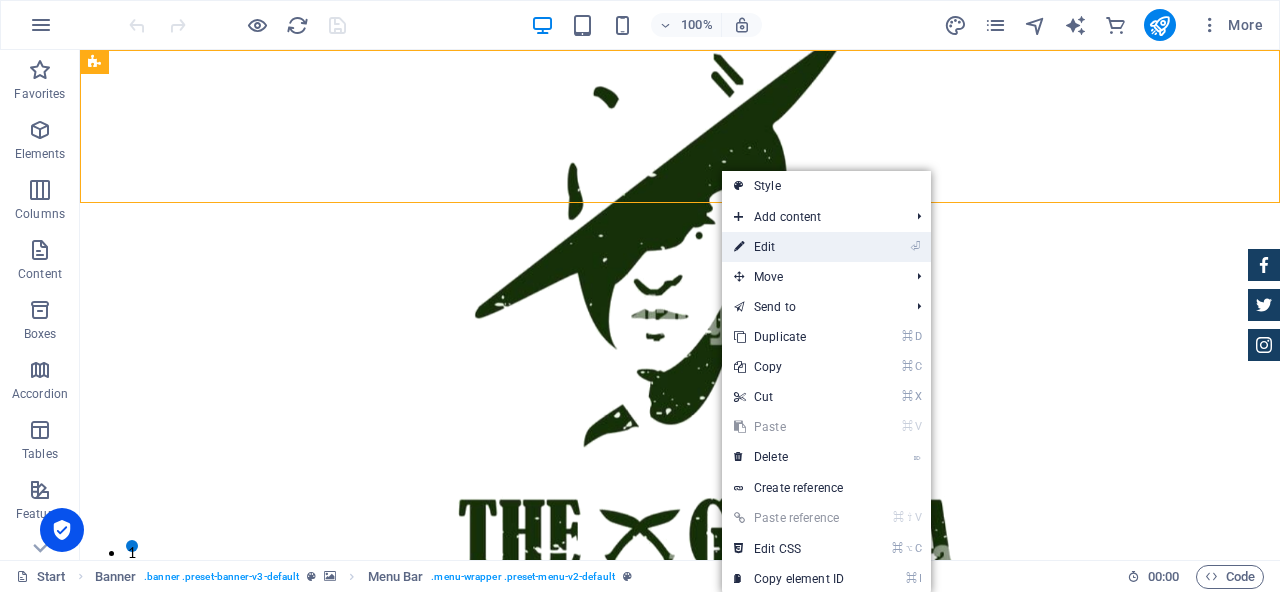 click on "⏎  Edit" at bounding box center [789, 247] 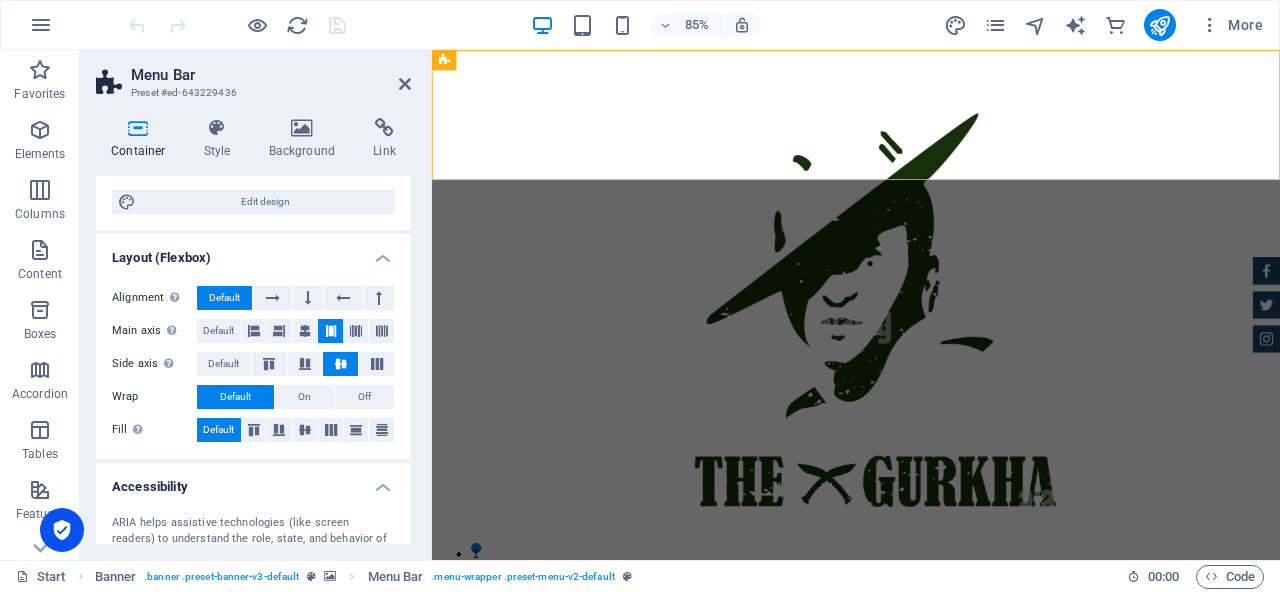 scroll, scrollTop: 0, scrollLeft: 0, axis: both 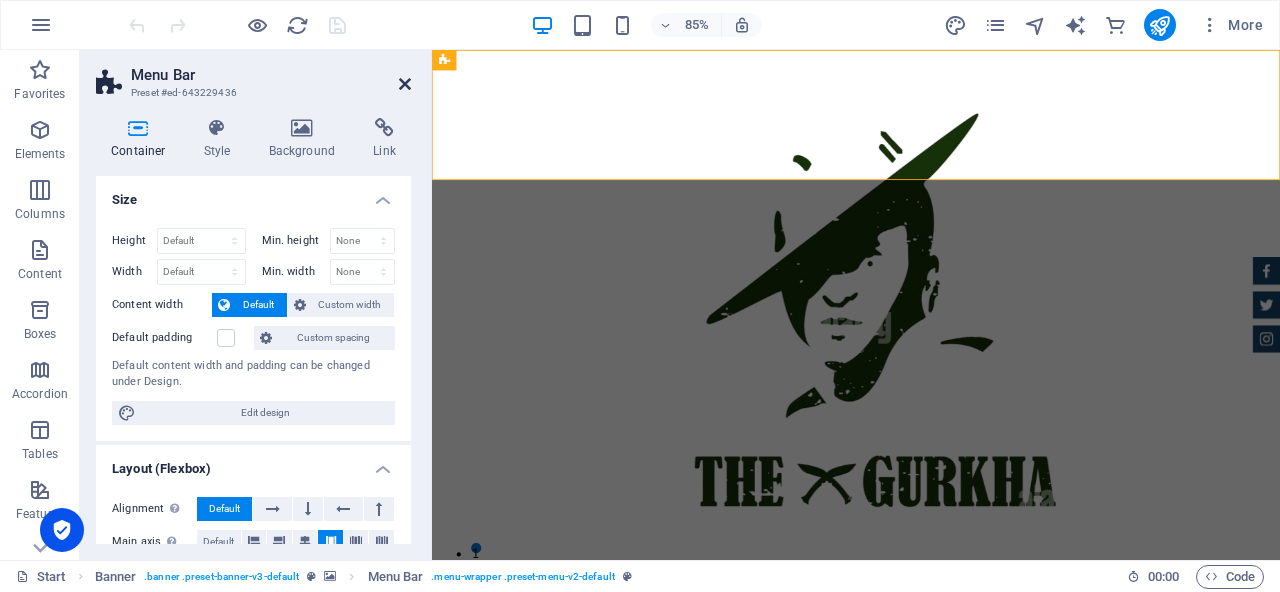 click at bounding box center (405, 84) 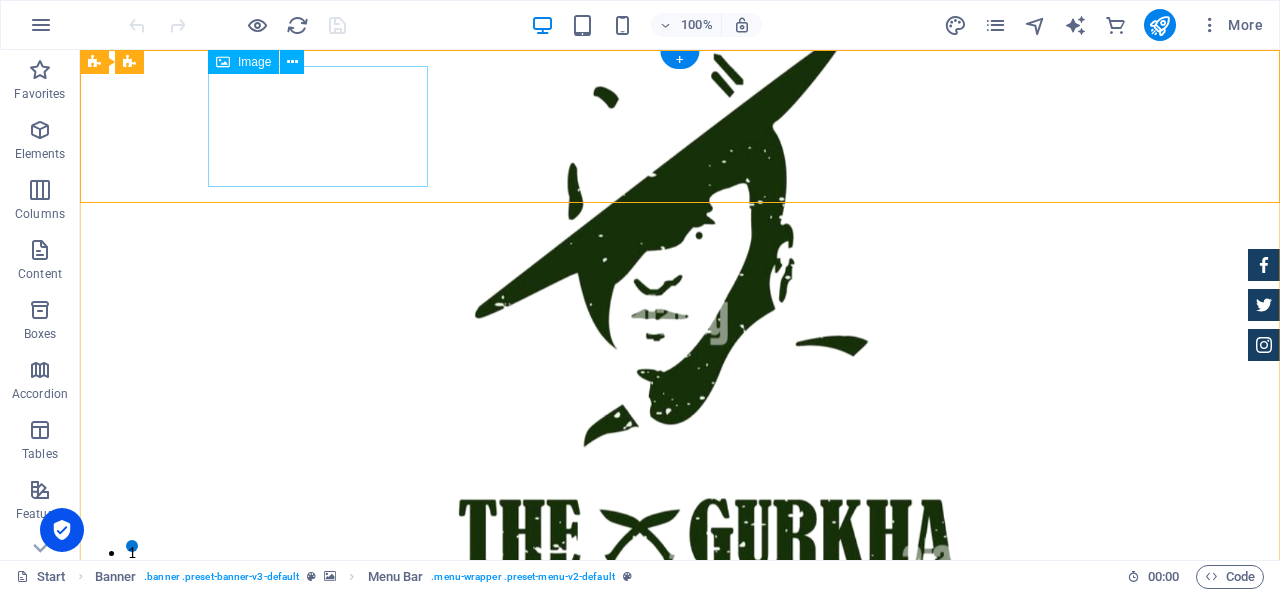 click at bounding box center (680, 778) 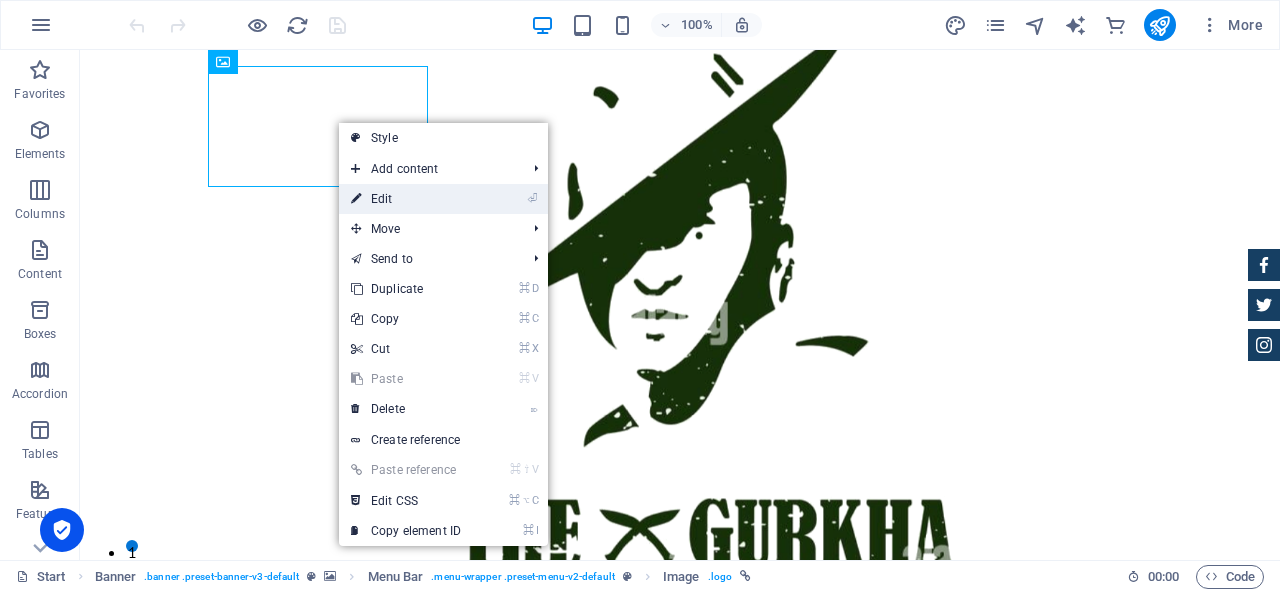 click on "⏎  Edit" at bounding box center (406, 199) 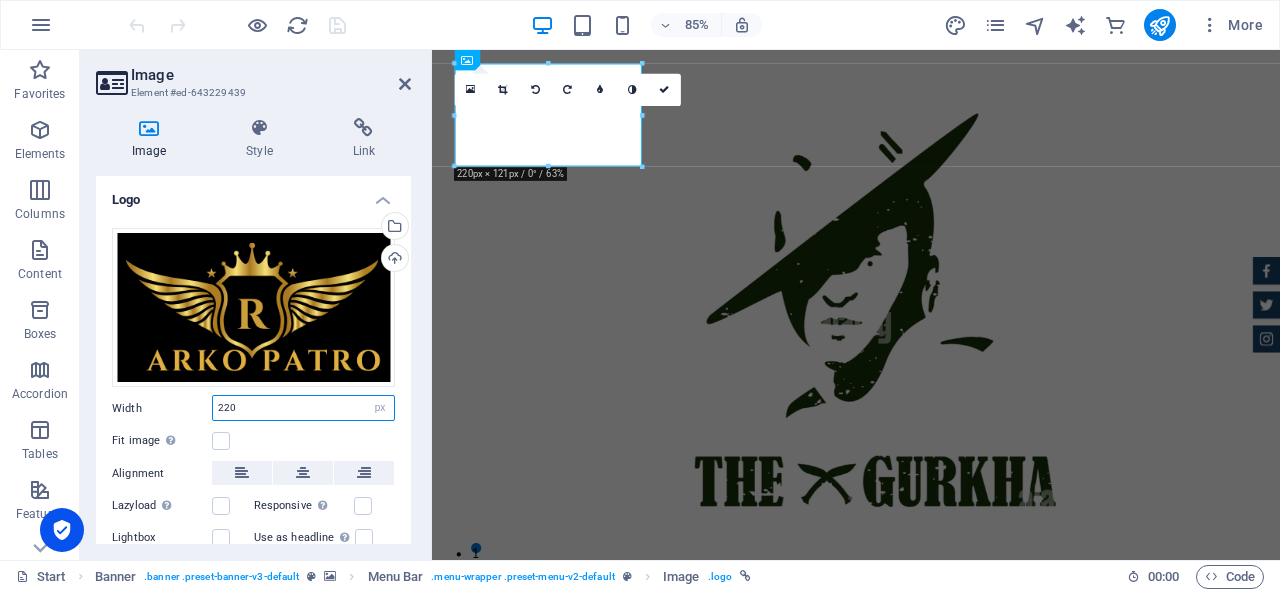 click on "220" at bounding box center [303, 408] 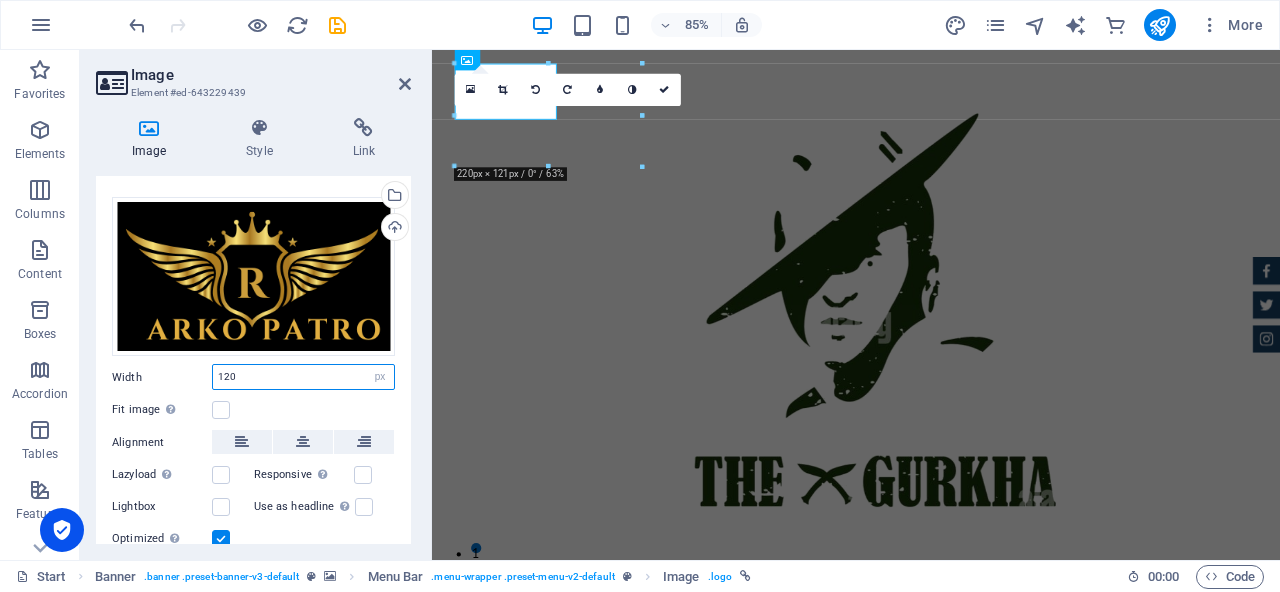 scroll, scrollTop: 57, scrollLeft: 0, axis: vertical 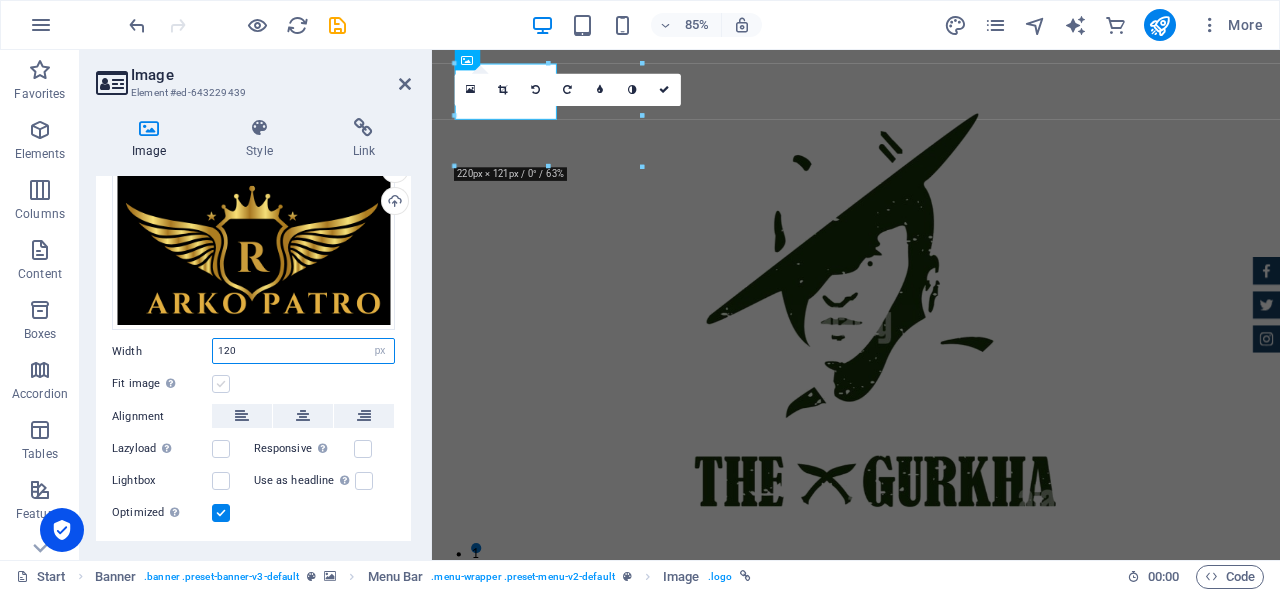 type on "120" 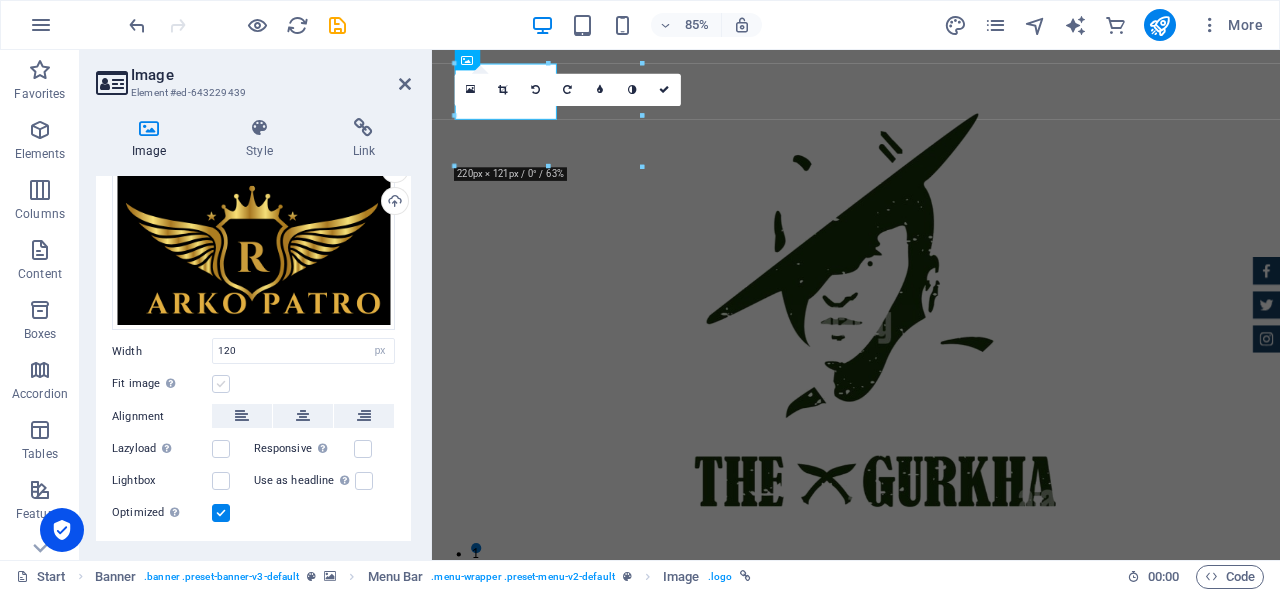 click at bounding box center (221, 384) 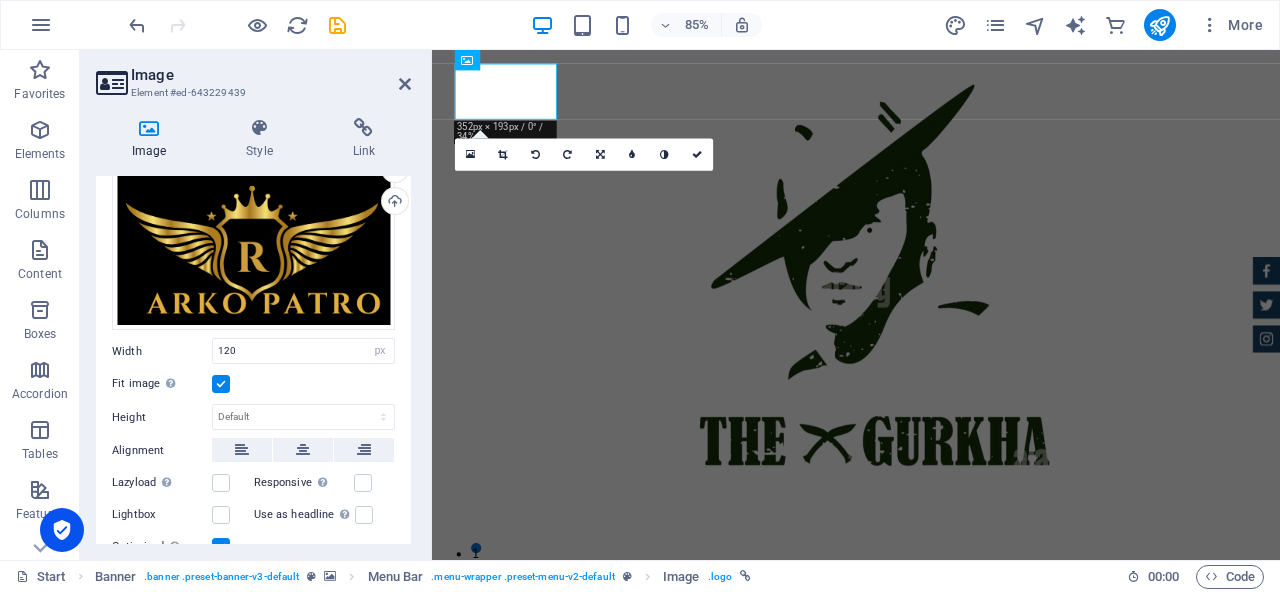 click at bounding box center [221, 384] 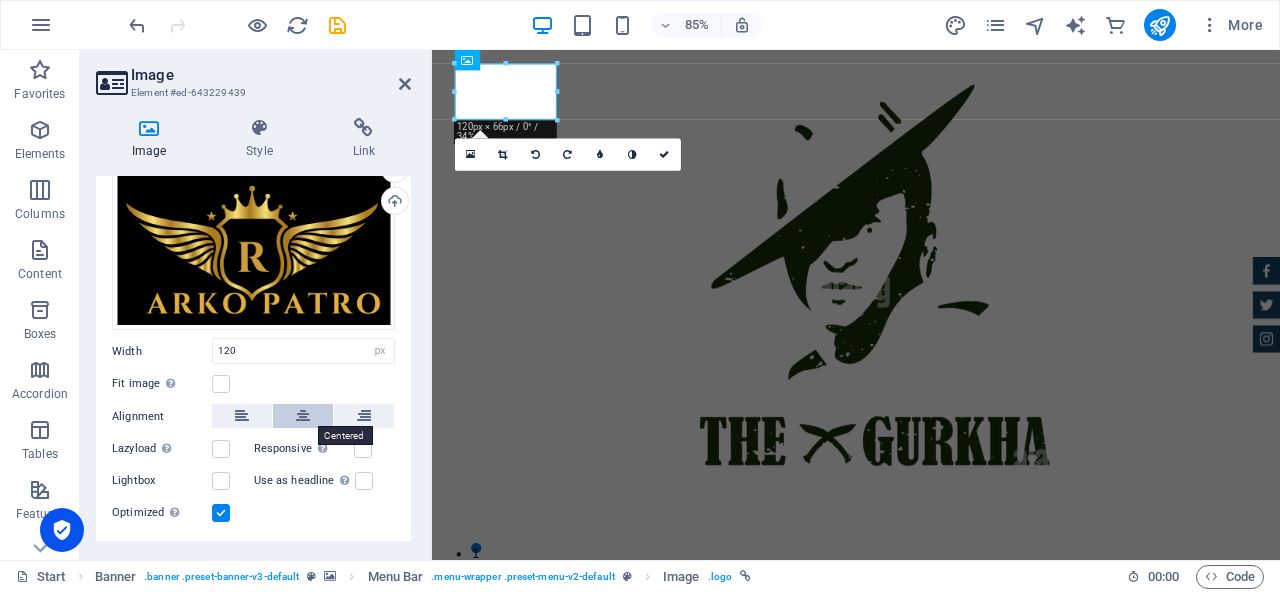scroll, scrollTop: 104, scrollLeft: 0, axis: vertical 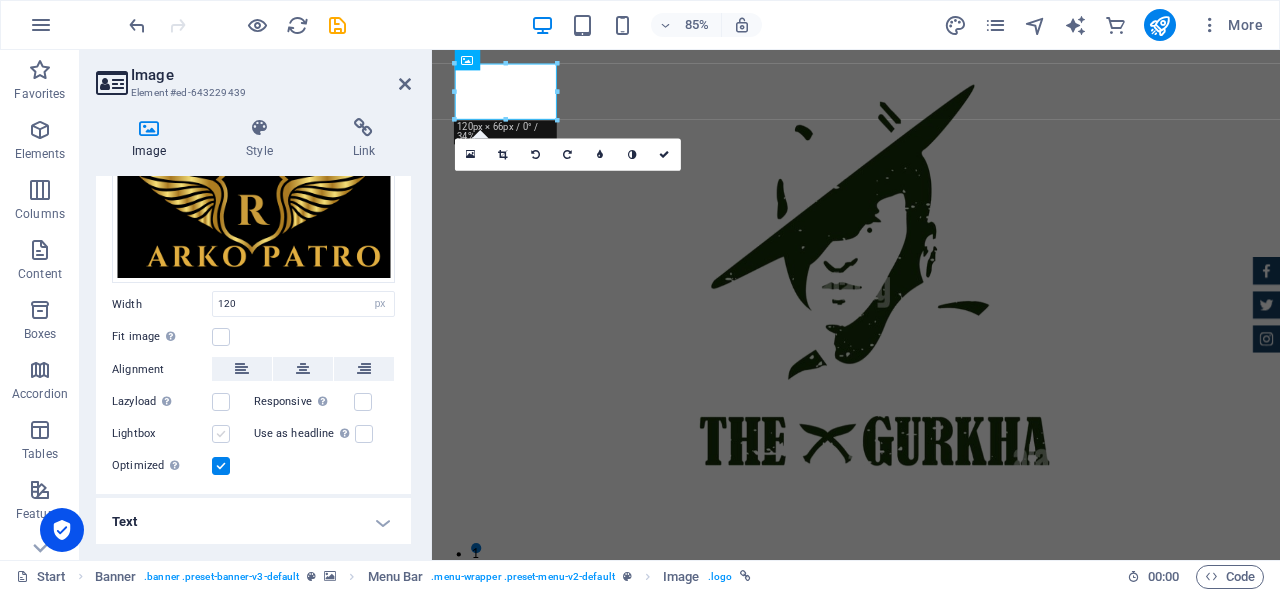 click at bounding box center (221, 434) 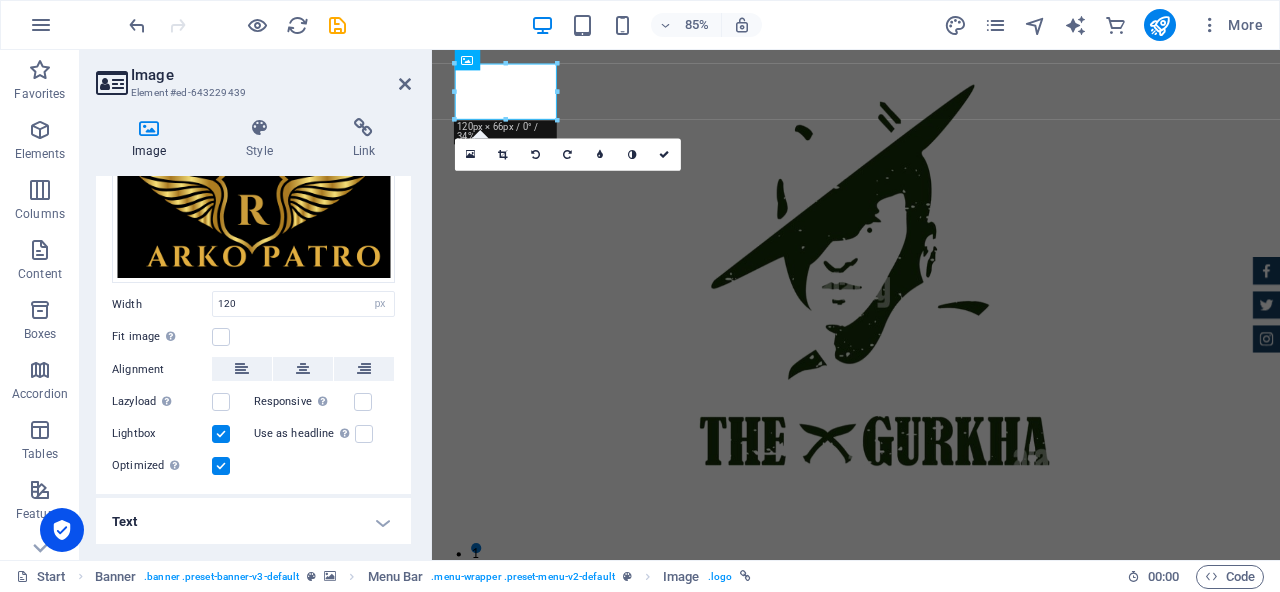 click on "Lazyload Loading images after the page loads improves page speed." at bounding box center [183, 402] 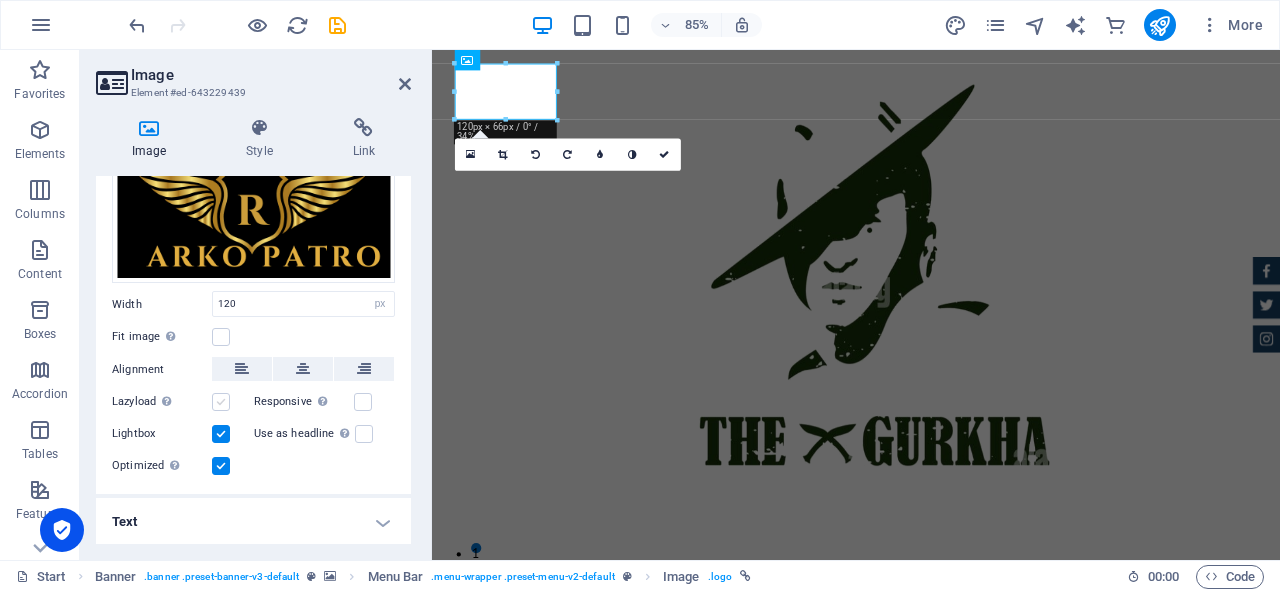 click at bounding box center [221, 402] 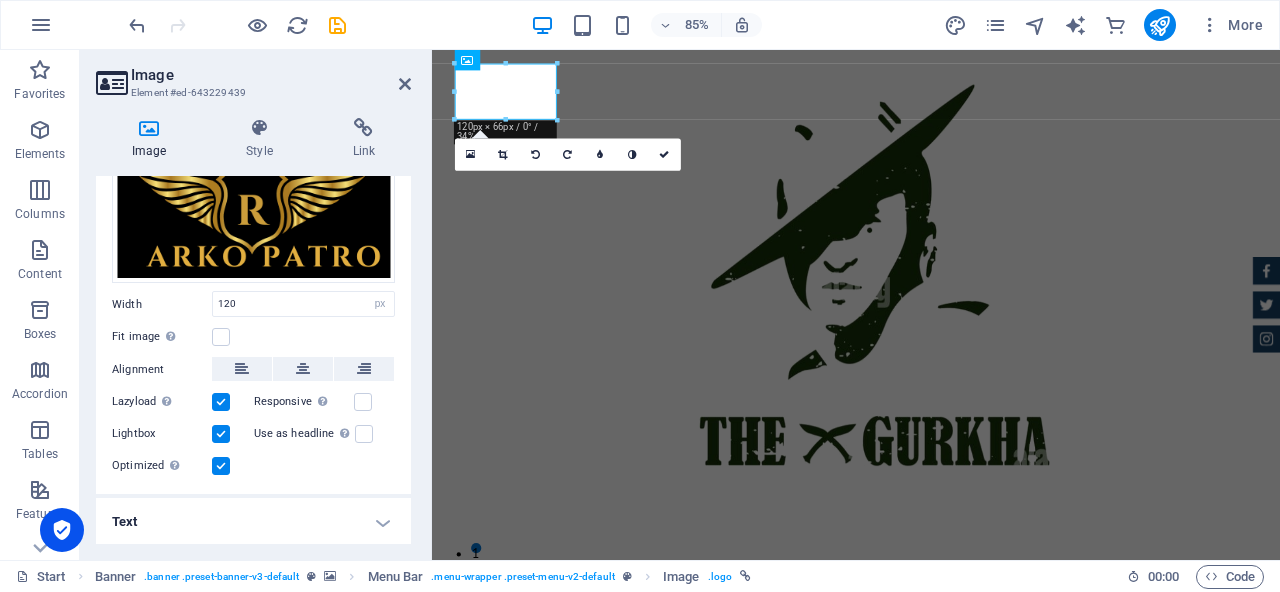click on "Text" at bounding box center [253, 522] 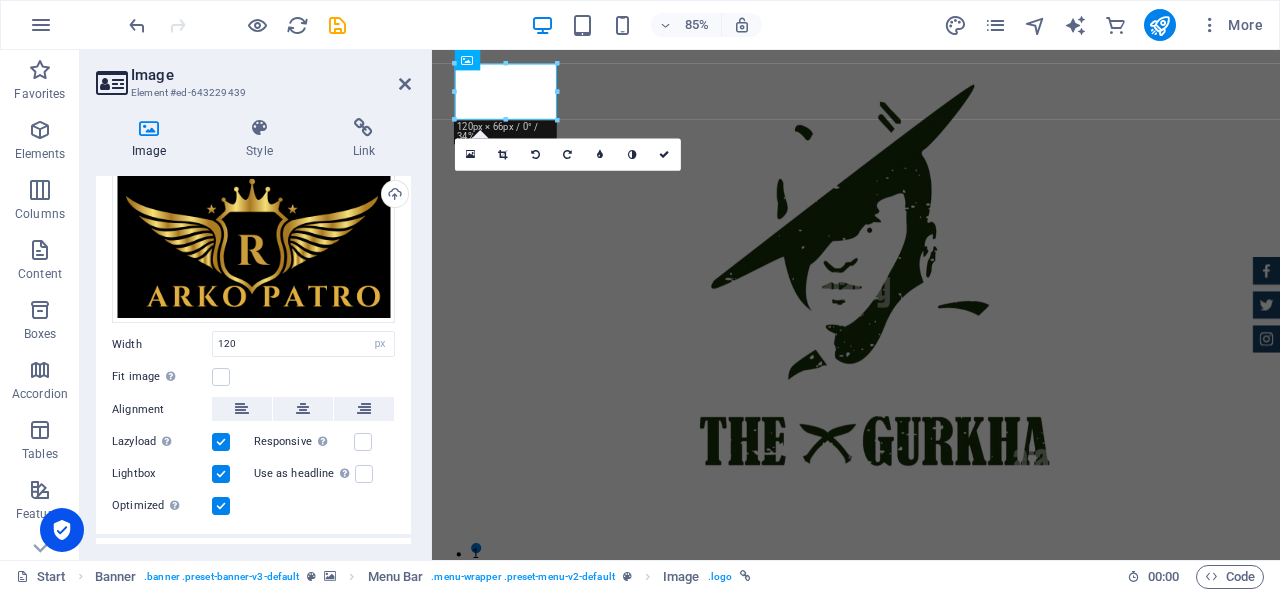 scroll, scrollTop: 0, scrollLeft: 0, axis: both 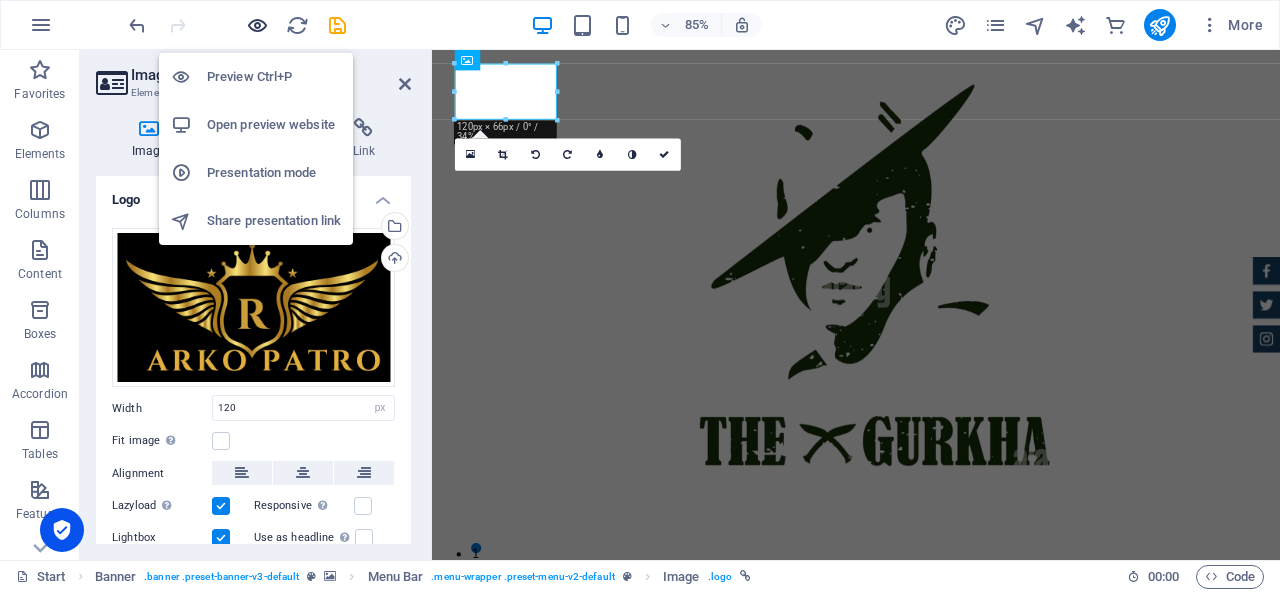 click at bounding box center (257, 25) 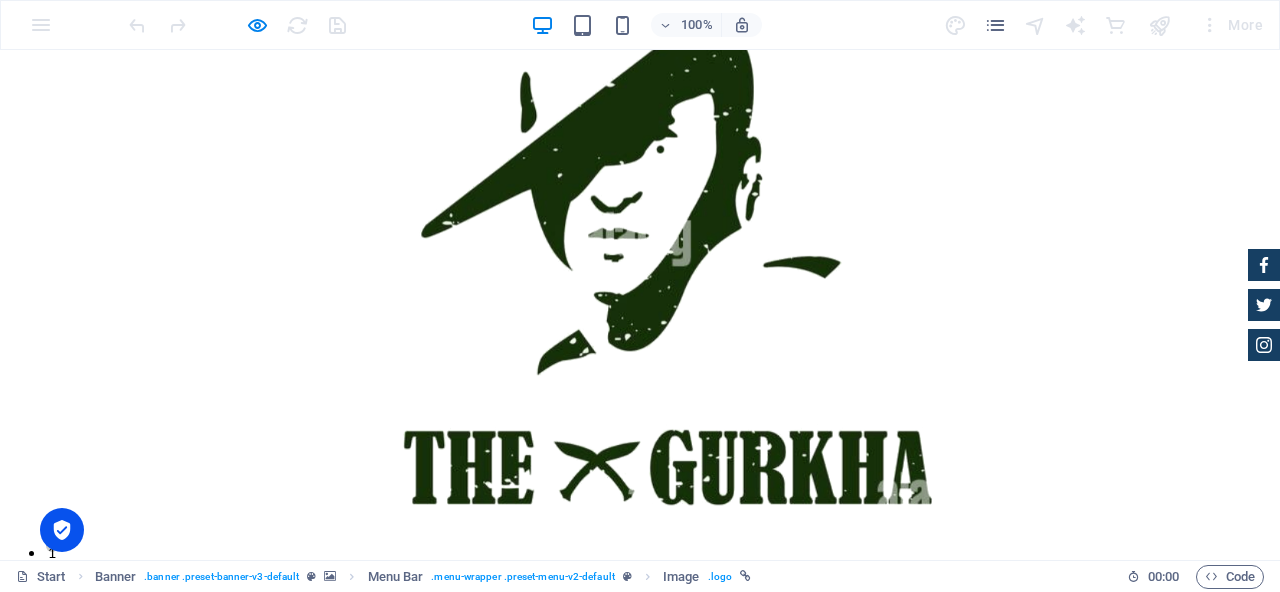 click on "Home About us Services who we are Feedback Contact" at bounding box center (640, 720) 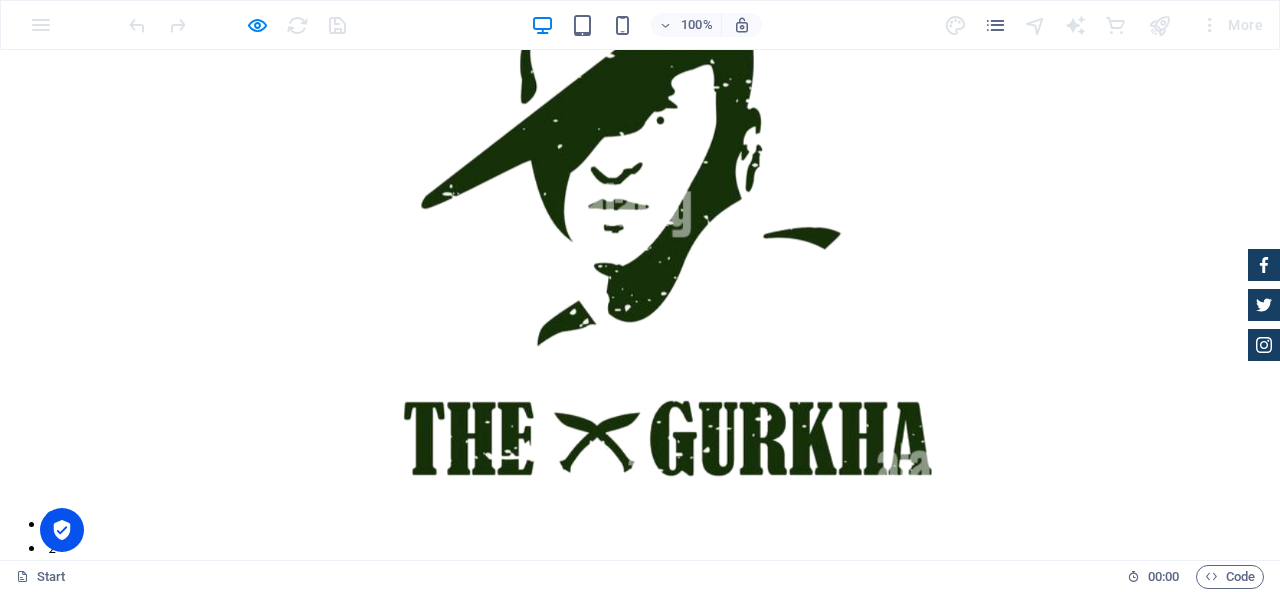 scroll, scrollTop: 46, scrollLeft: 0, axis: vertical 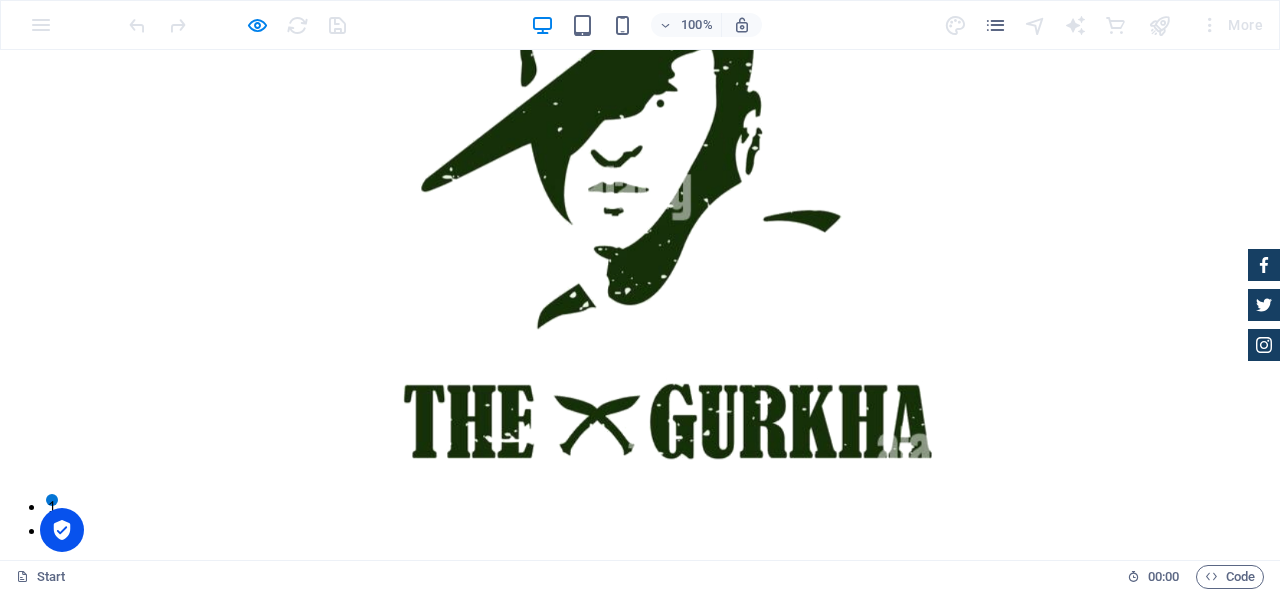click at bounding box center [640, 954] 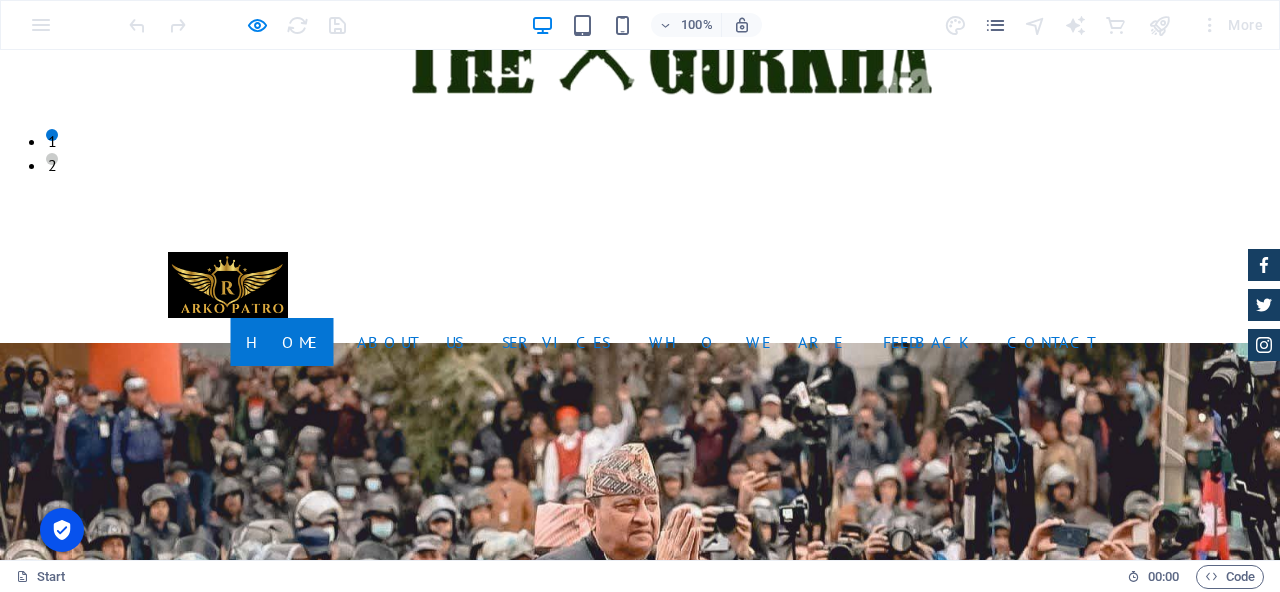 scroll, scrollTop: 0, scrollLeft: 0, axis: both 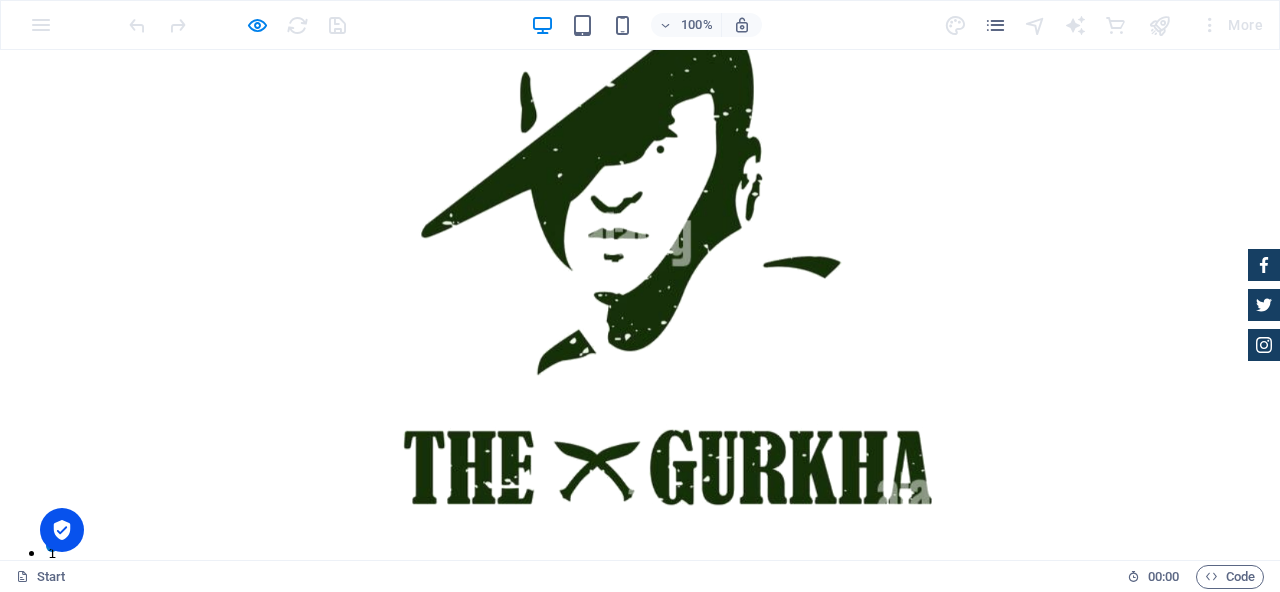 click on "[PERSON_NAME]. 2082" at bounding box center [640, 1412] 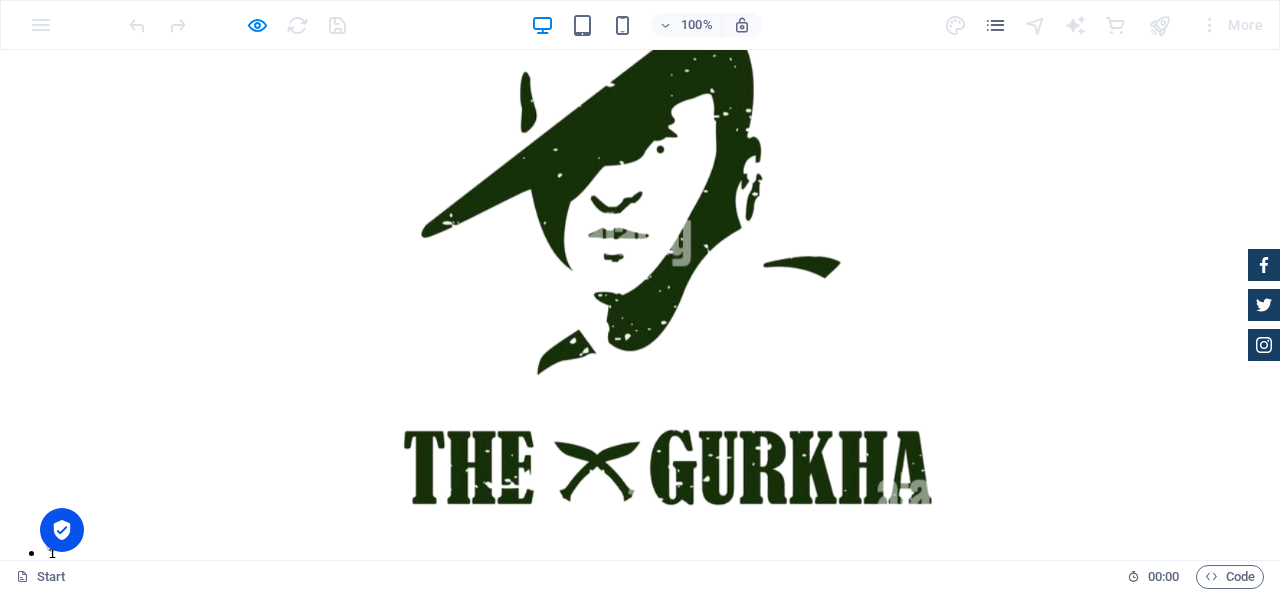 click on "[PERSON_NAME]. 2082" at bounding box center [640, 1412] 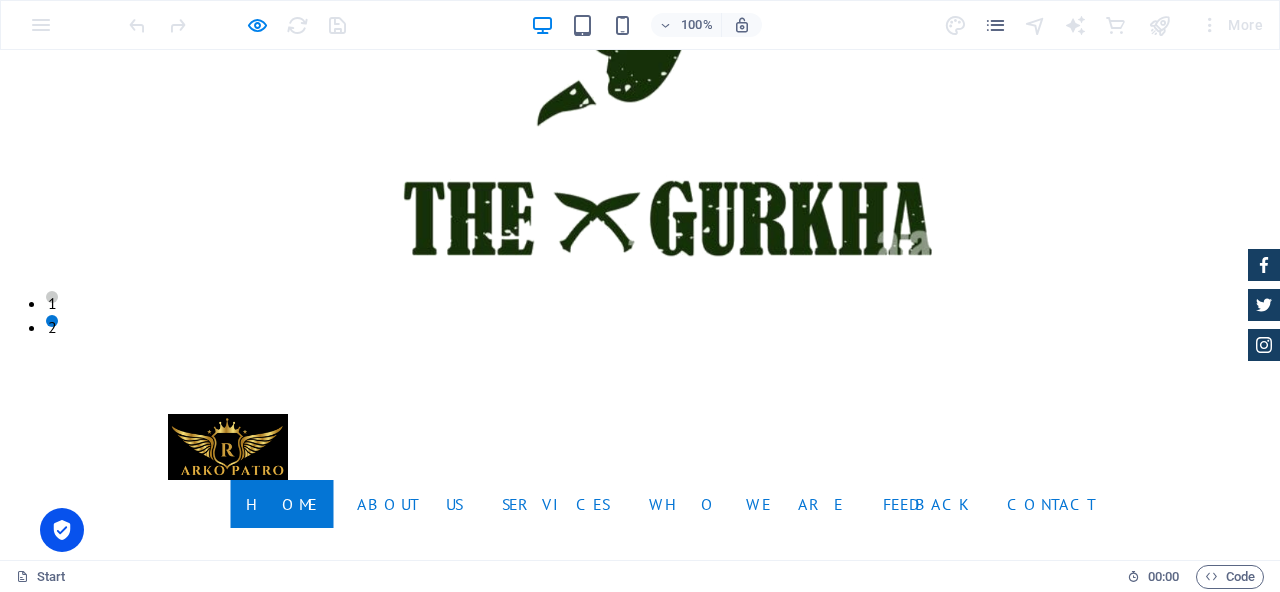 scroll, scrollTop: 0, scrollLeft: 0, axis: both 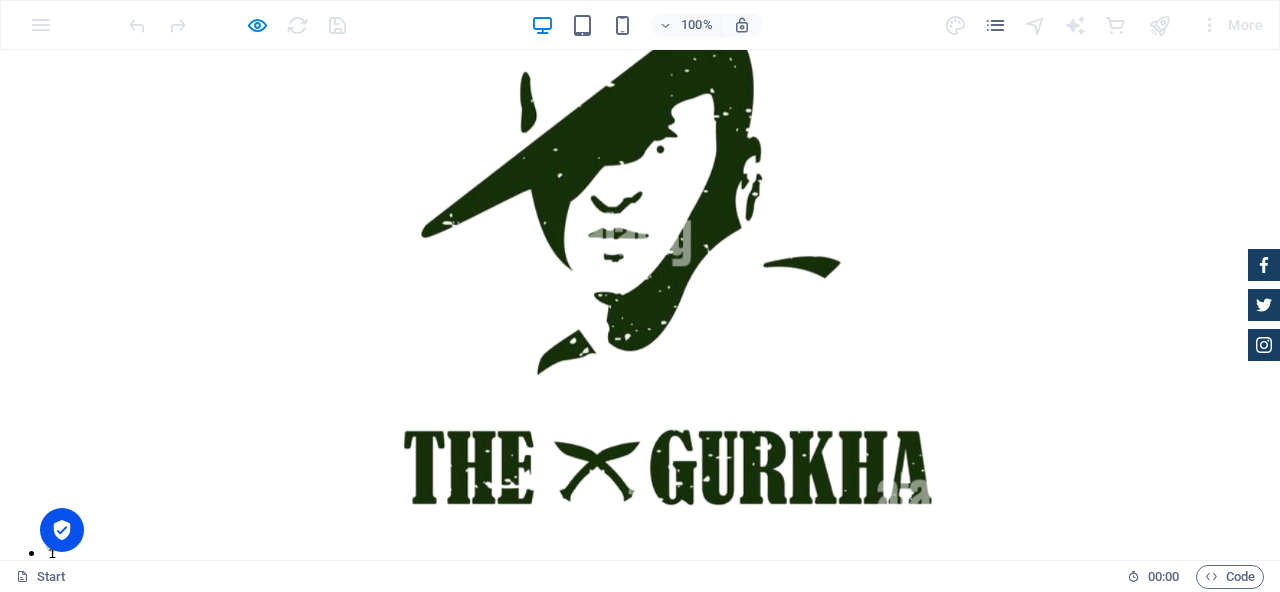 click on "100% More" at bounding box center (640, 25) 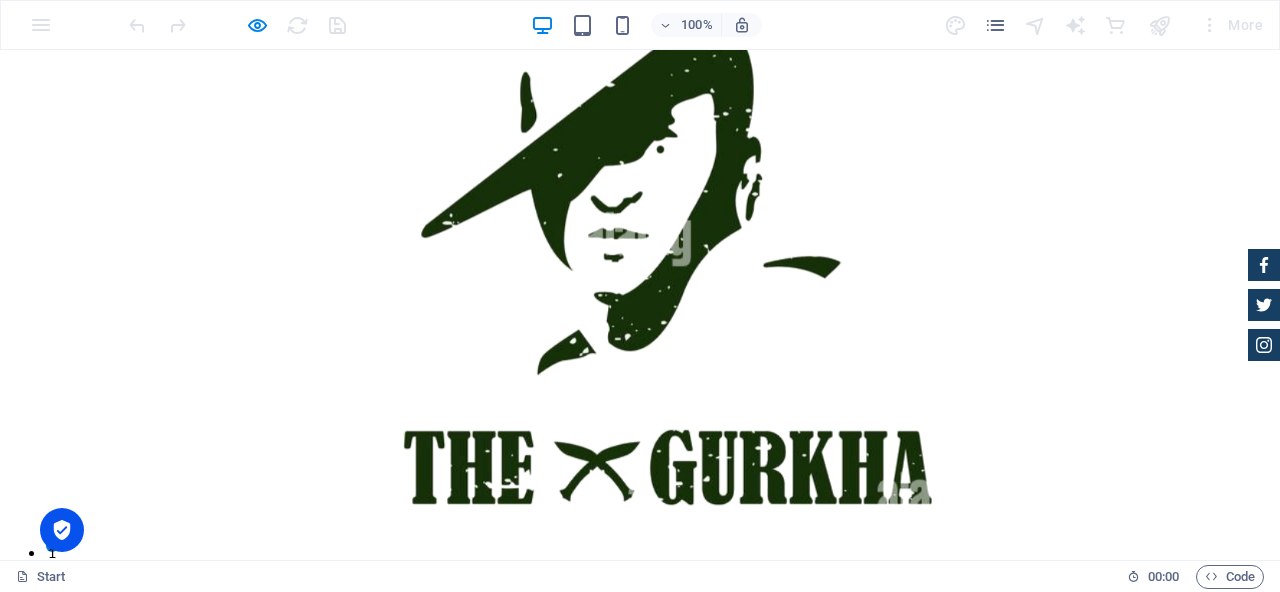 click at bounding box center [640, 982] 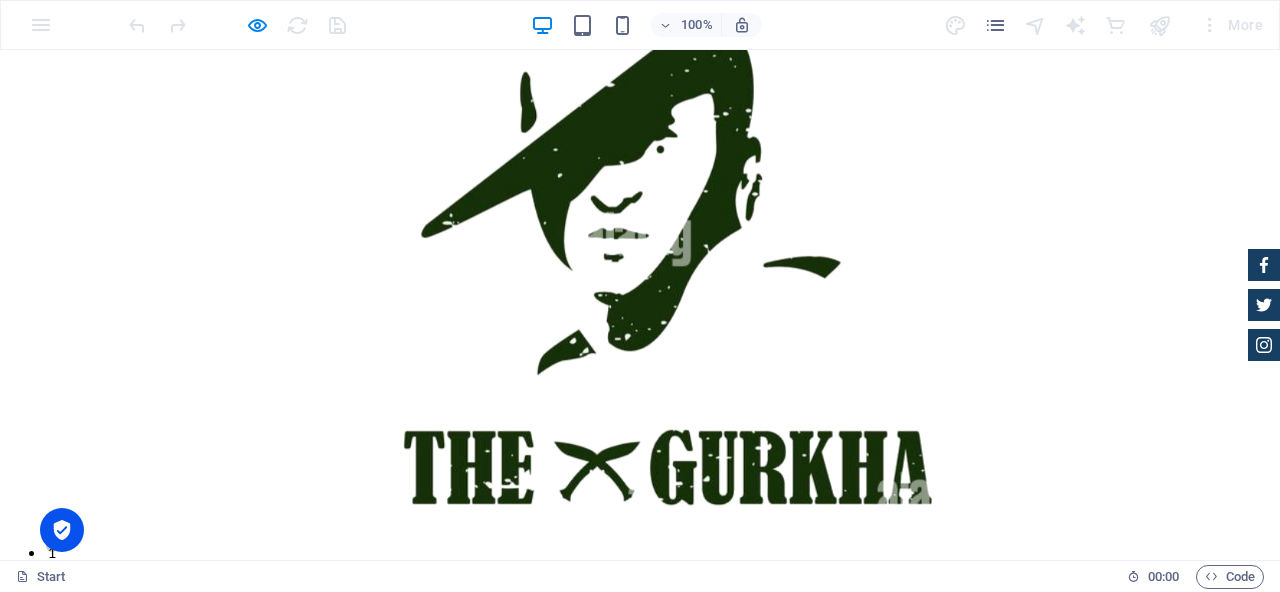 click at bounding box center [640, 982] 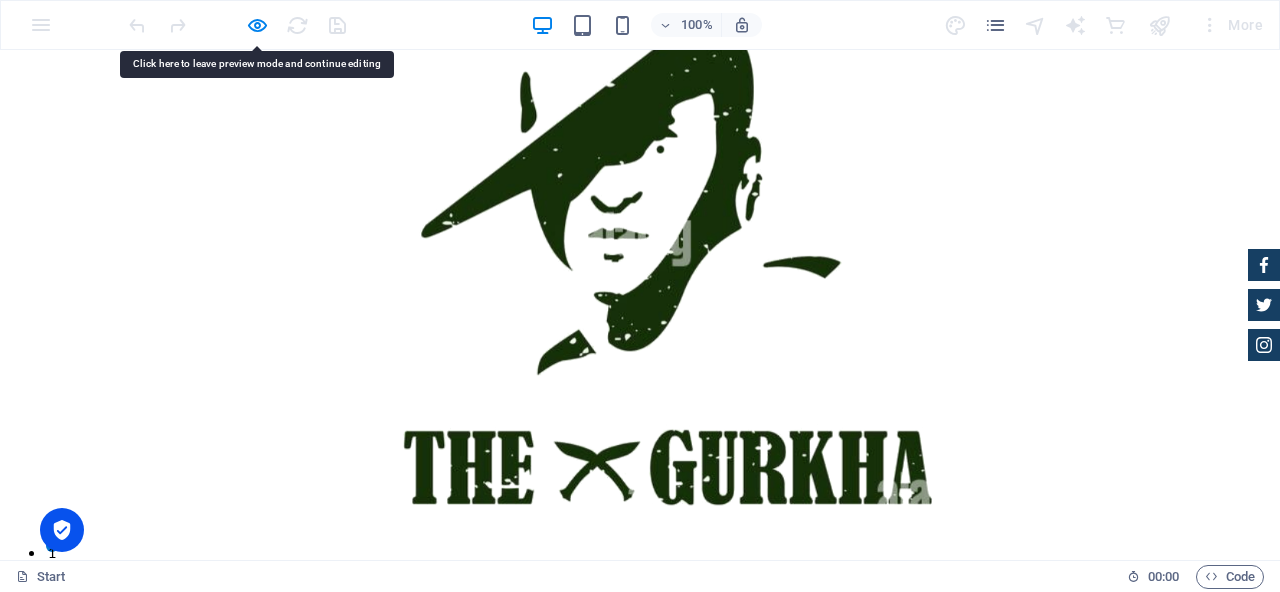click on "Home About us Services who we are Feedback Contact" at bounding box center [640, 720] 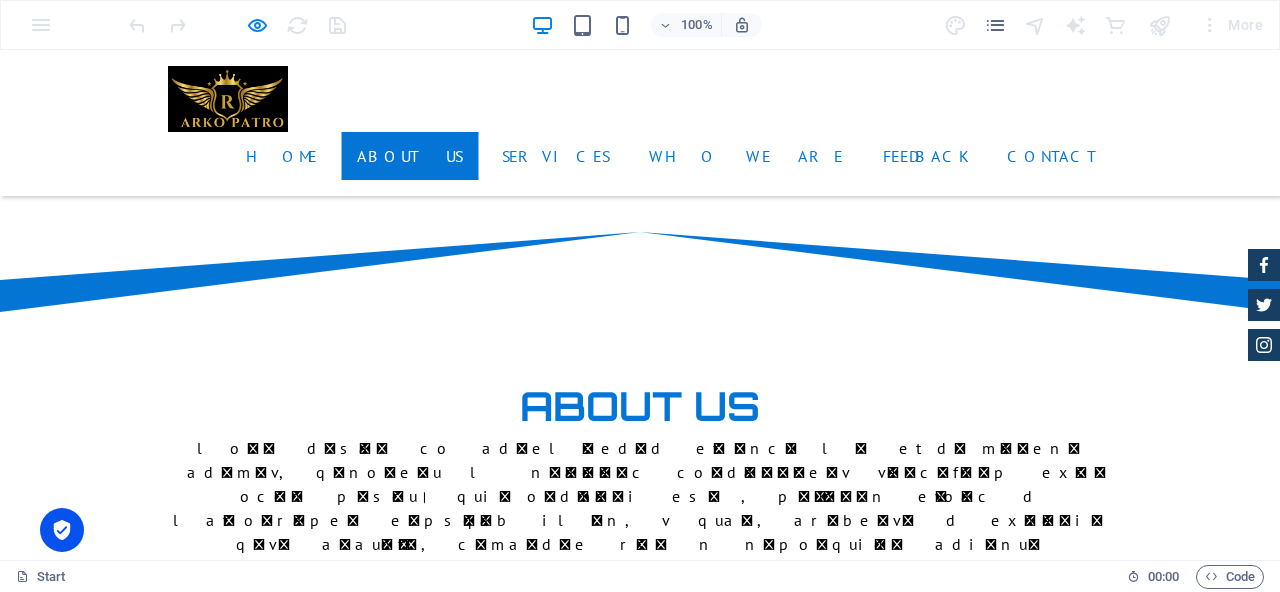 scroll, scrollTop: 1675, scrollLeft: 0, axis: vertical 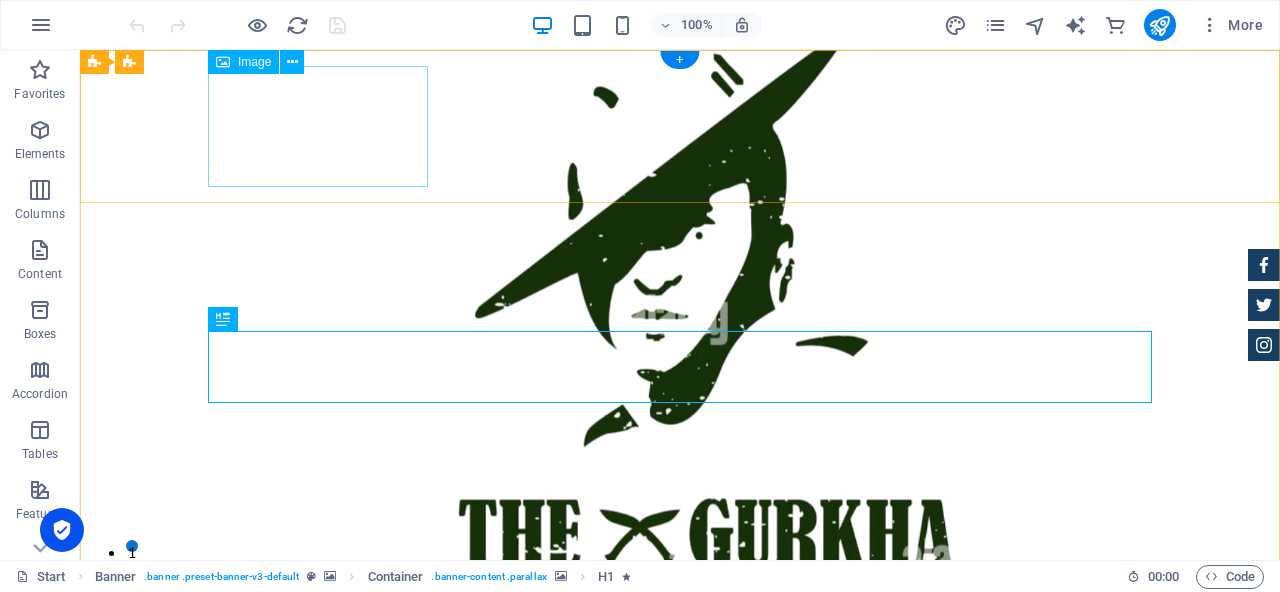 click at bounding box center (680, 778) 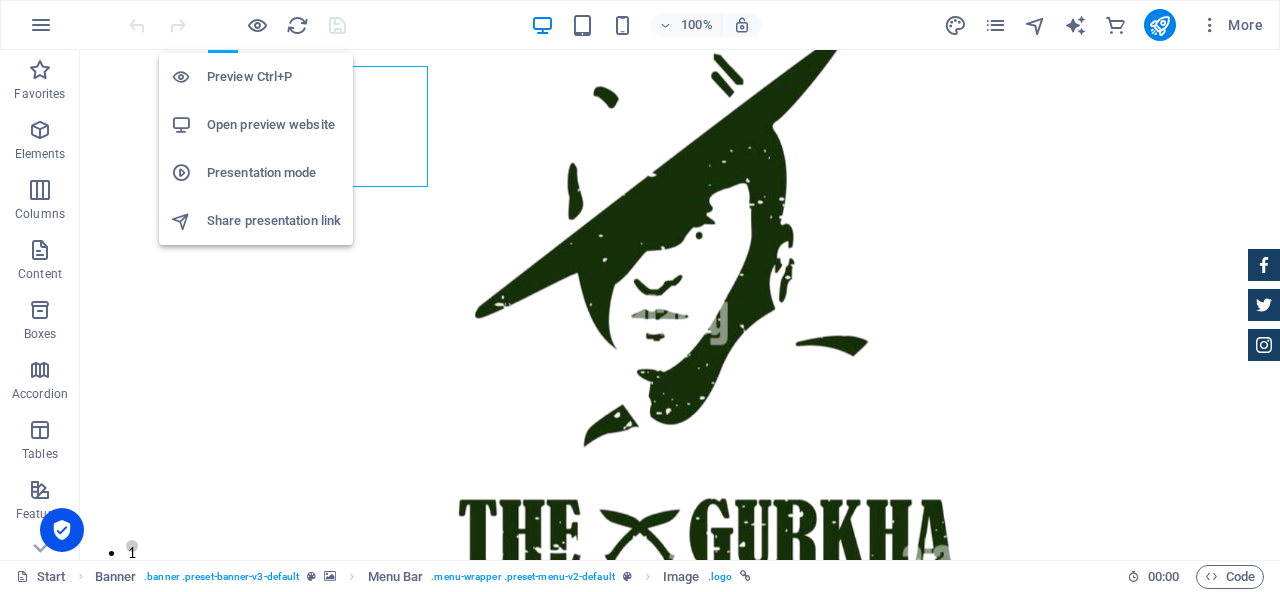 click on "Presentation mode" at bounding box center [274, 173] 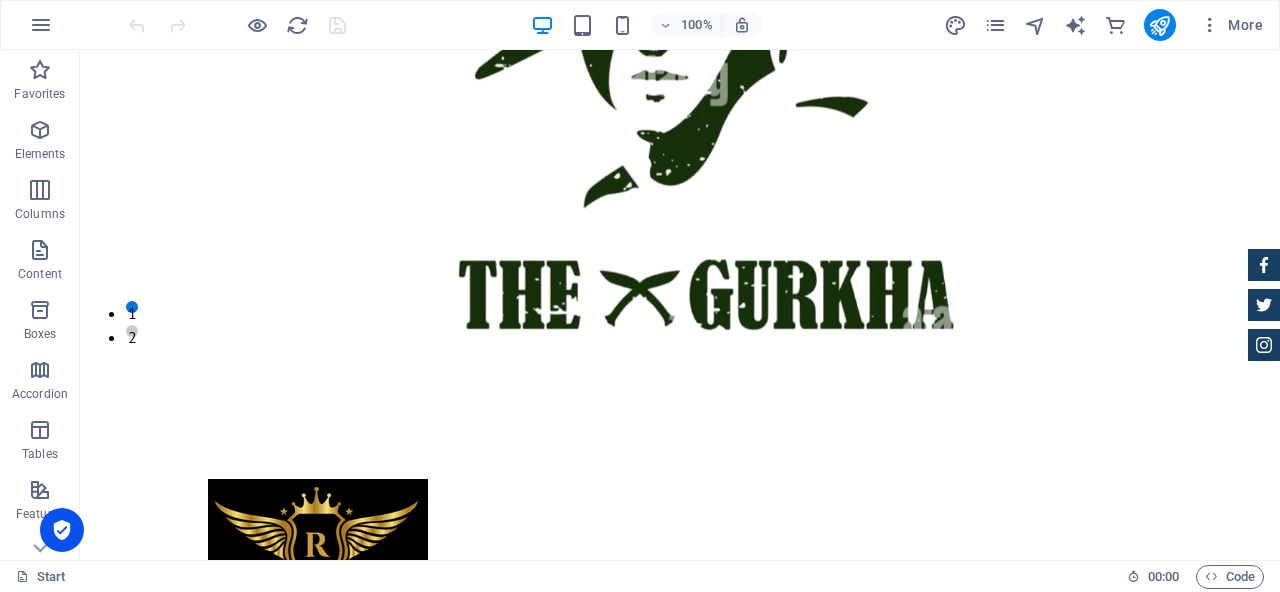 scroll, scrollTop: 0, scrollLeft: 0, axis: both 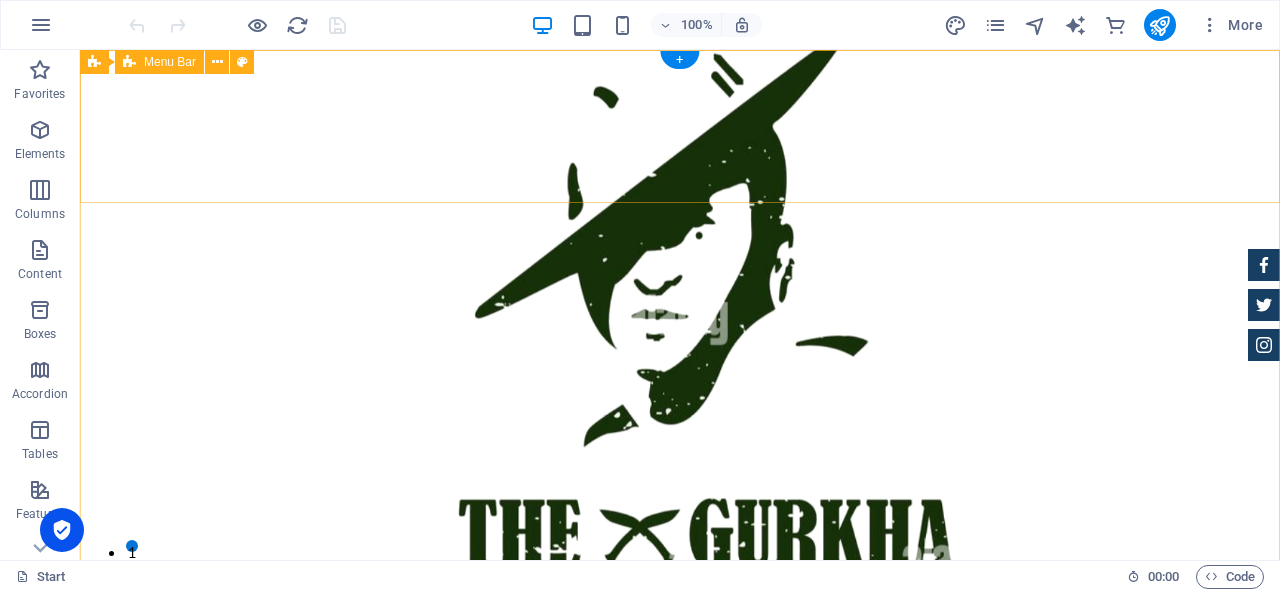click on "Home About us Services who we are Feedback Contact" at bounding box center (680, 802) 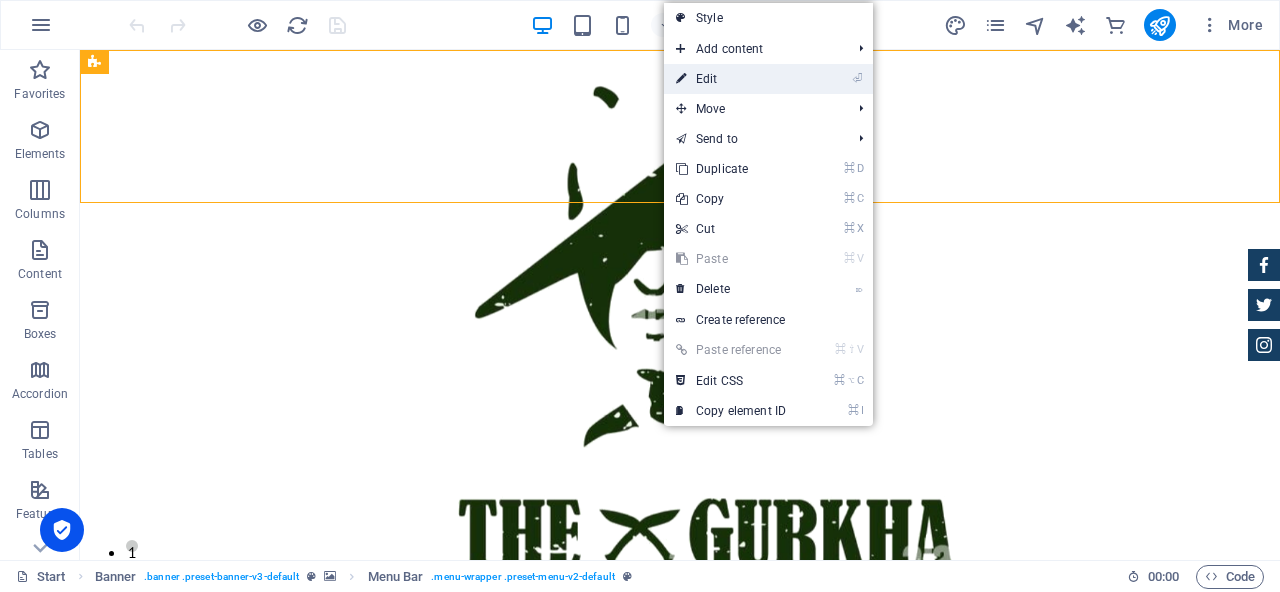 click on "⏎  Edit" at bounding box center [731, 79] 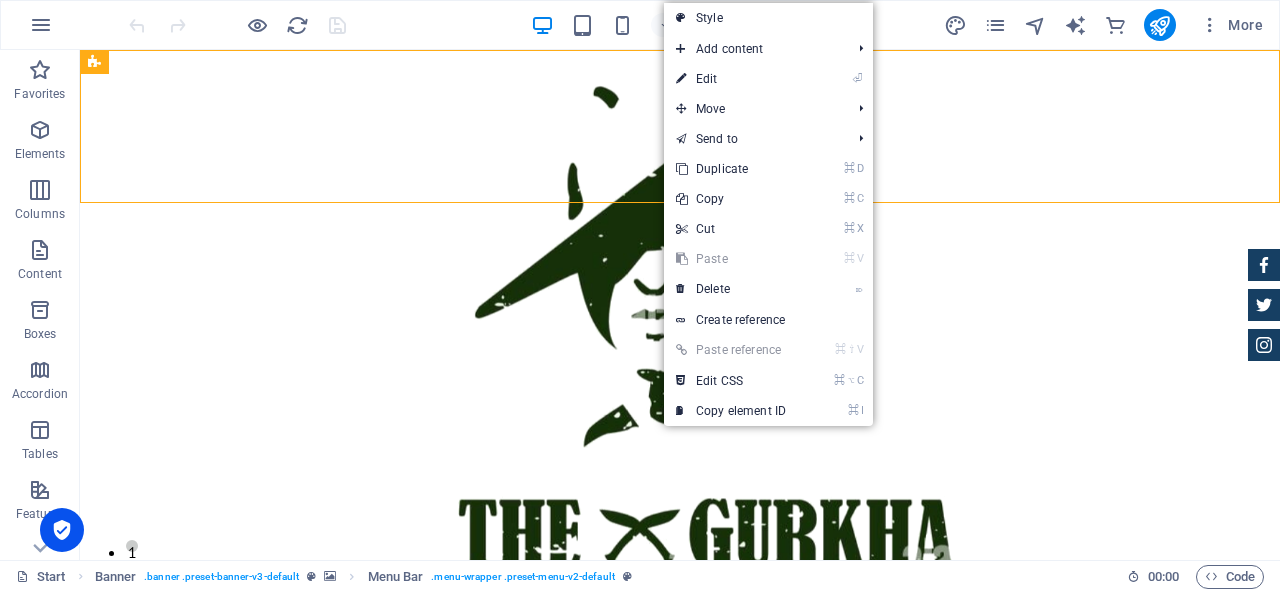 select on "rem" 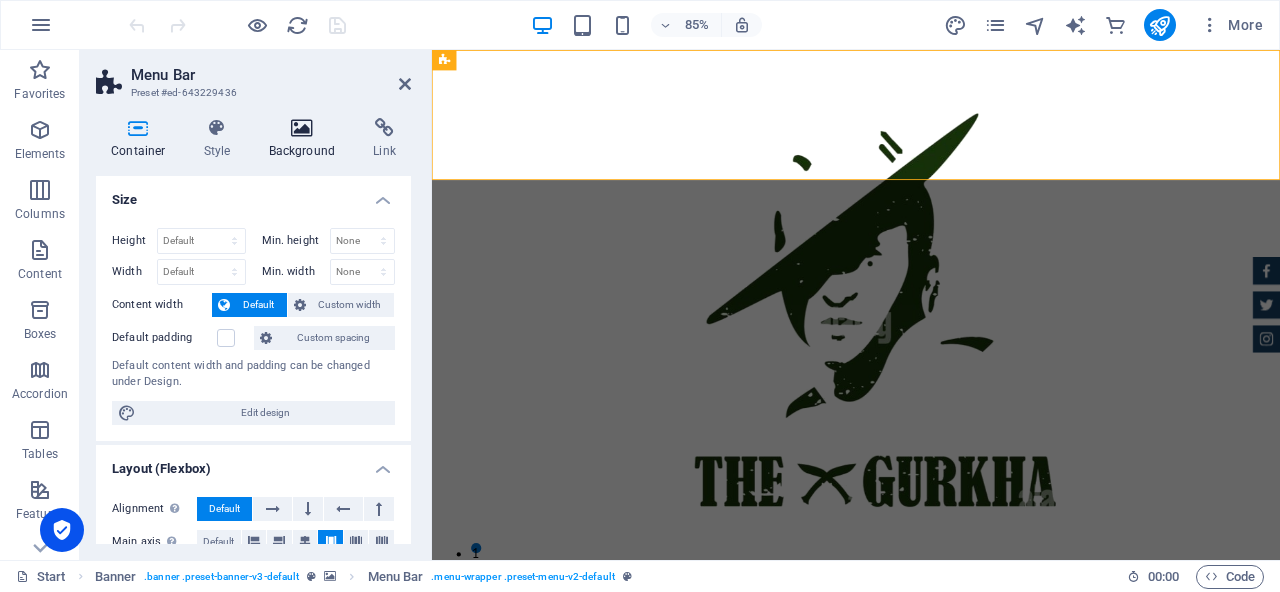 click at bounding box center (302, 128) 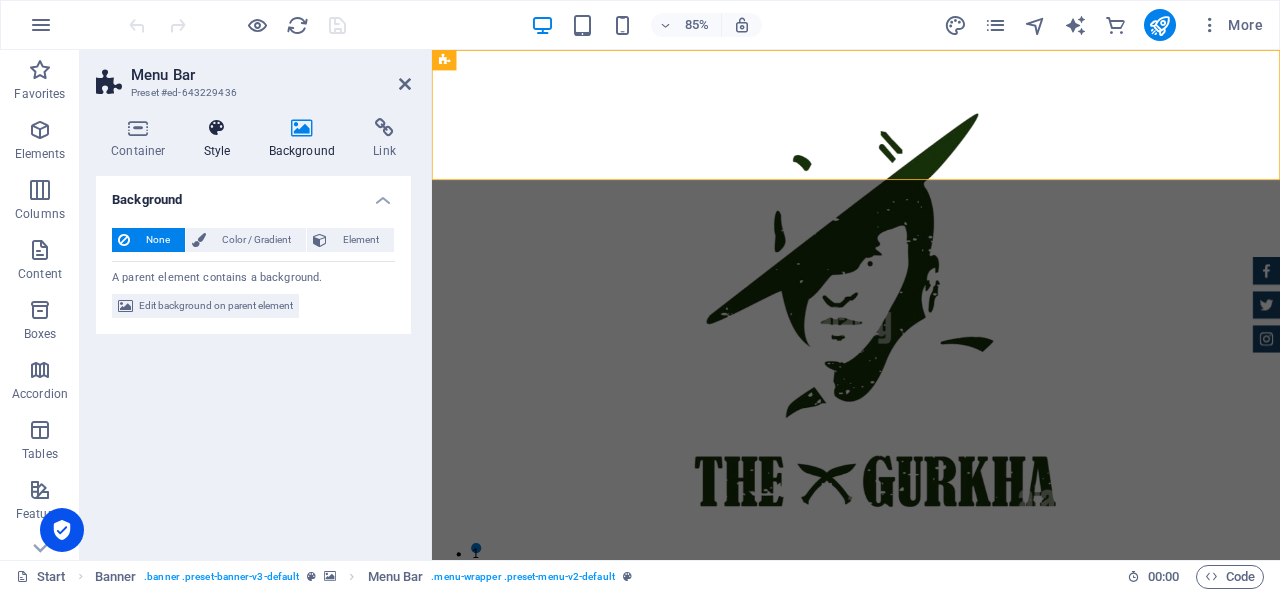 click at bounding box center [217, 128] 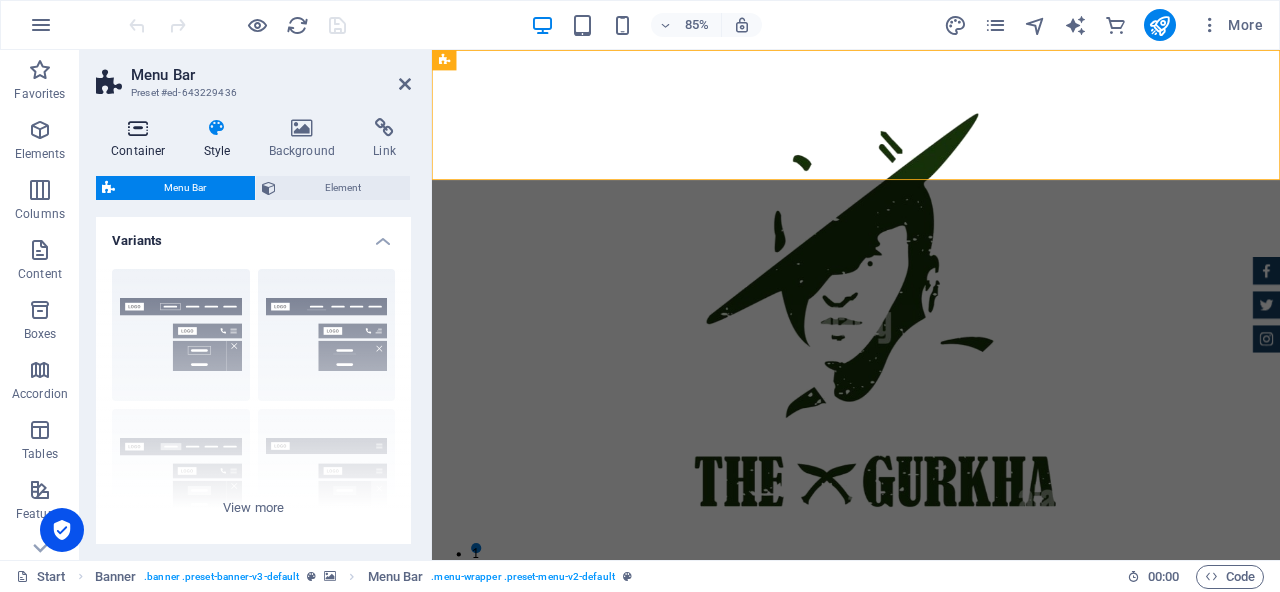 click at bounding box center (138, 128) 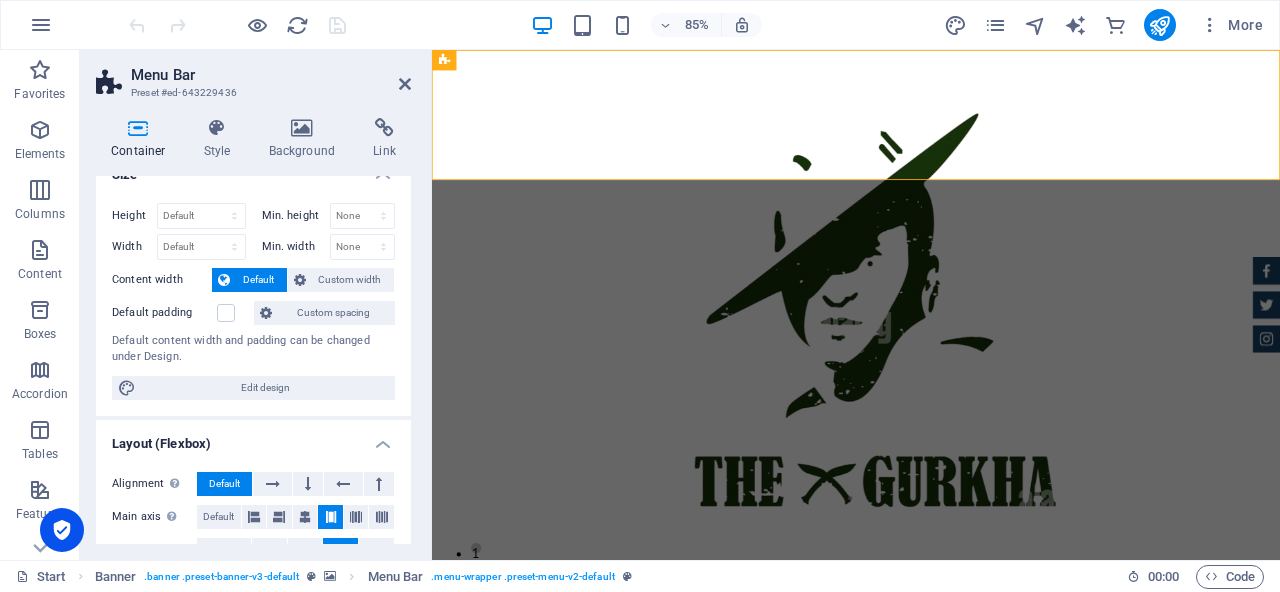 scroll, scrollTop: 0, scrollLeft: 0, axis: both 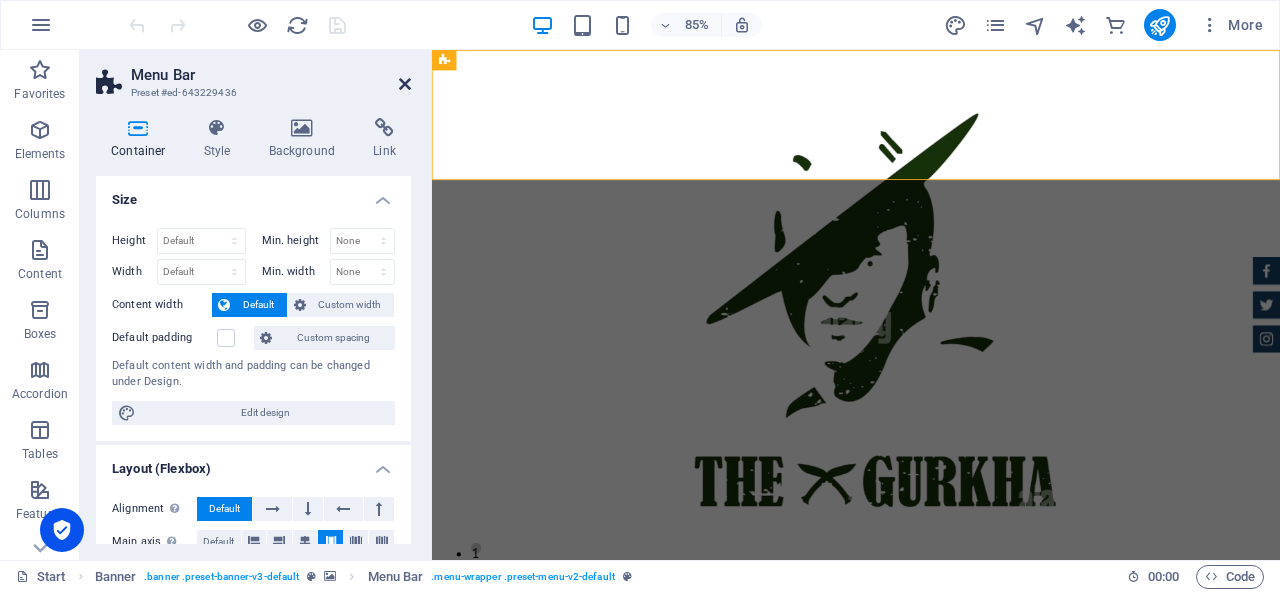 click at bounding box center (405, 84) 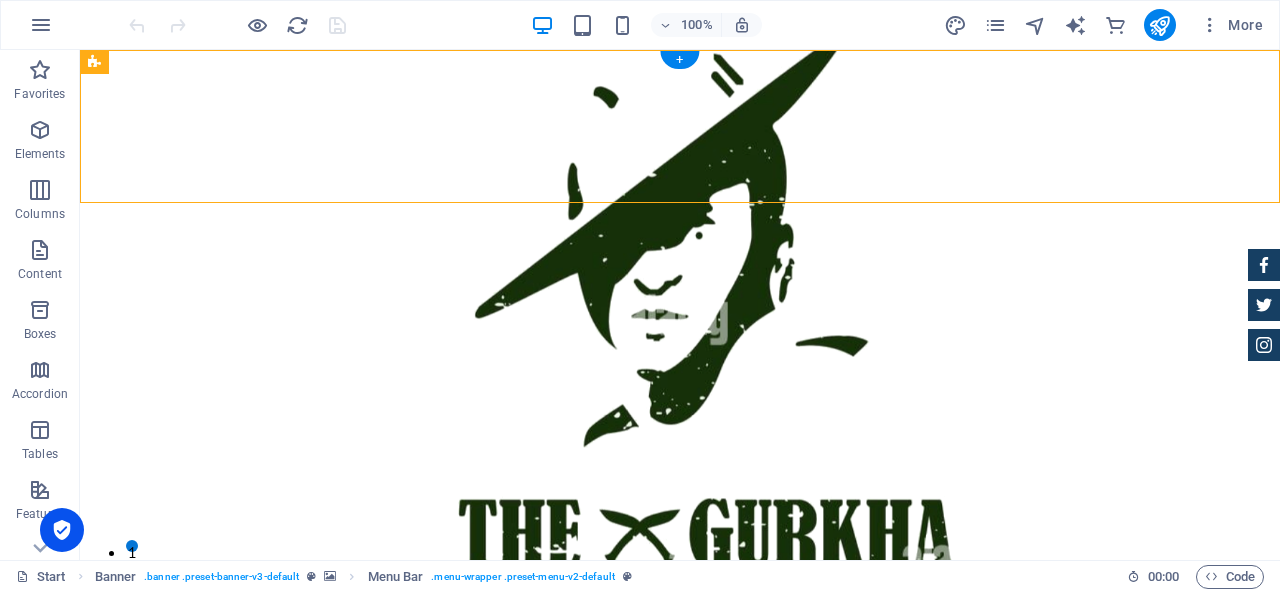 click at bounding box center [680, 1070] 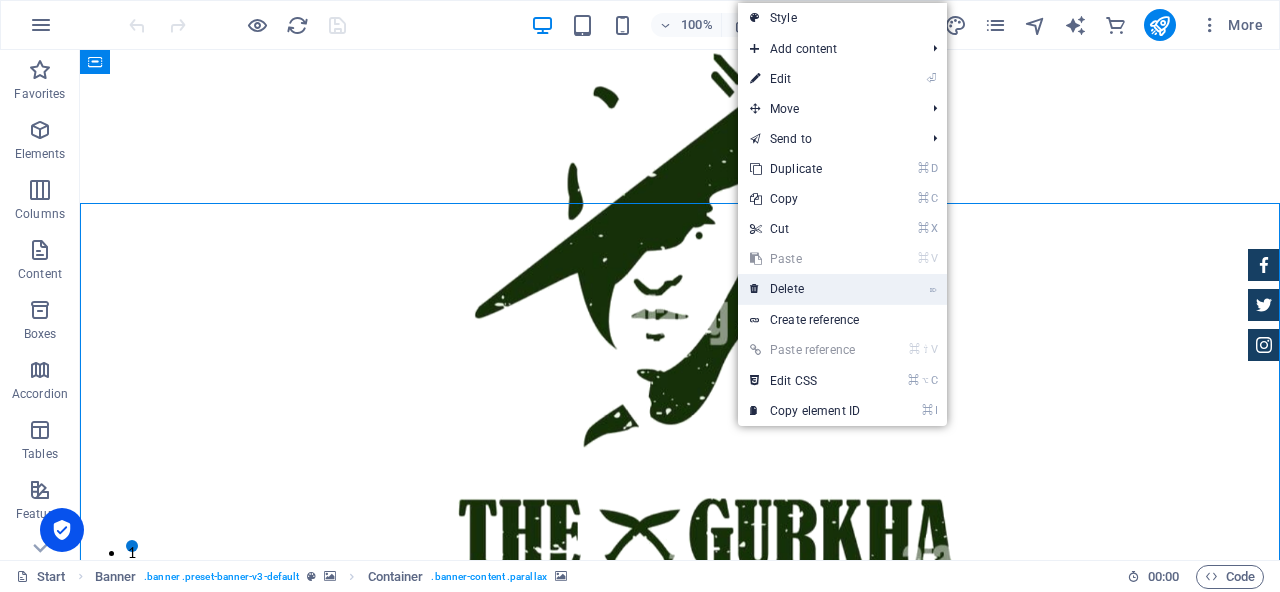 click on "⌦  Delete" at bounding box center (805, 289) 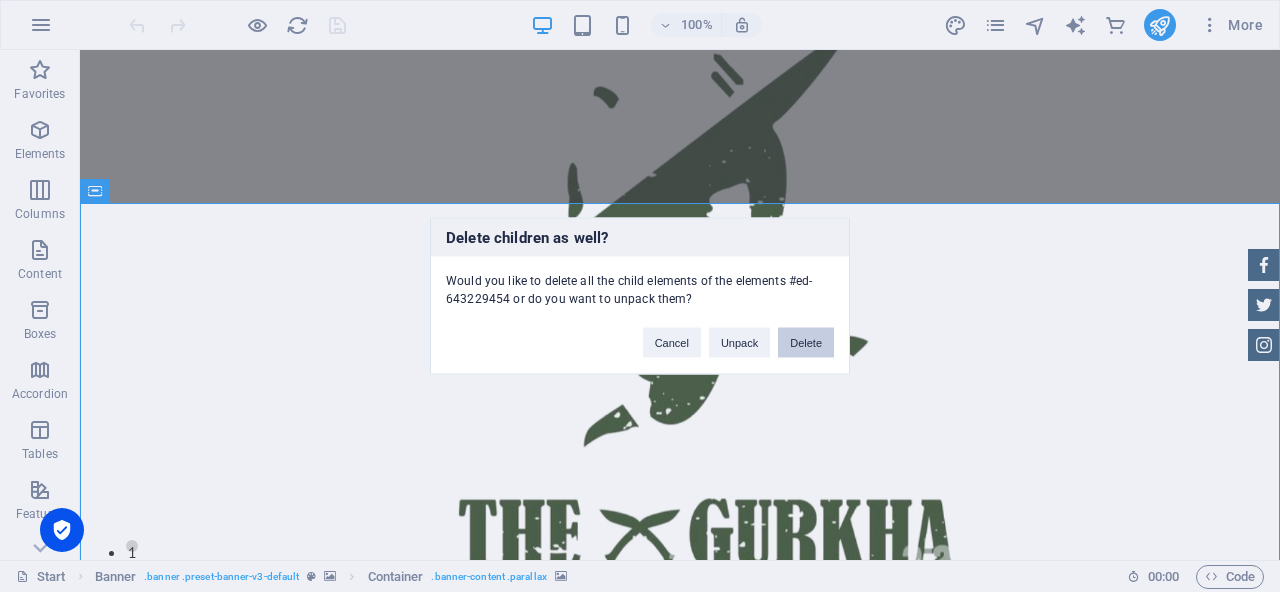 click on "Delete" at bounding box center [806, 343] 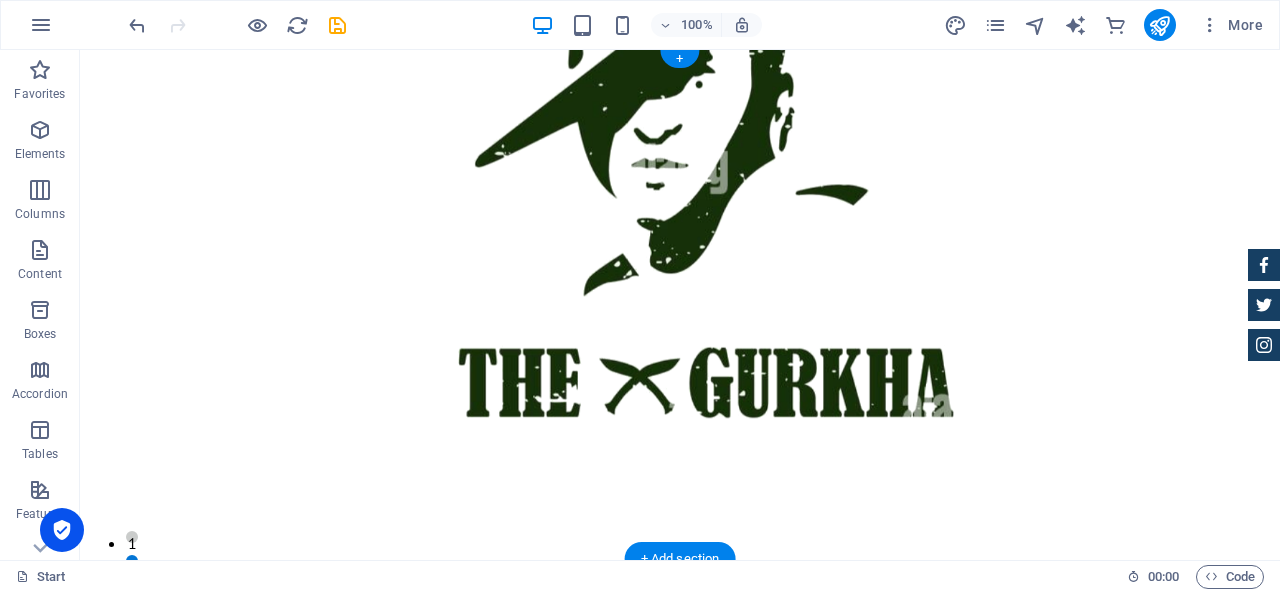 scroll, scrollTop: 0, scrollLeft: 0, axis: both 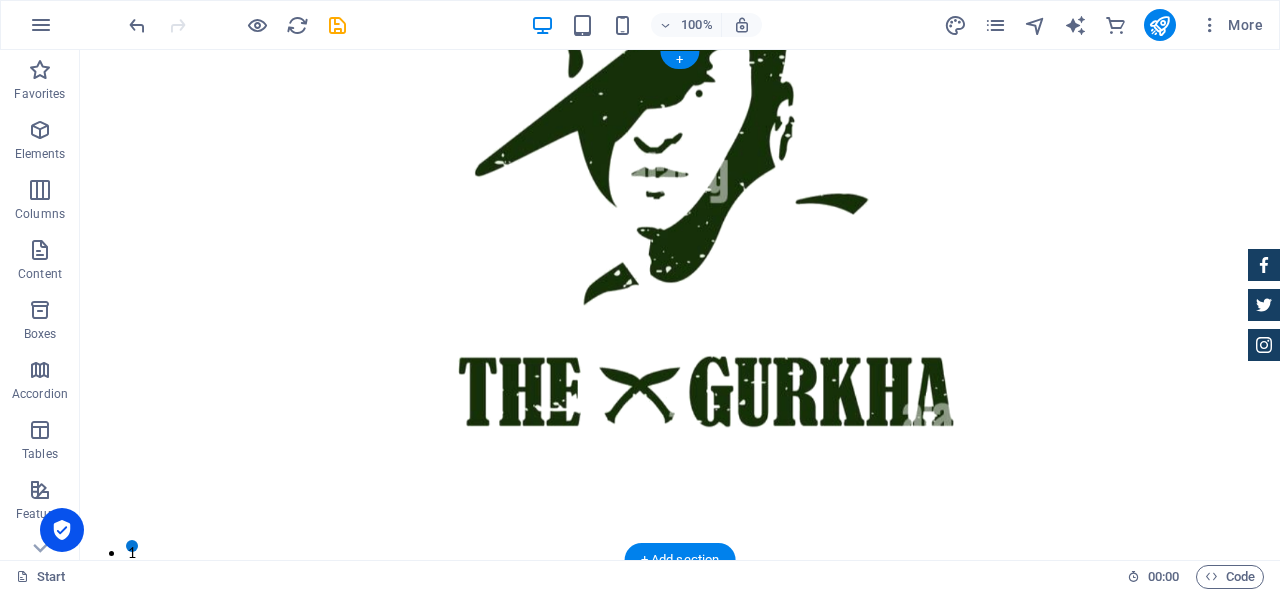 click at bounding box center (680, 305) 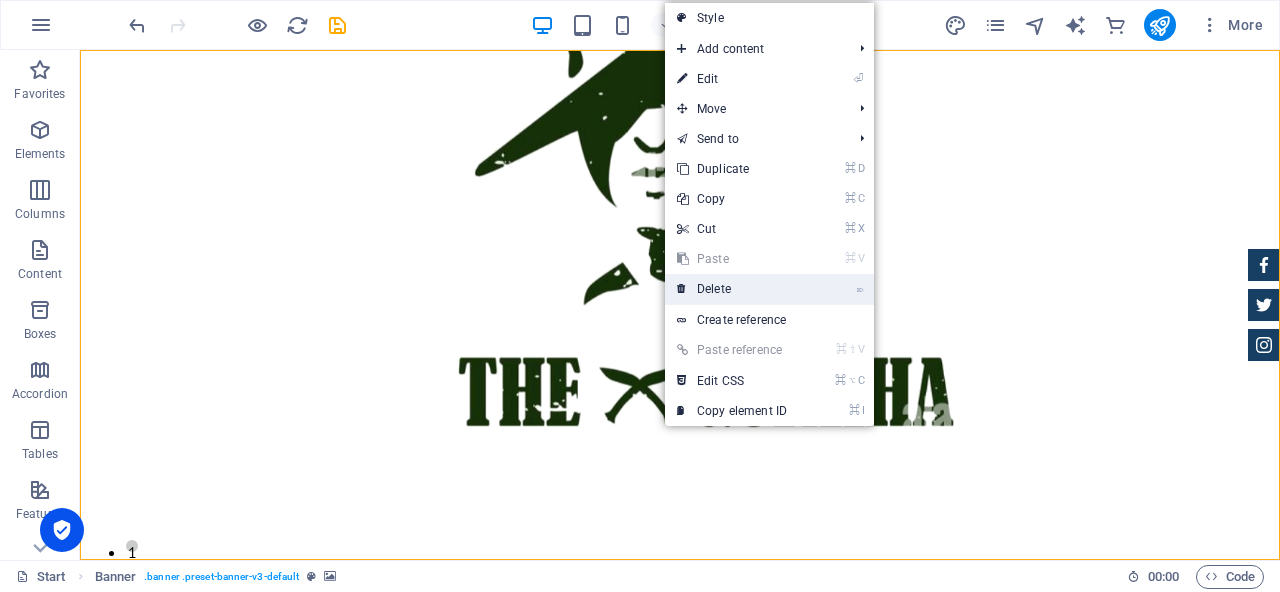 click on "⌦  Delete" at bounding box center [732, 289] 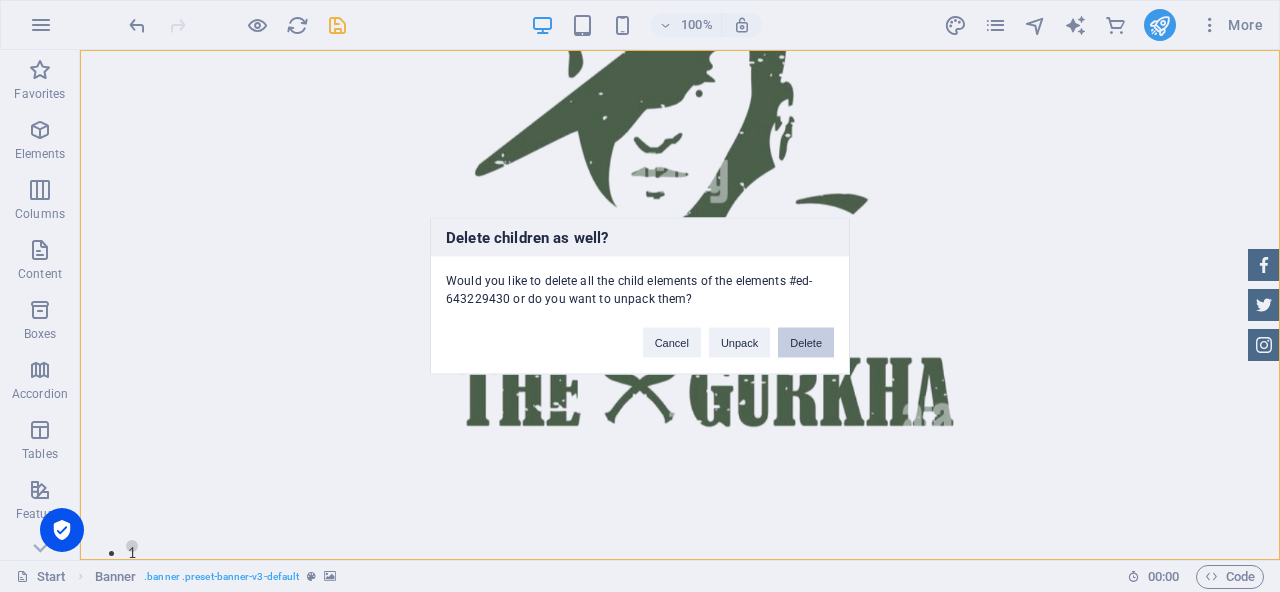 click on "Delete" at bounding box center [806, 343] 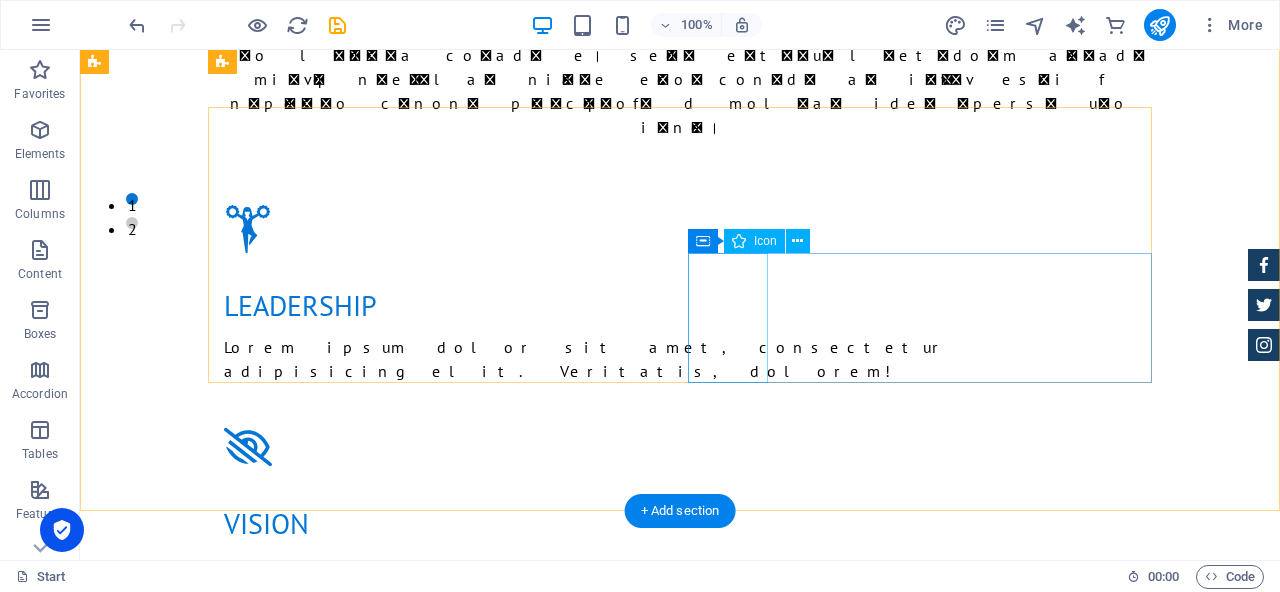 scroll, scrollTop: 0, scrollLeft: 0, axis: both 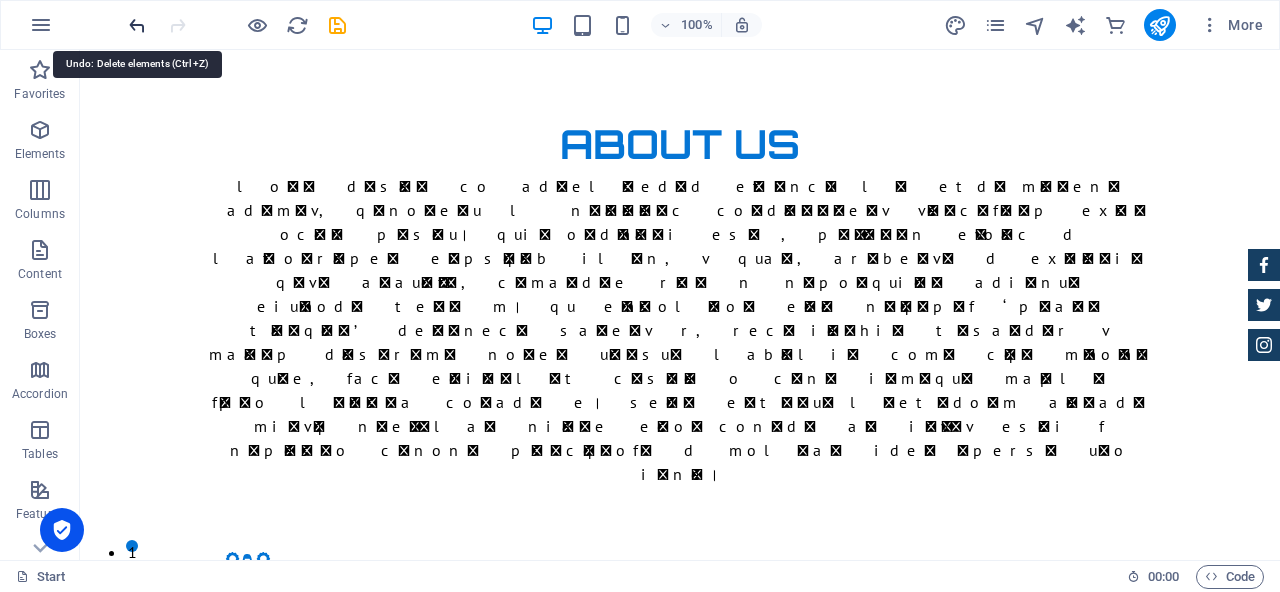 click at bounding box center (137, 25) 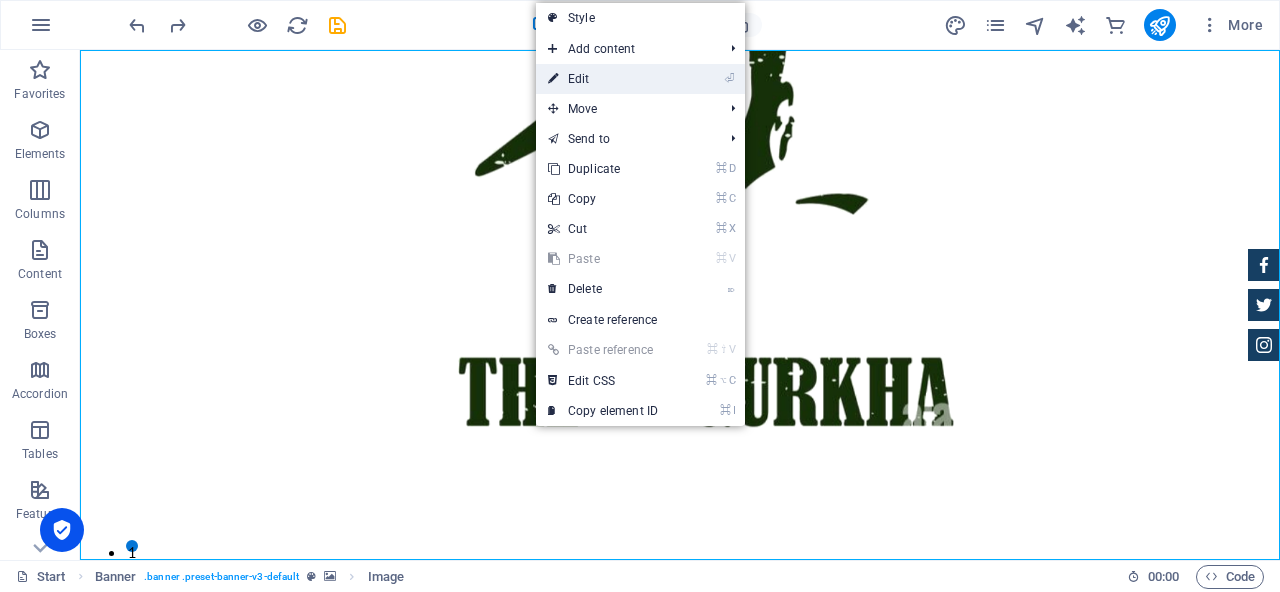 click on "⏎  Edit" at bounding box center [603, 79] 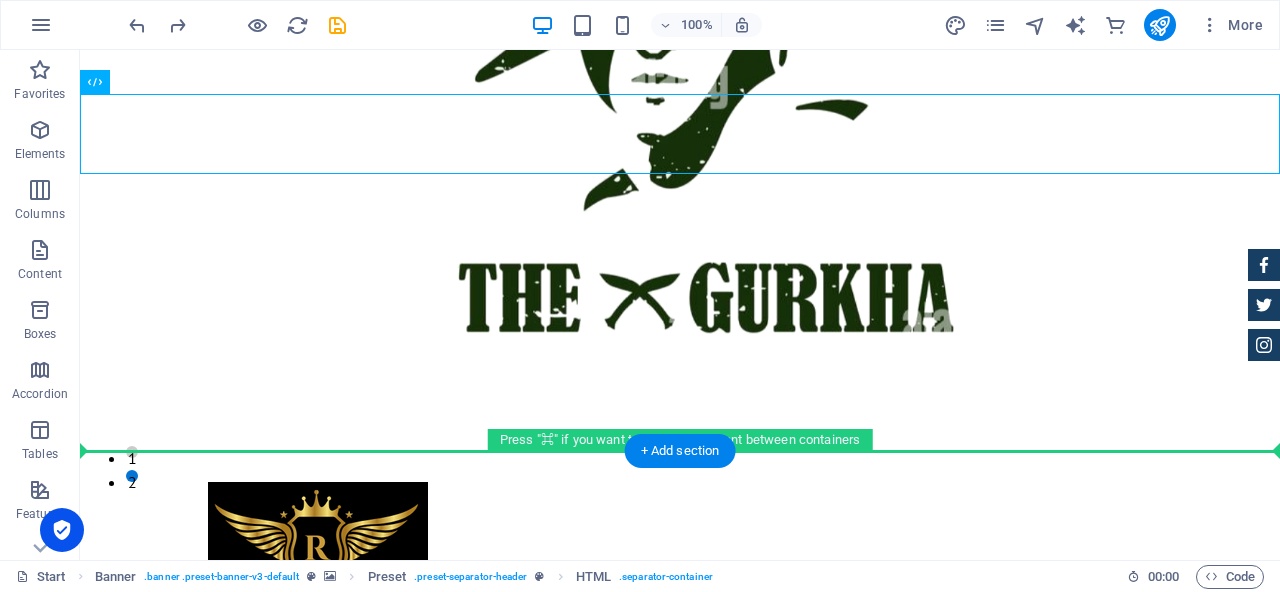 scroll, scrollTop: 147, scrollLeft: 0, axis: vertical 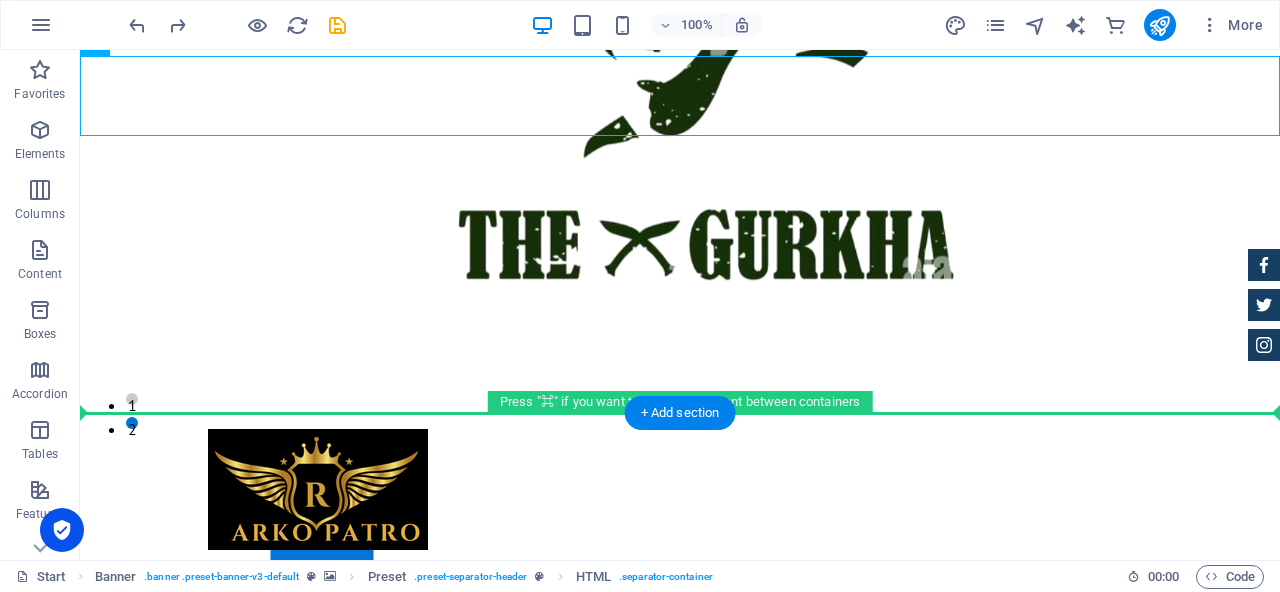 drag, startPoint x: 640, startPoint y: 256, endPoint x: 661, endPoint y: 468, distance: 213.03755 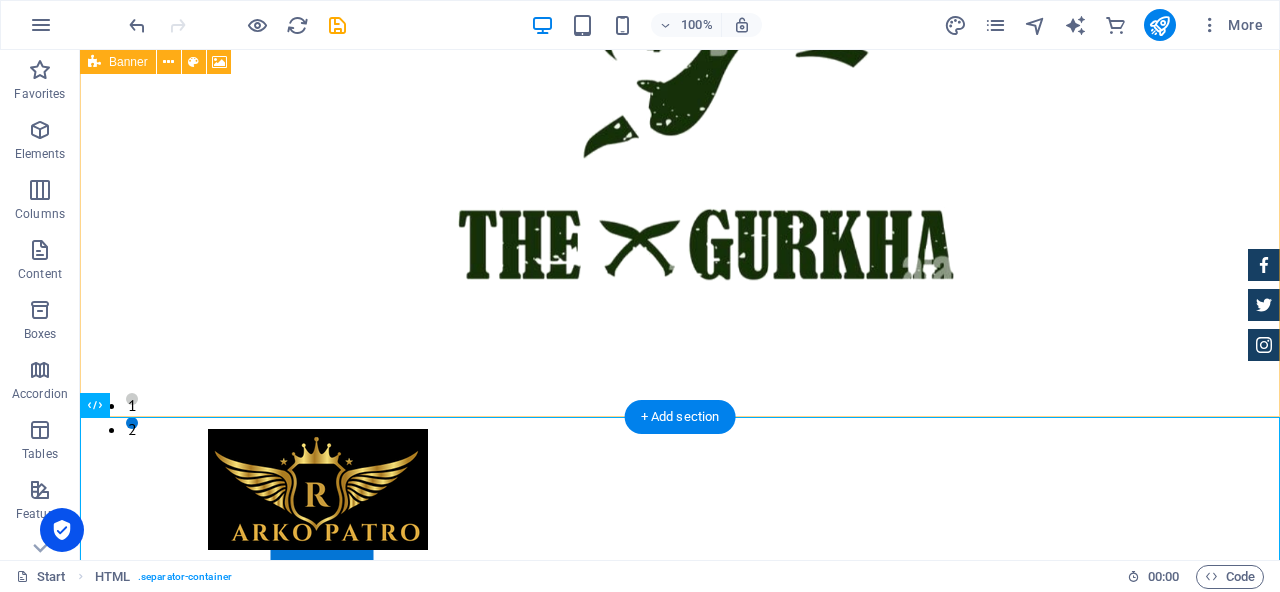 scroll, scrollTop: 0, scrollLeft: 0, axis: both 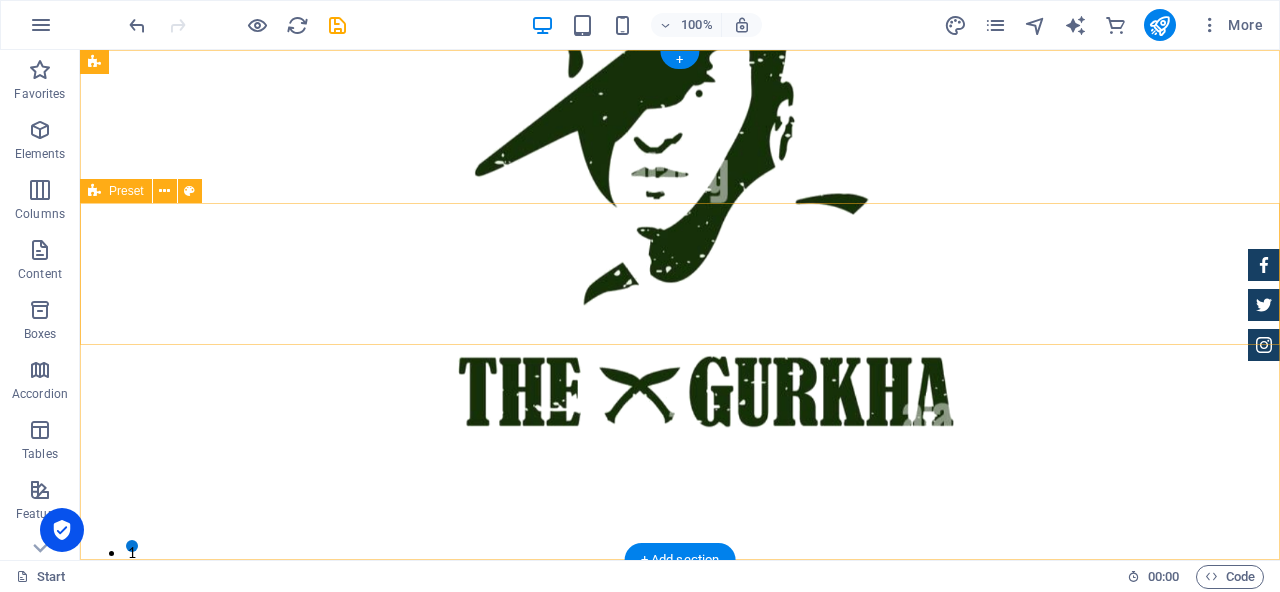click on "Drop content here or  Add elements  Paste clipboard" at bounding box center (680, 832) 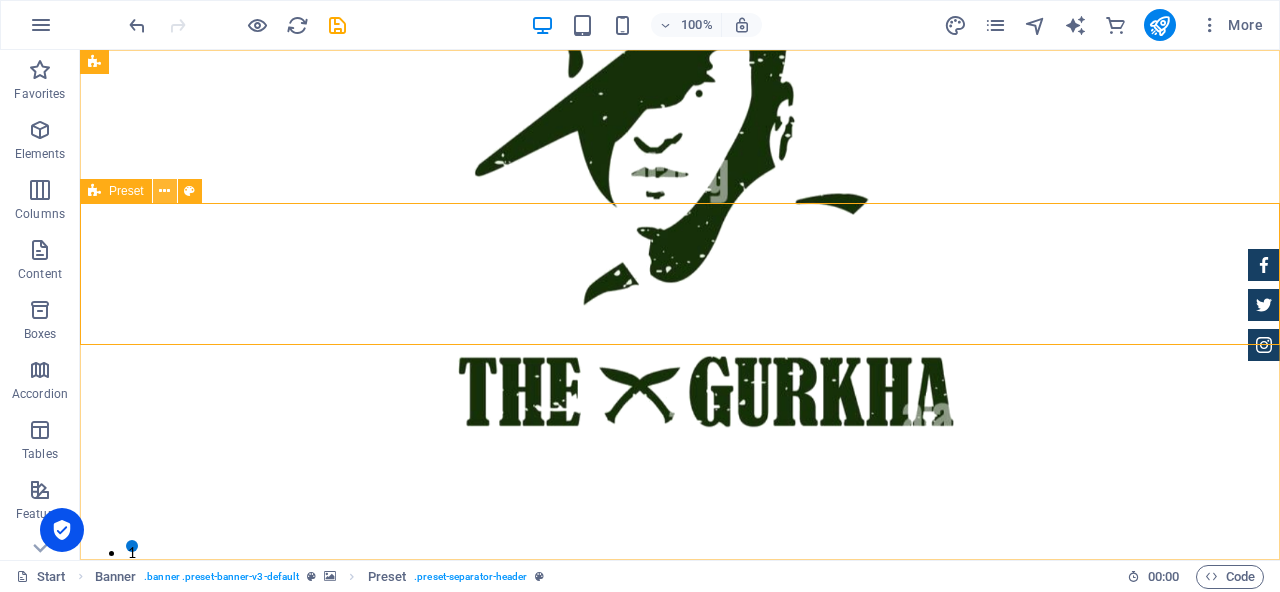 click at bounding box center [164, 191] 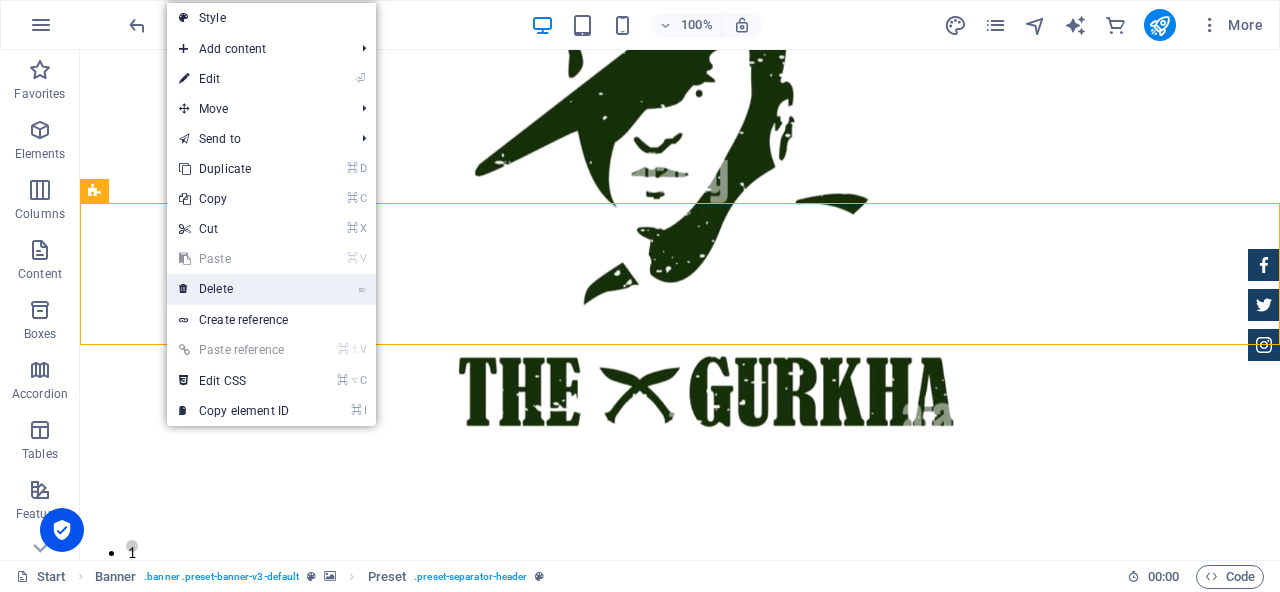 click on "⌦  Delete" at bounding box center [234, 289] 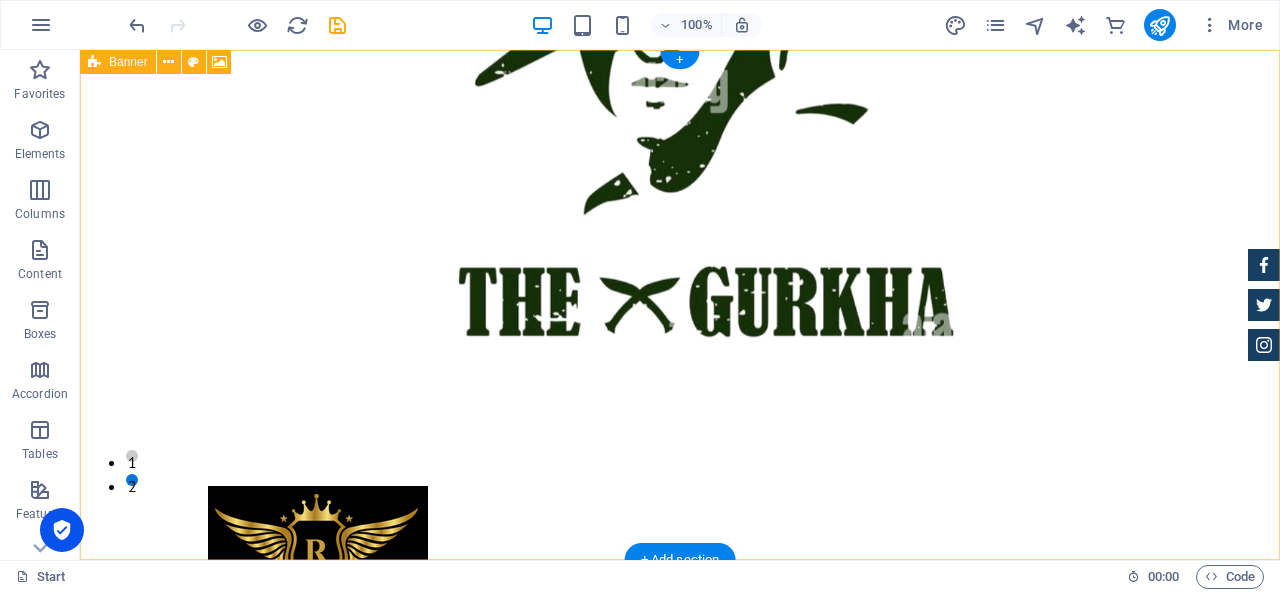 scroll, scrollTop: 0, scrollLeft: 0, axis: both 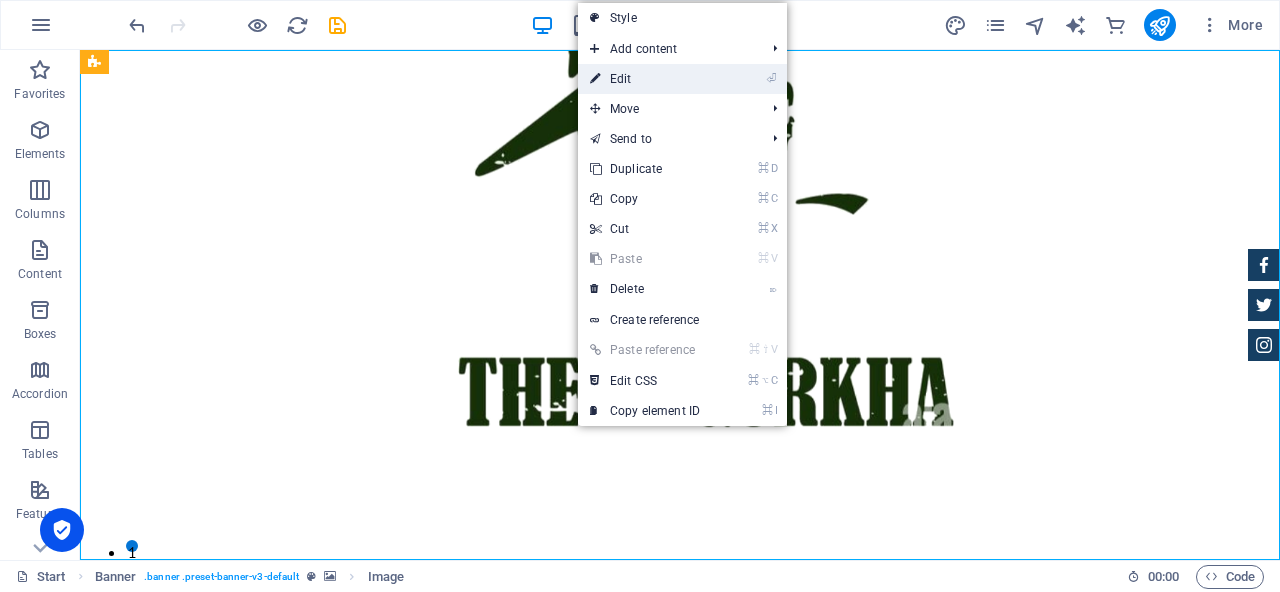 click on "⏎  Edit" at bounding box center (645, 79) 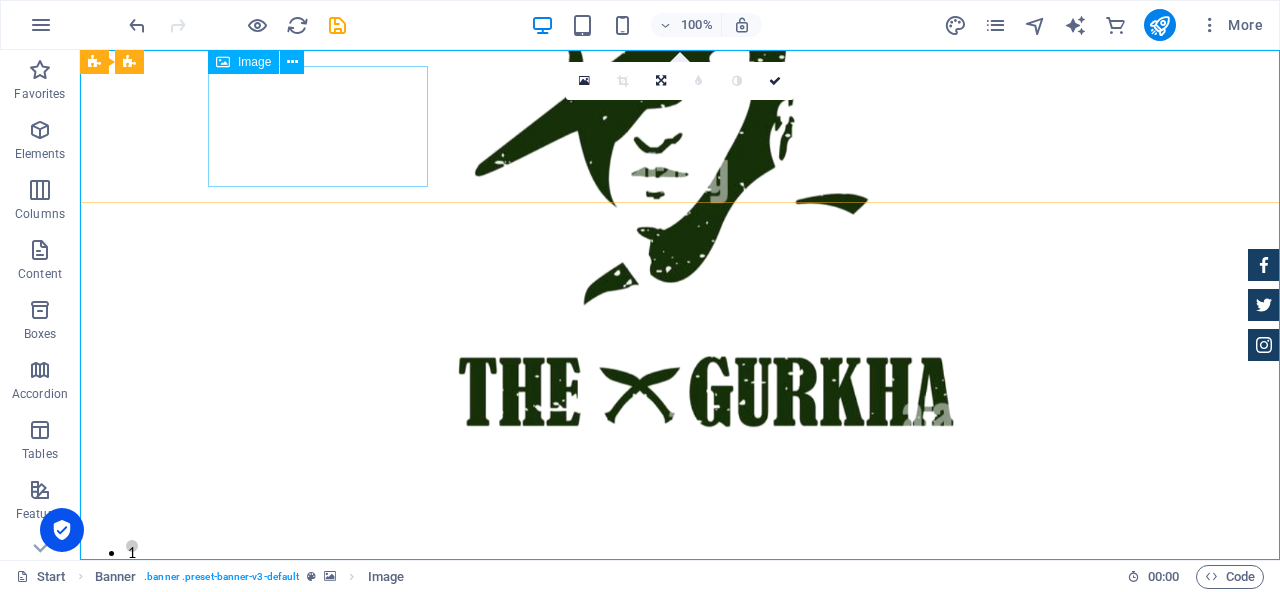 click on "Image" at bounding box center [254, 62] 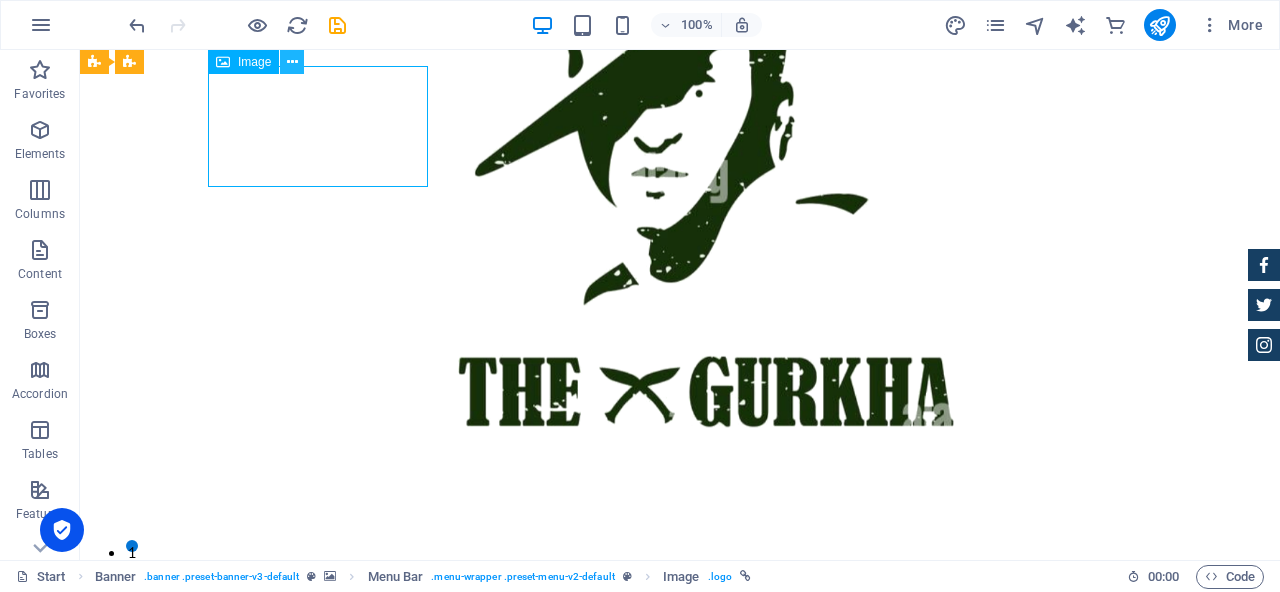 click at bounding box center (292, 62) 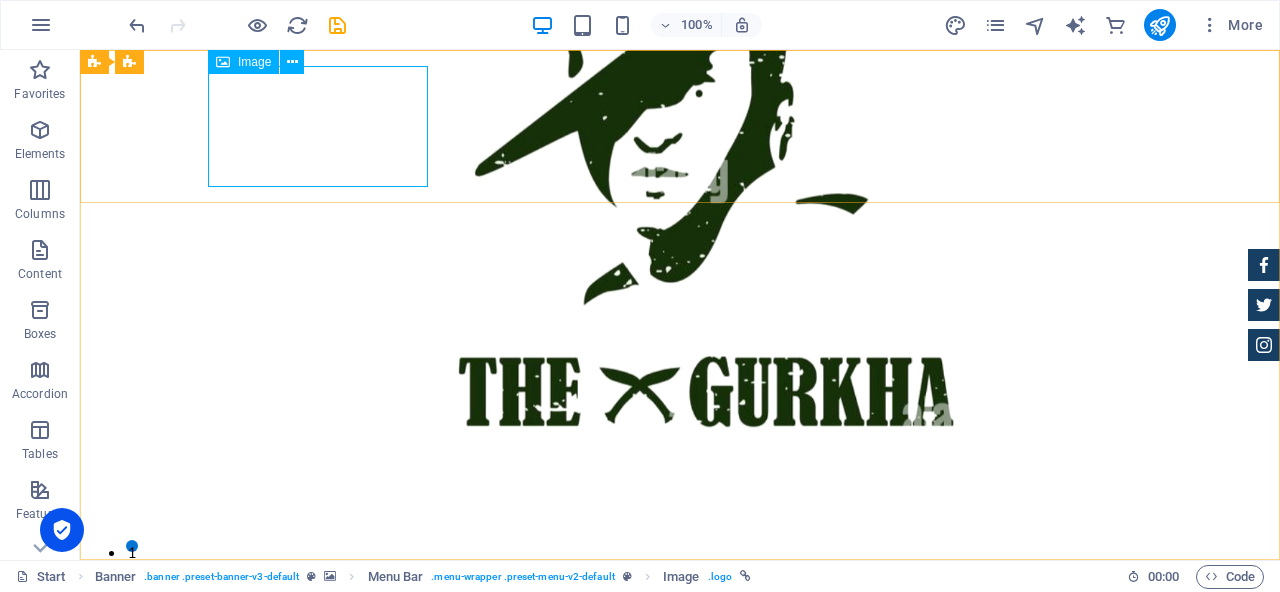 click at bounding box center [223, 62] 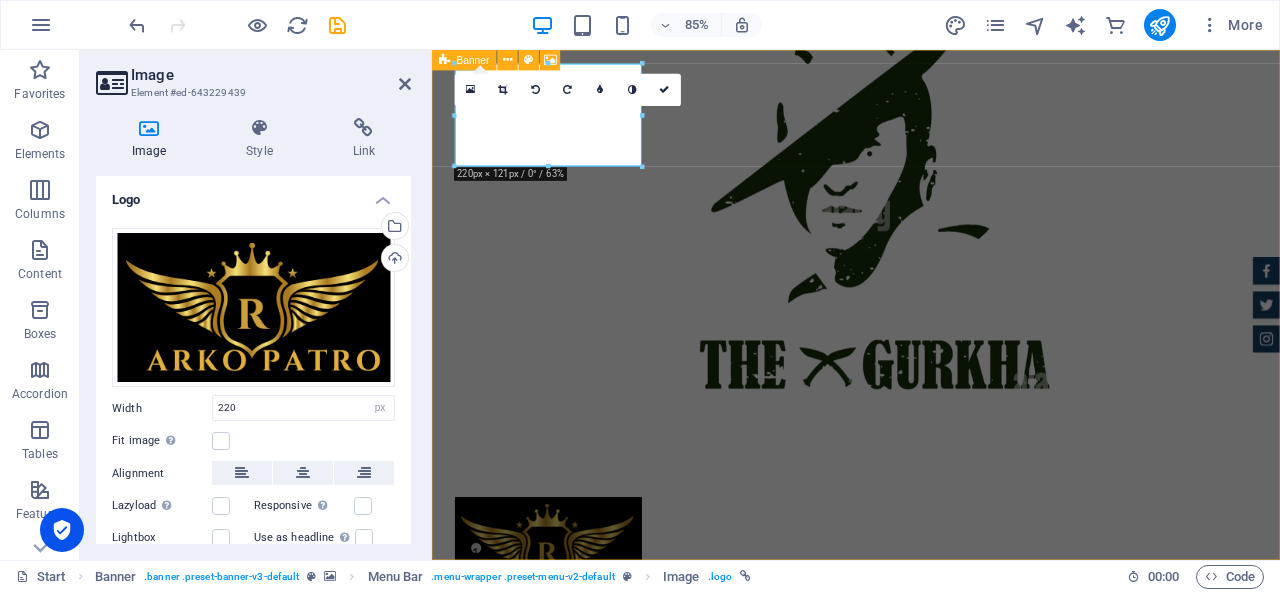 click at bounding box center (931, 305) 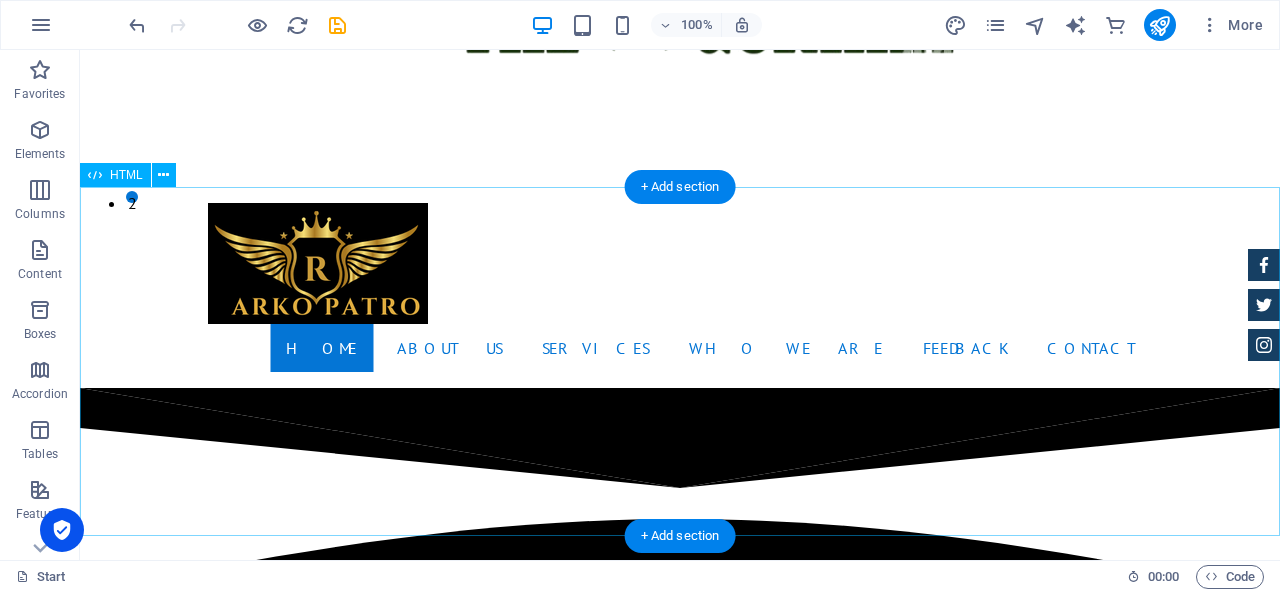 scroll, scrollTop: 359, scrollLeft: 0, axis: vertical 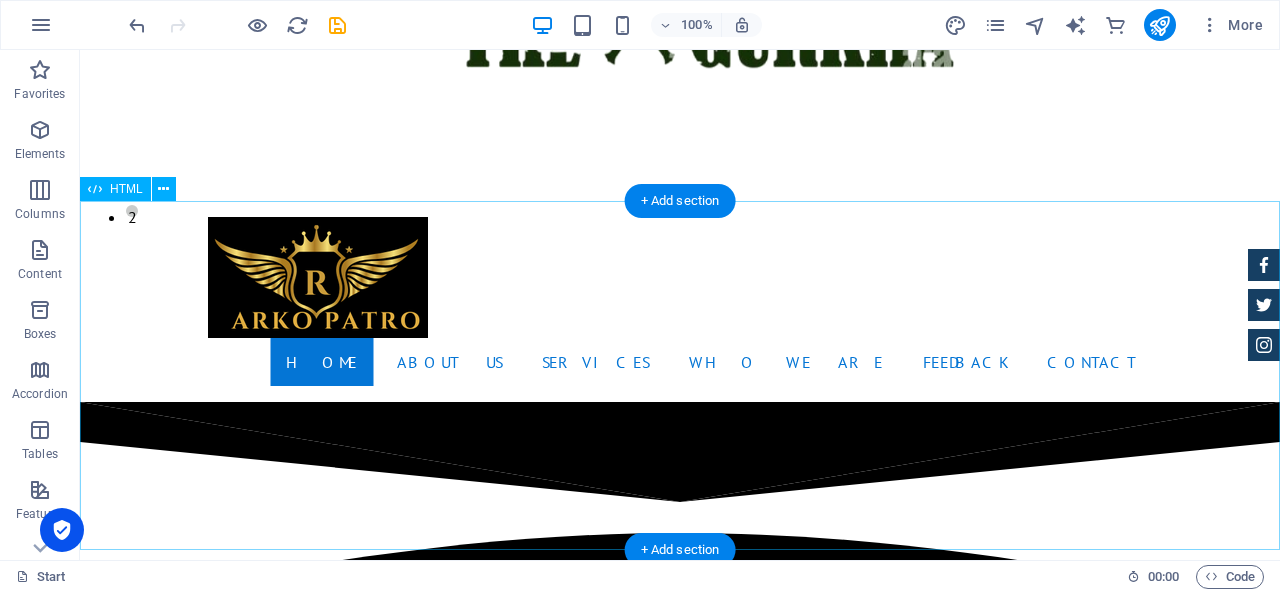 click at bounding box center [680, 576] 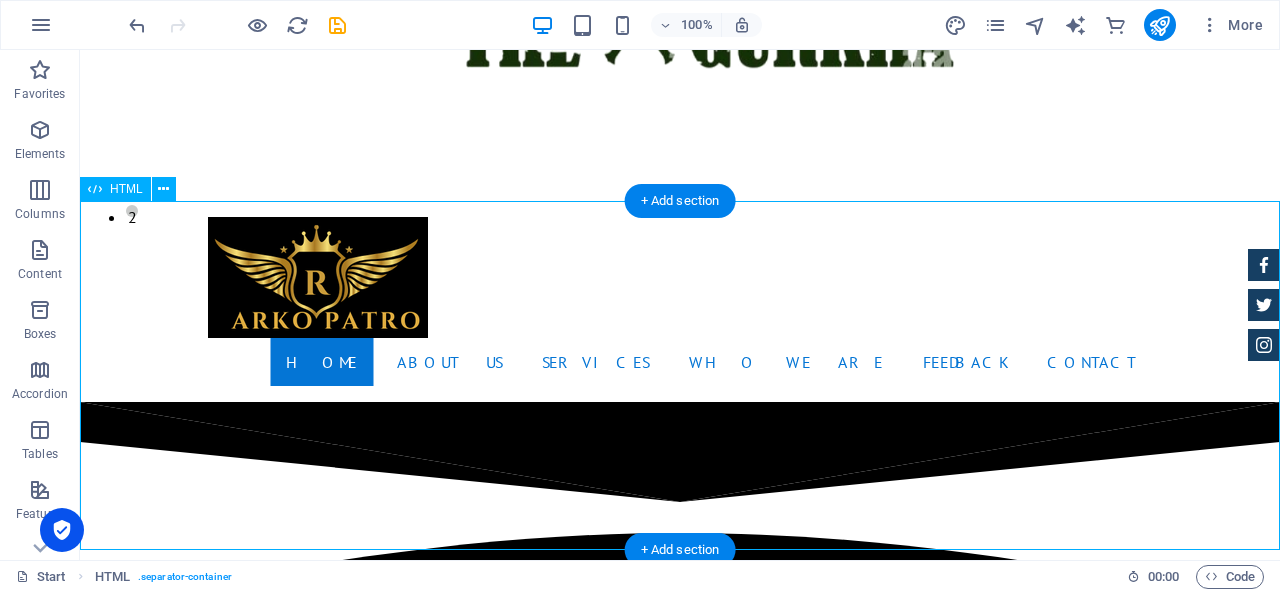 click at bounding box center (680, 576) 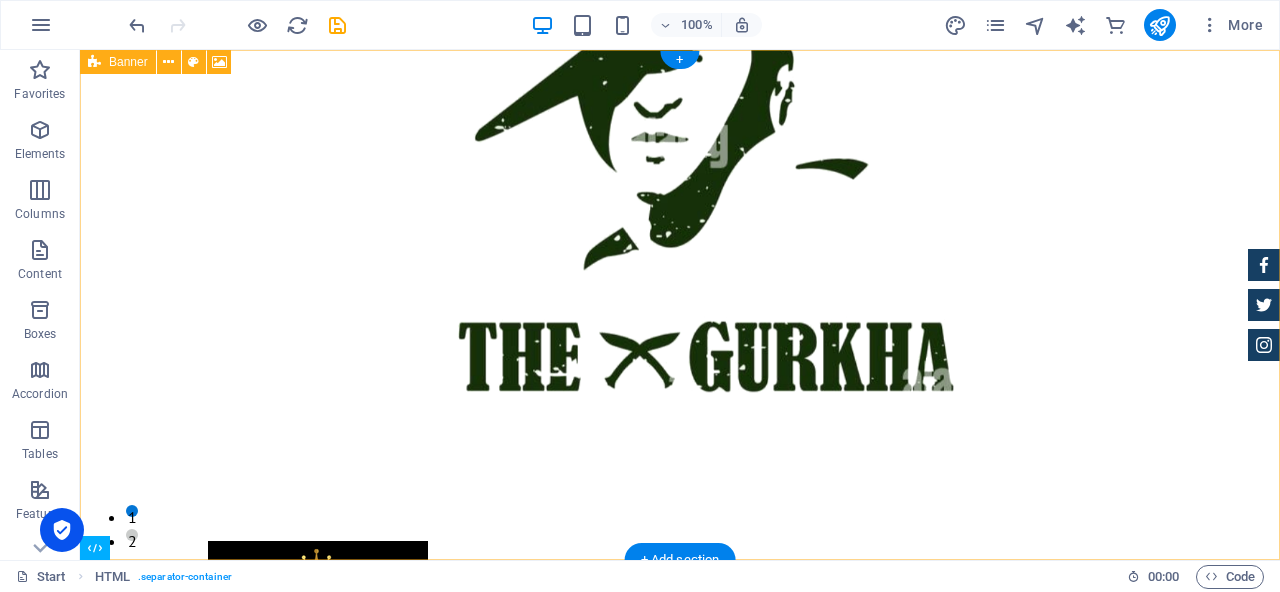 scroll, scrollTop: 0, scrollLeft: 0, axis: both 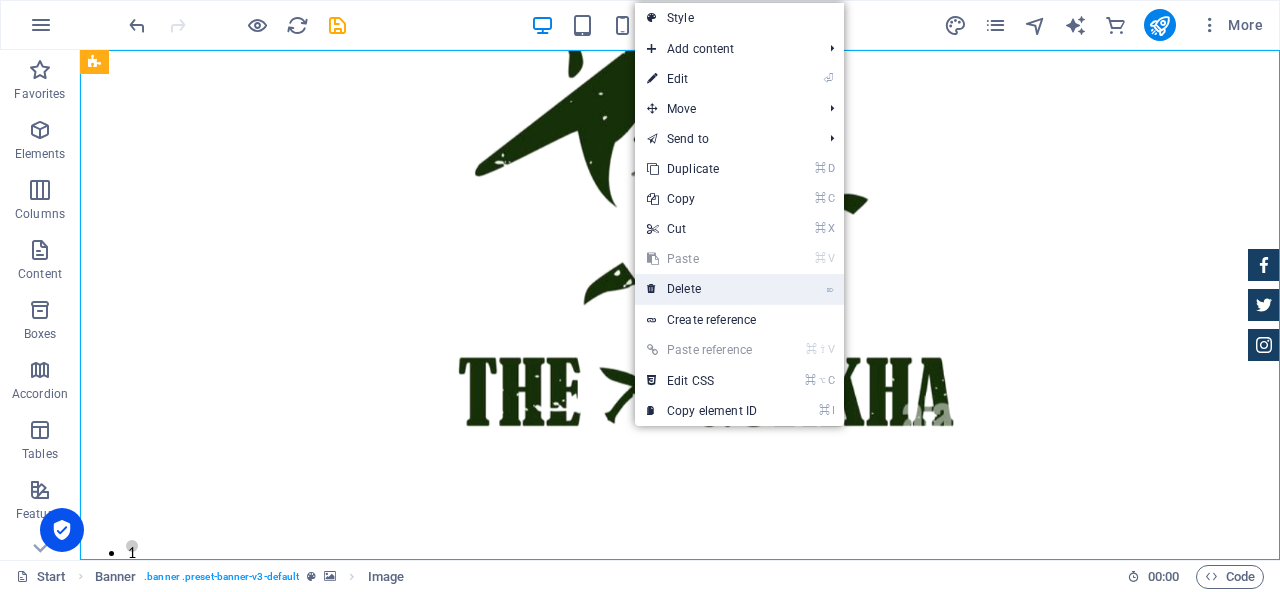 click on "⌦  Delete" at bounding box center (702, 289) 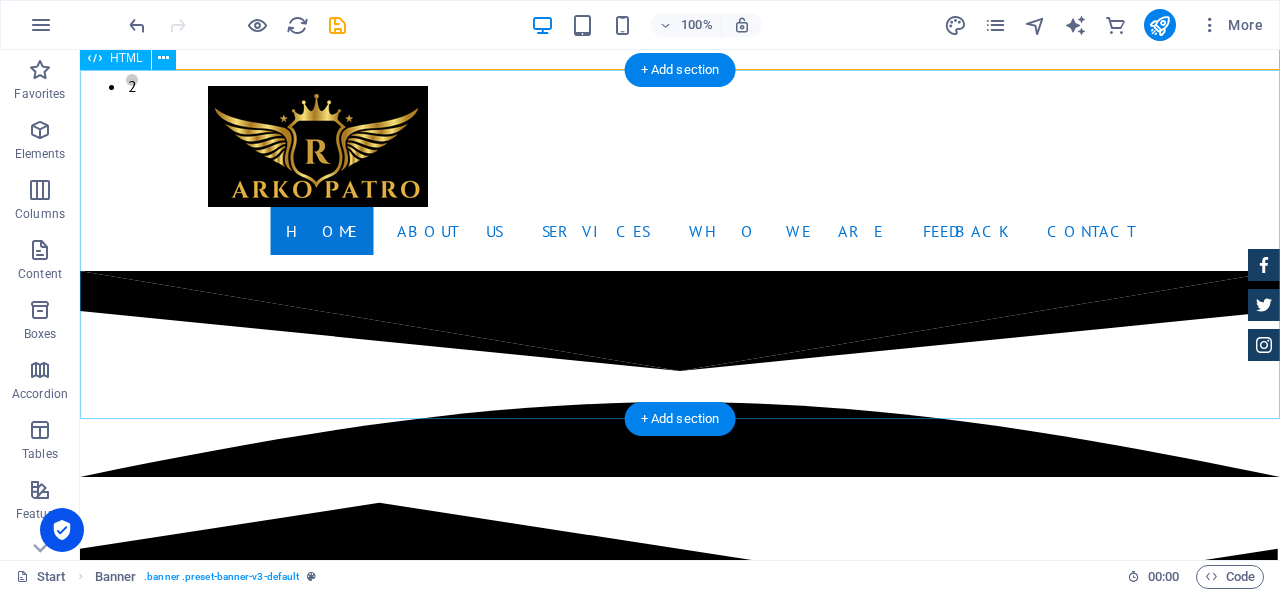 scroll, scrollTop: 591, scrollLeft: 0, axis: vertical 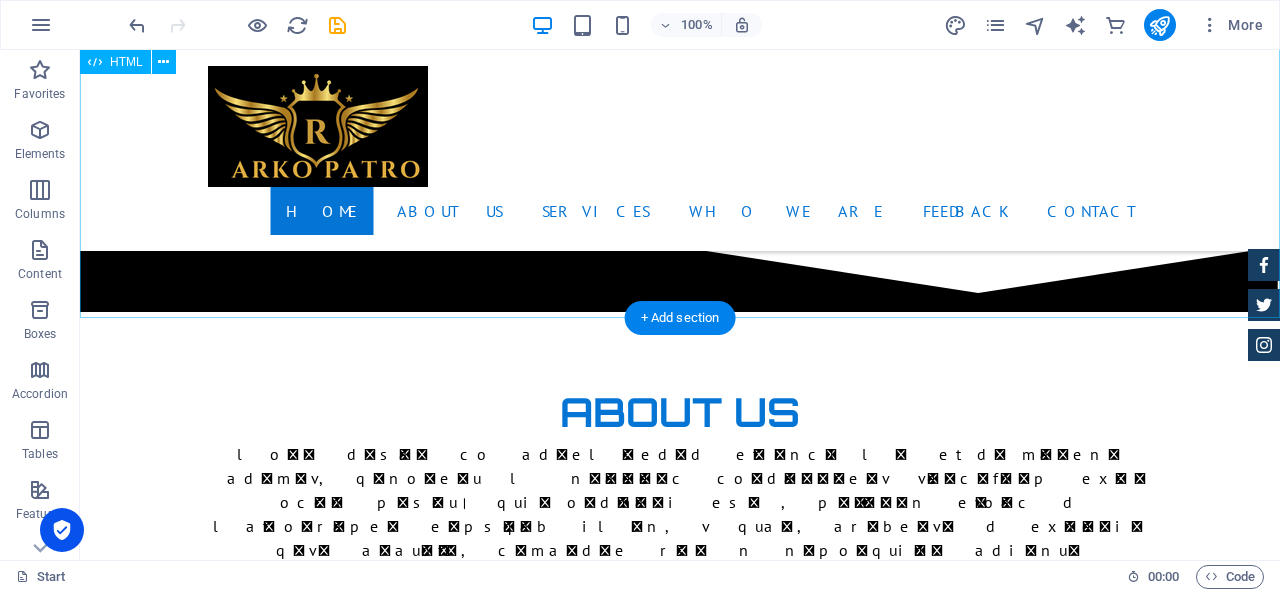 click at bounding box center (680, 143) 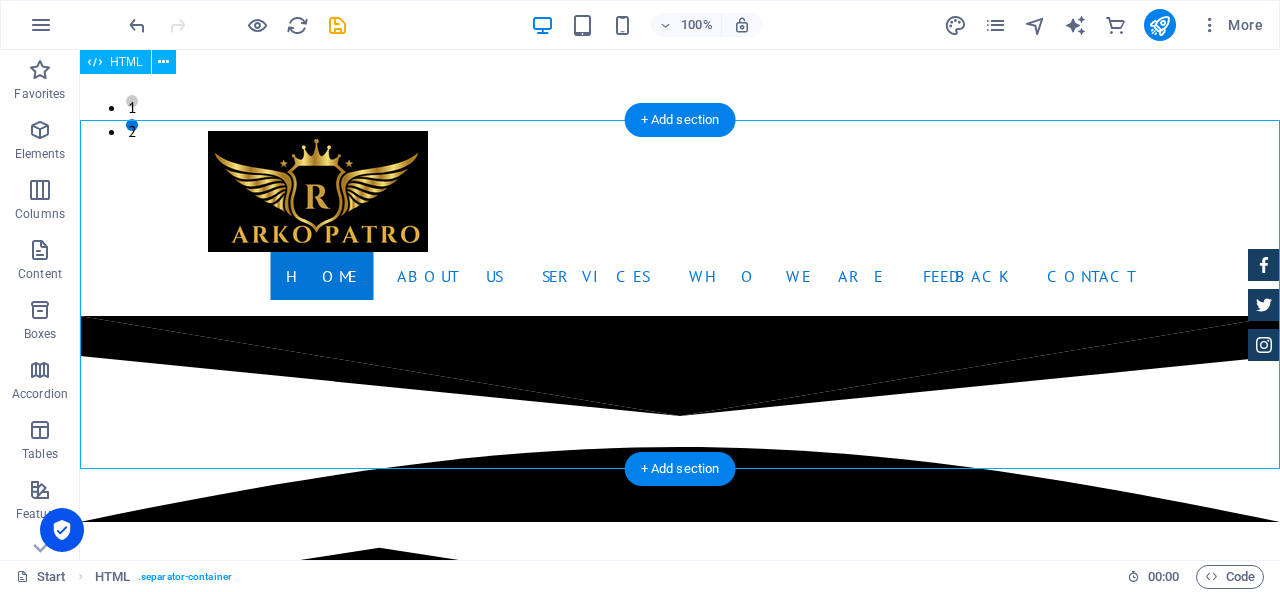 scroll, scrollTop: 433, scrollLeft: 0, axis: vertical 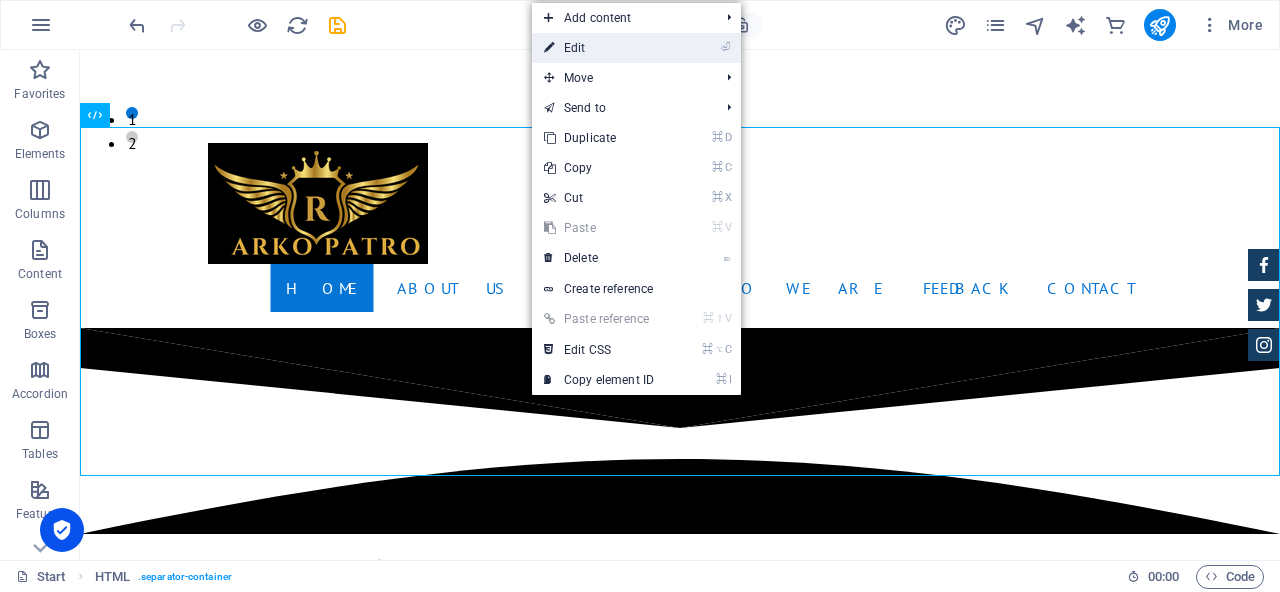 click on "⏎  Edit" at bounding box center (599, 48) 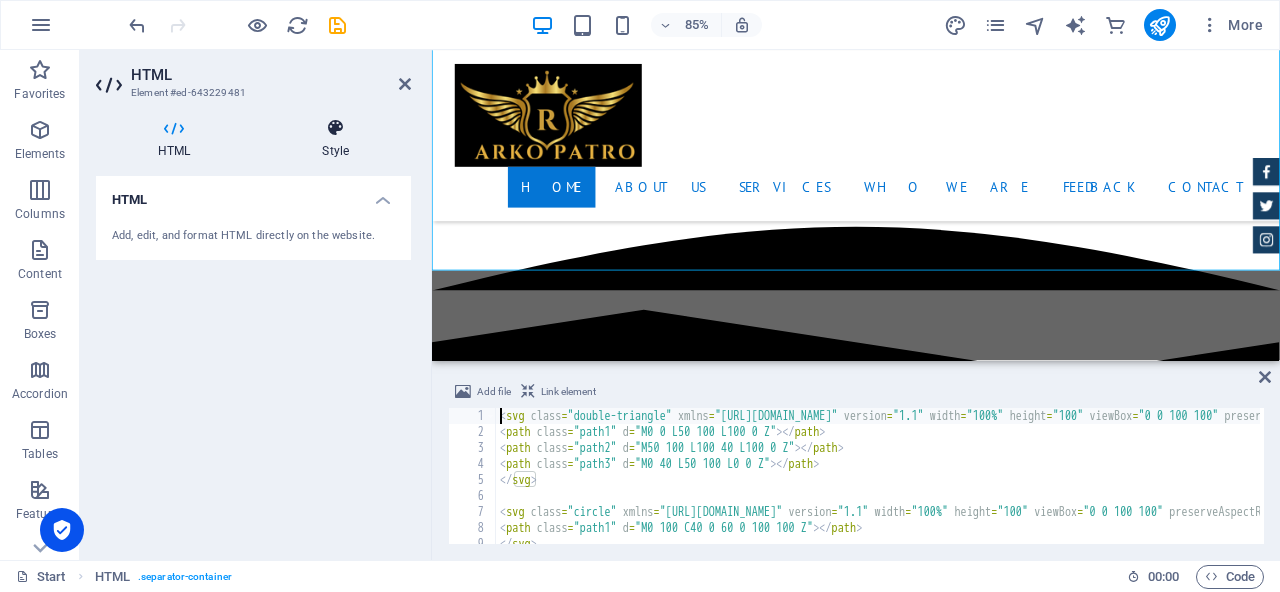 click at bounding box center (335, 128) 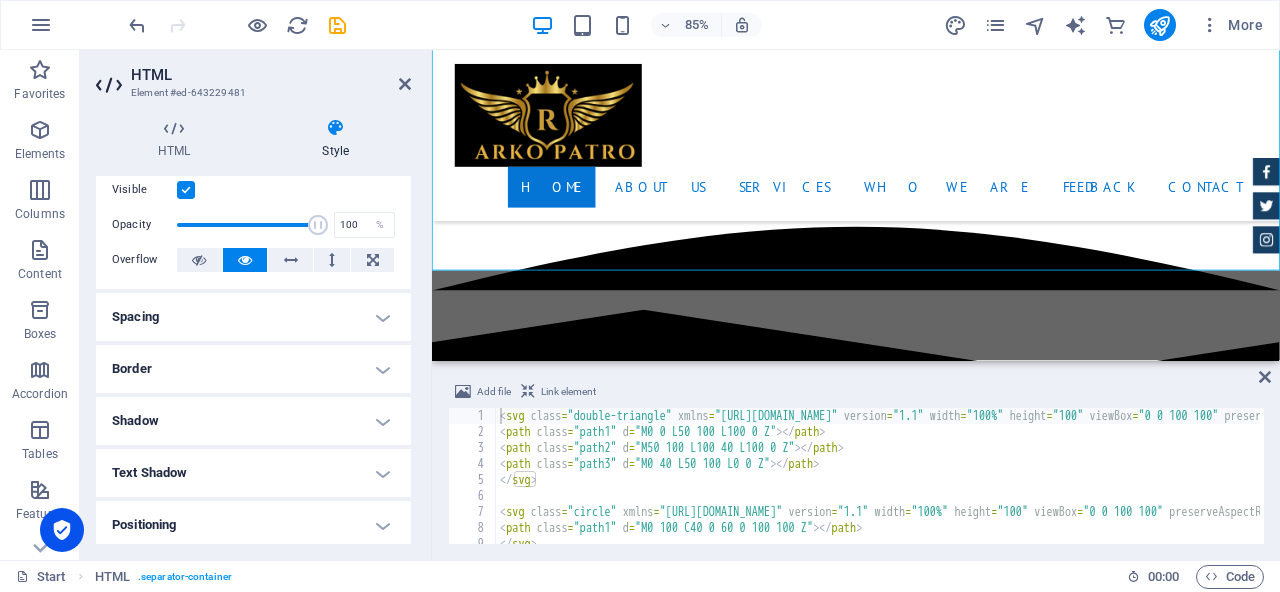 scroll, scrollTop: 31, scrollLeft: 0, axis: vertical 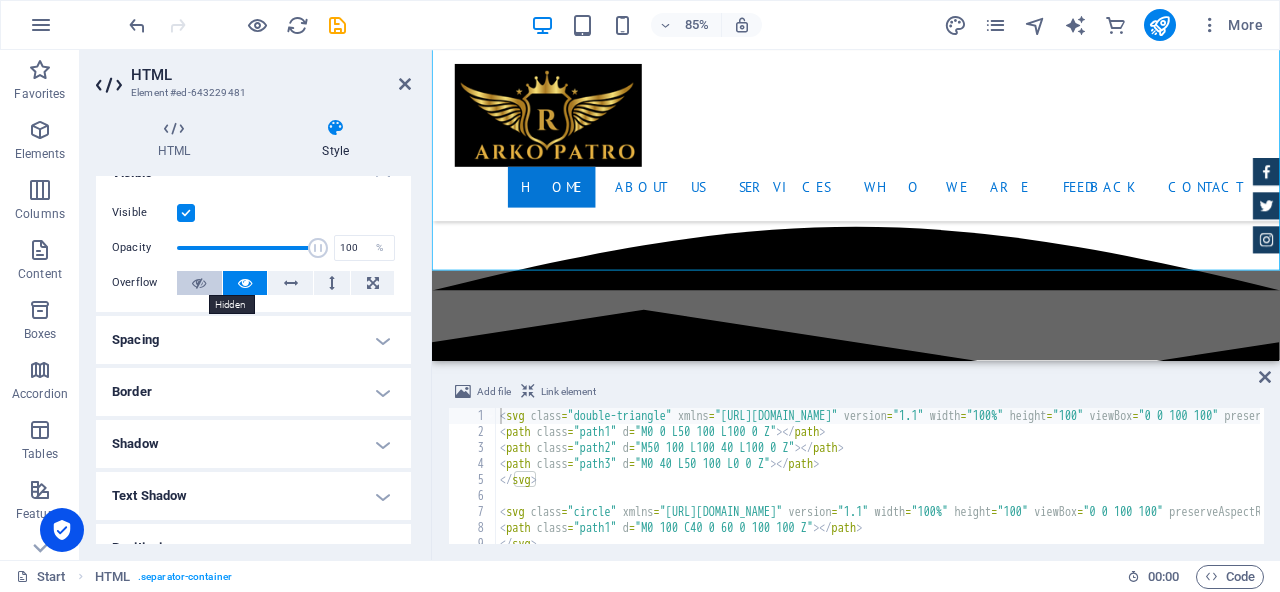 click at bounding box center [199, 283] 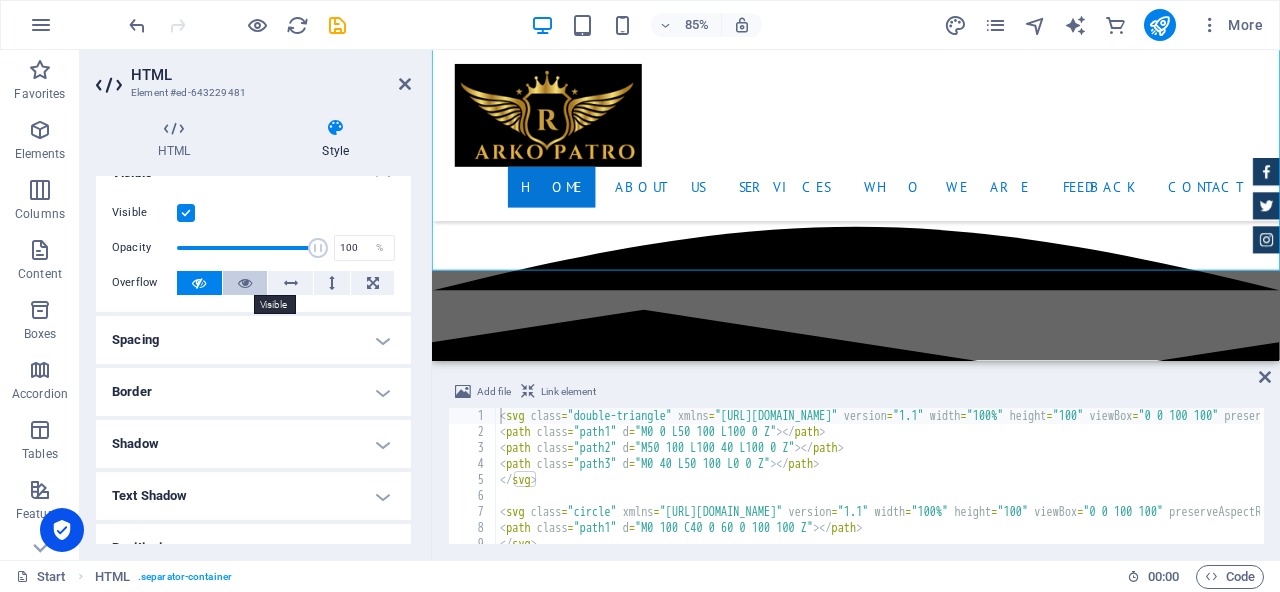 click at bounding box center (245, 283) 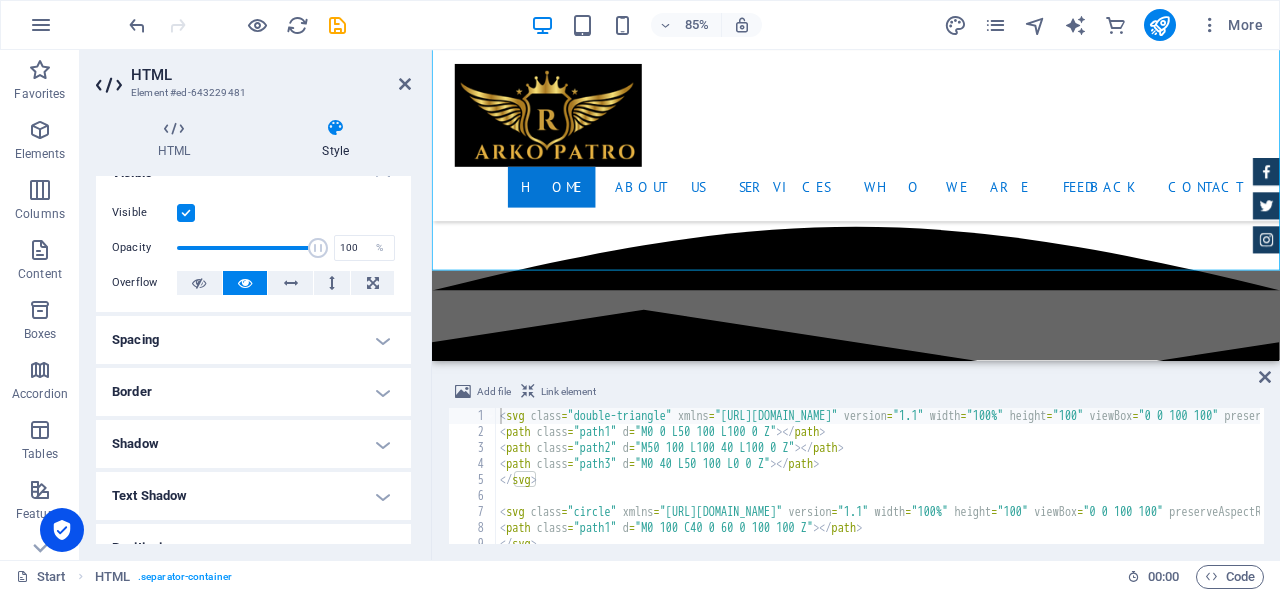 click on "Spacing" at bounding box center (253, 340) 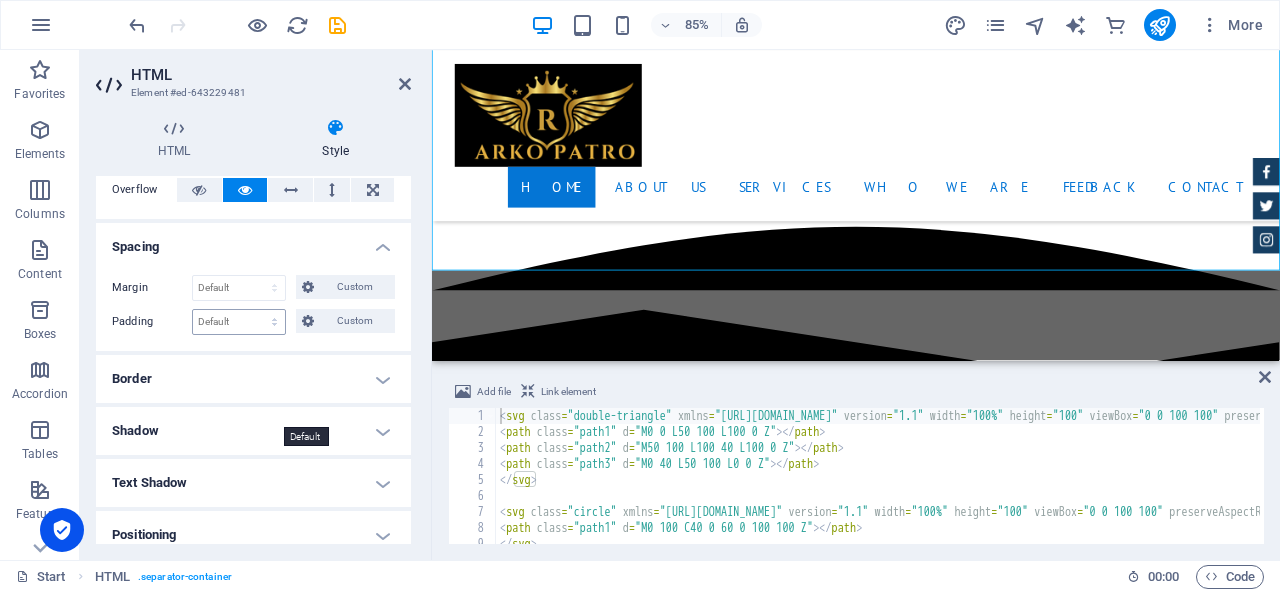 scroll, scrollTop: 165, scrollLeft: 0, axis: vertical 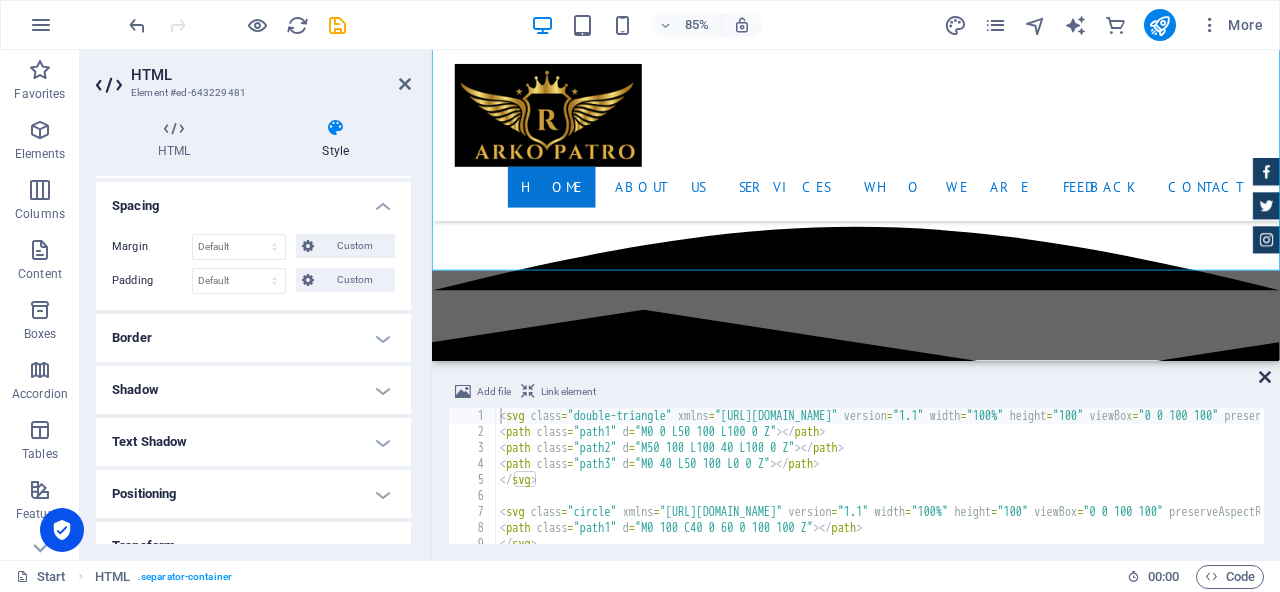 click at bounding box center (1265, 377) 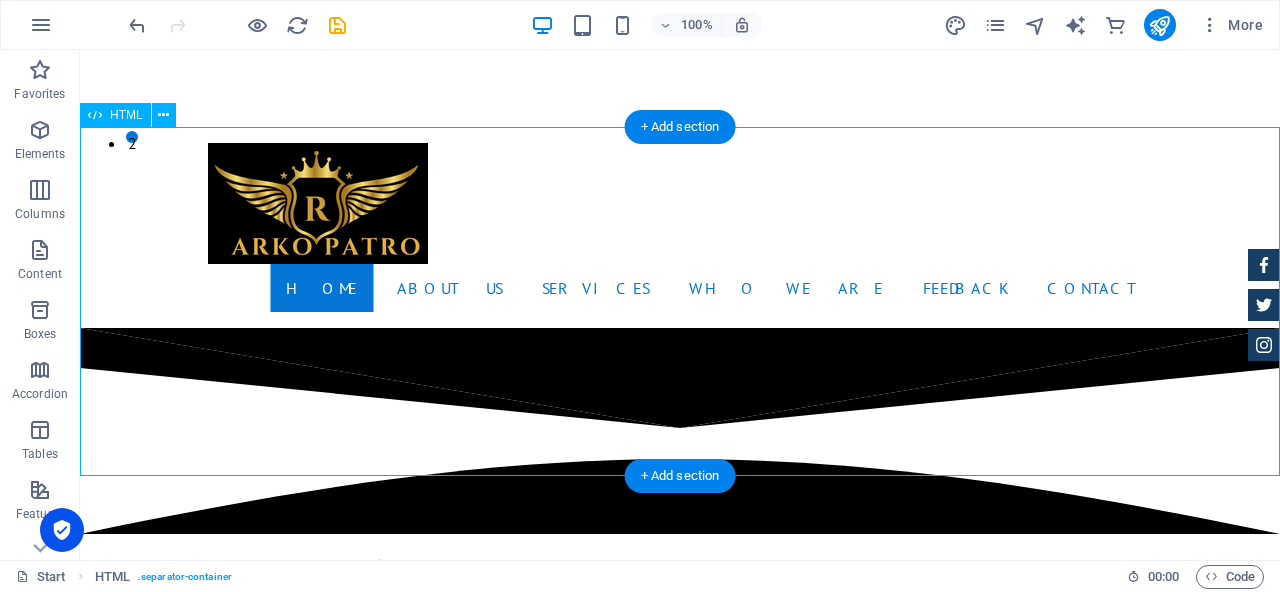 scroll, scrollTop: 360, scrollLeft: 0, axis: vertical 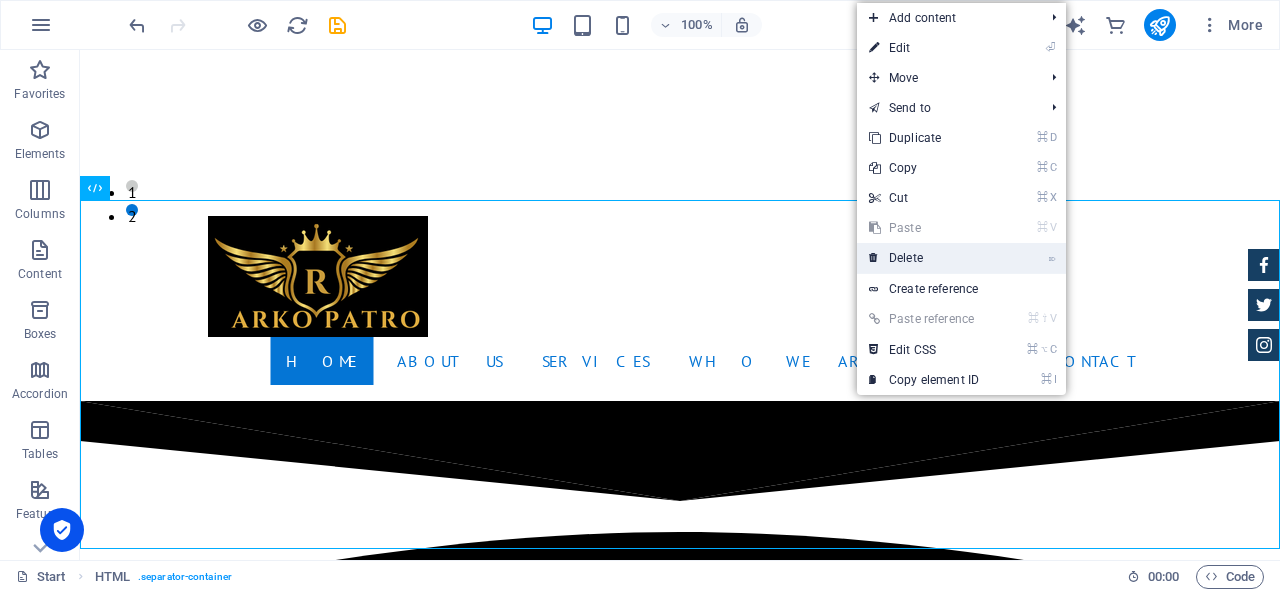 click on "⌦  Delete" at bounding box center [924, 258] 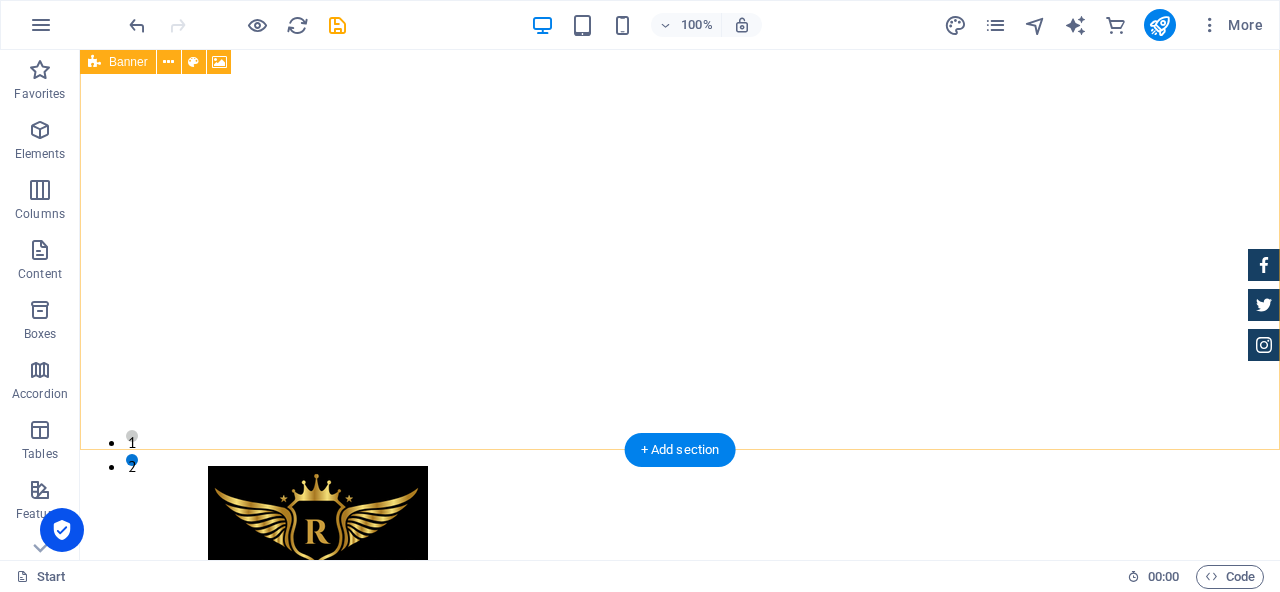 scroll, scrollTop: 0, scrollLeft: 0, axis: both 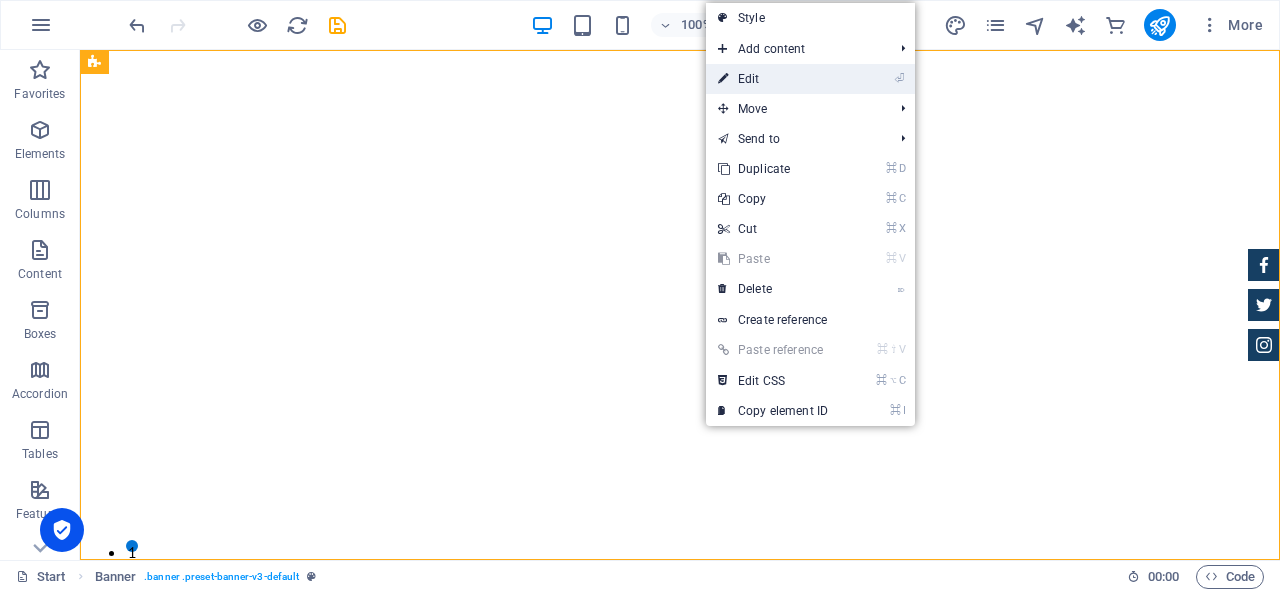 click on "⏎  Edit" at bounding box center (773, 79) 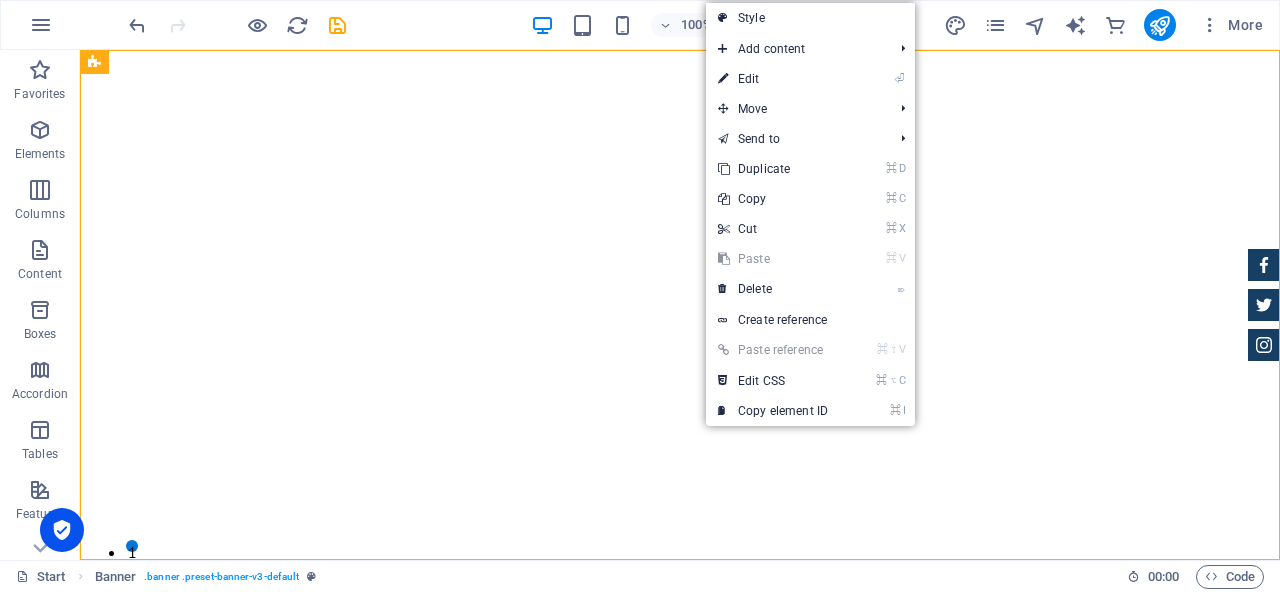 select on "vh" 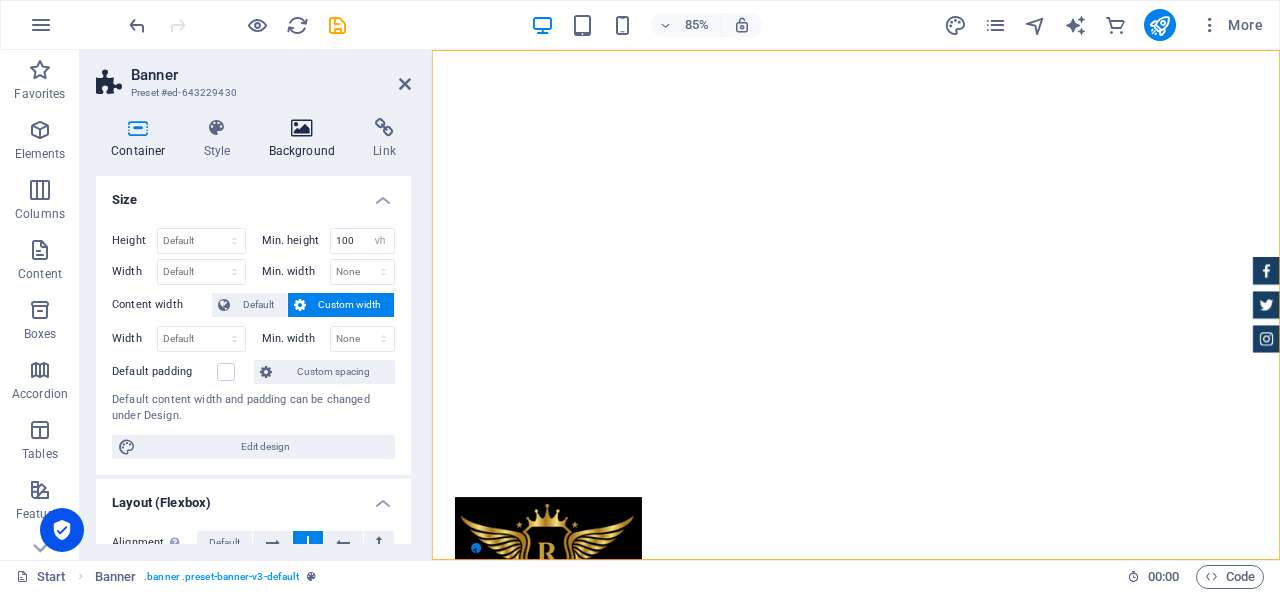 click on "Background" at bounding box center [306, 139] 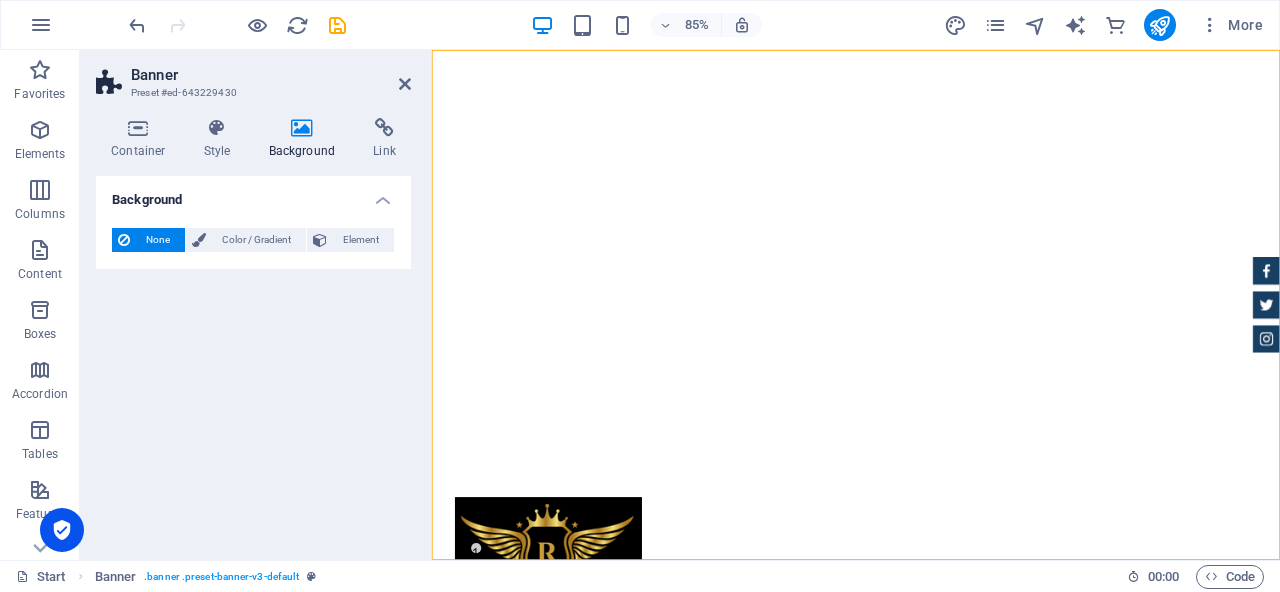 click on "Background" at bounding box center [306, 139] 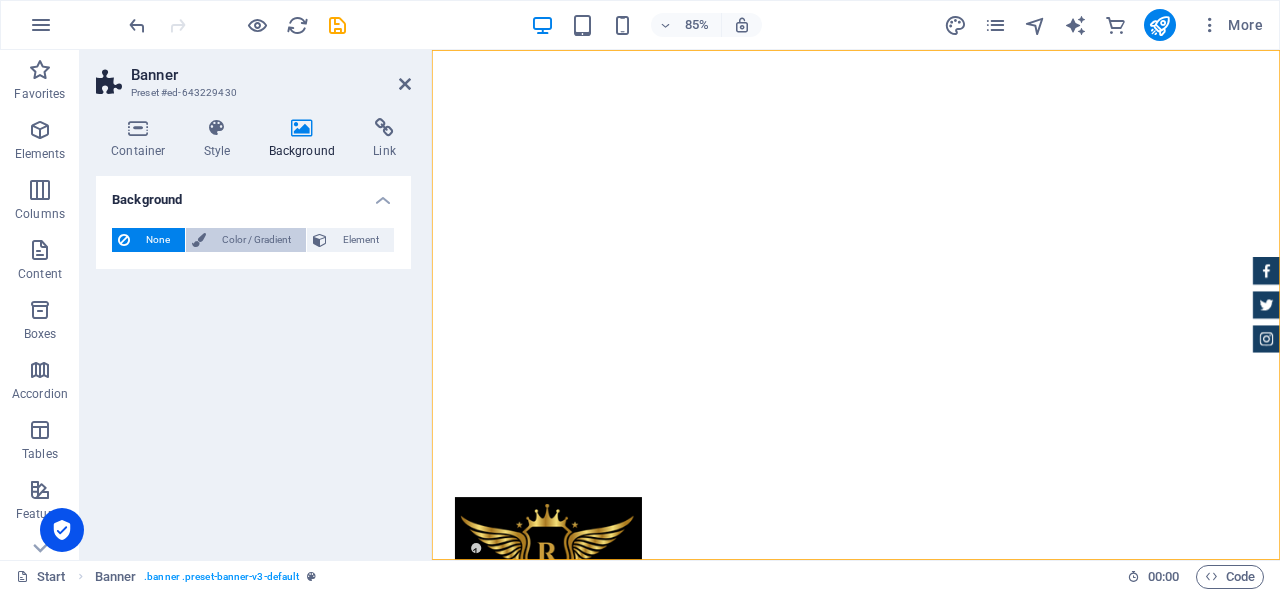click on "Color / Gradient" at bounding box center [256, 240] 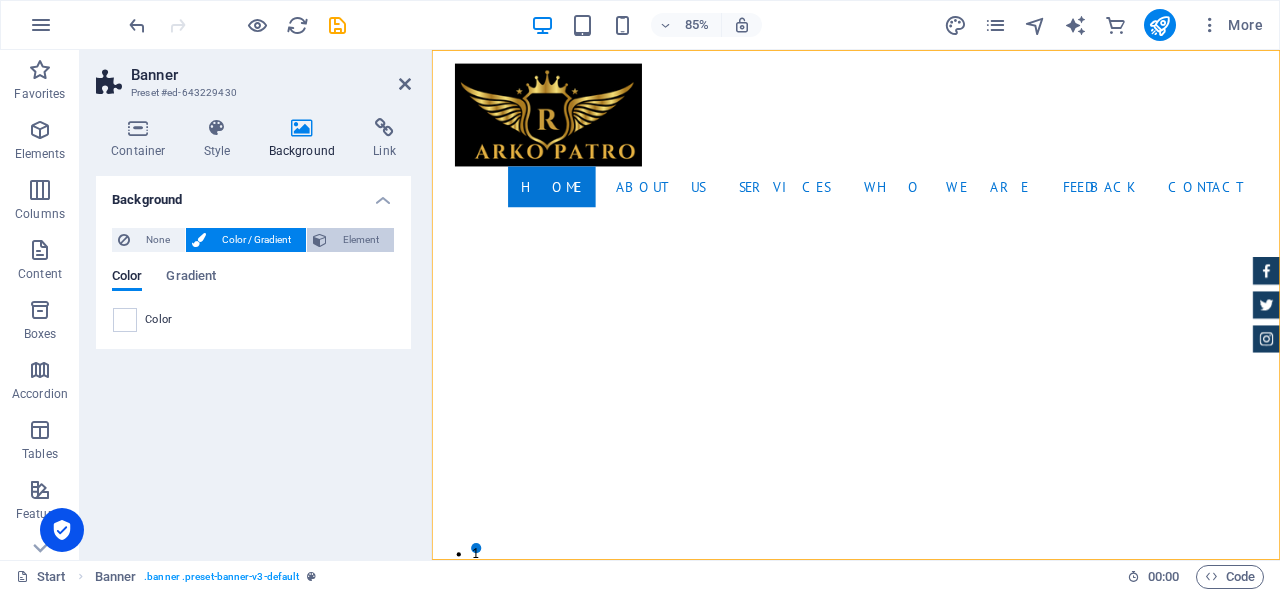 click on "Element" at bounding box center [360, 240] 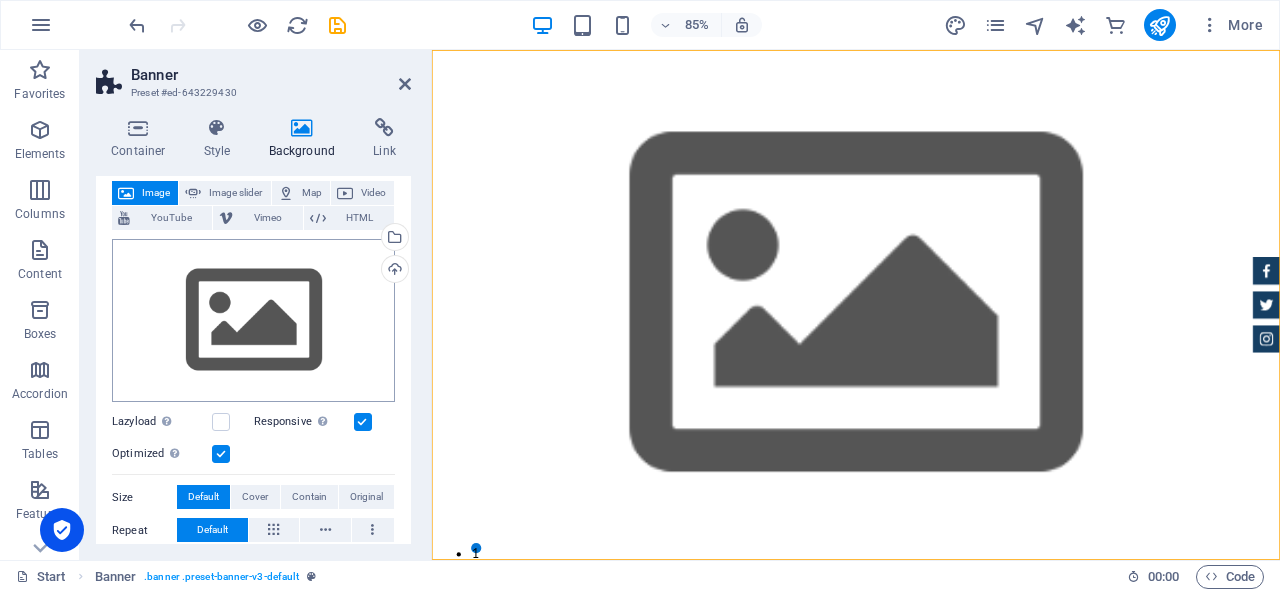 scroll, scrollTop: 110, scrollLeft: 0, axis: vertical 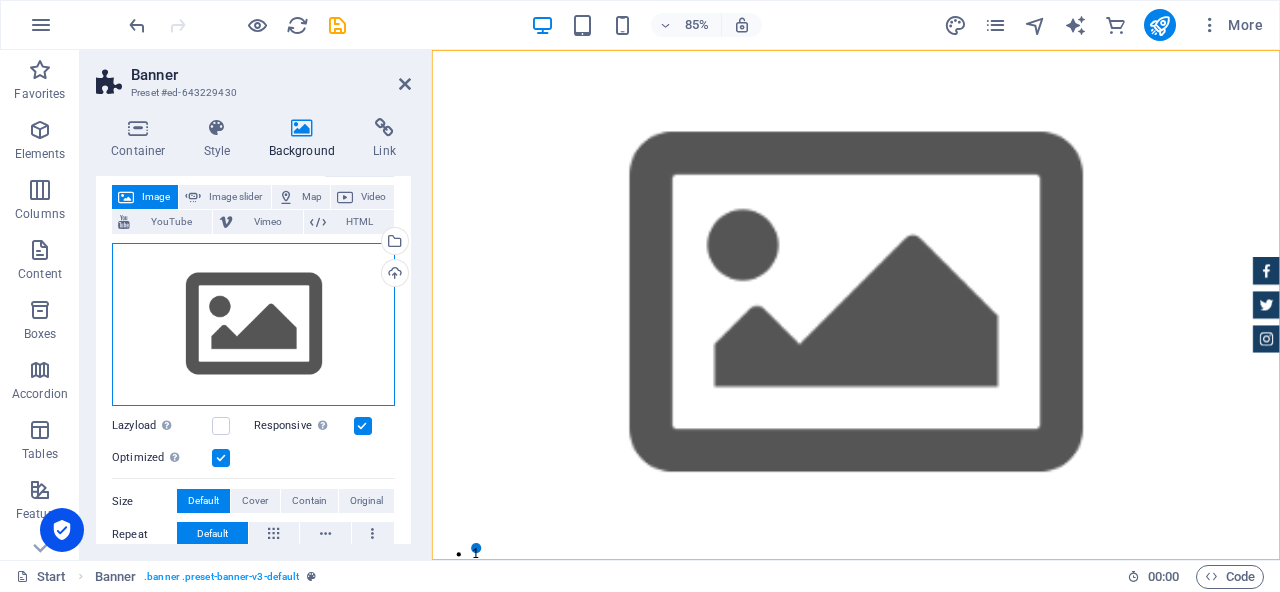 click on "Drag files here, click to choose files or select files from Files or our free stock photos & videos" at bounding box center [253, 325] 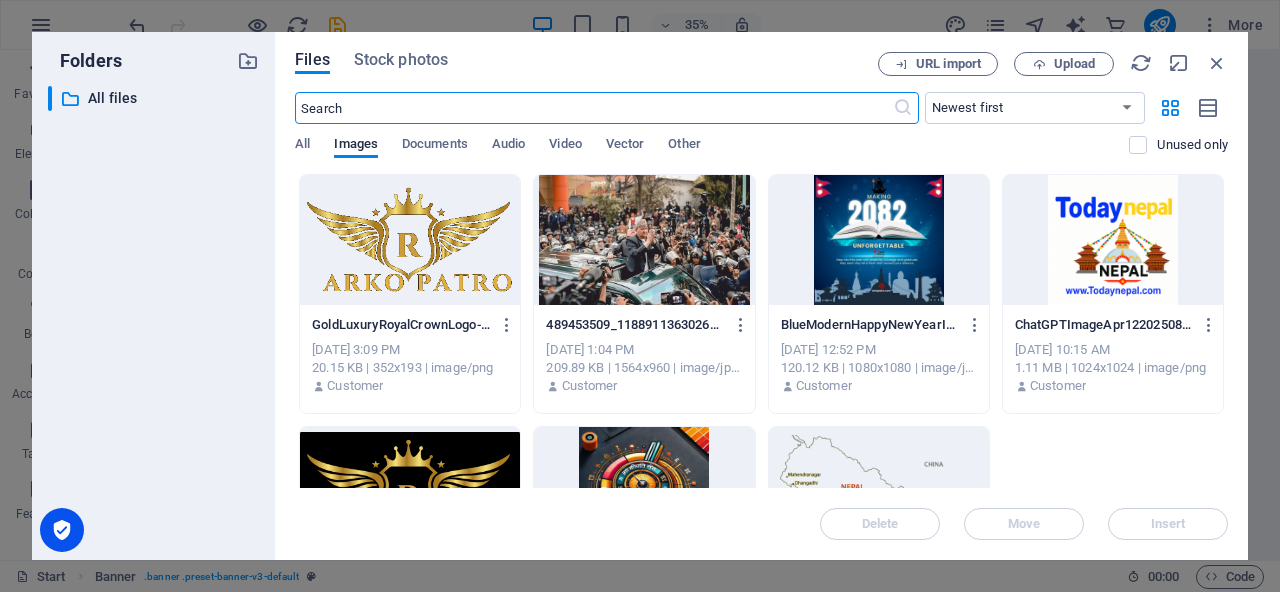 click at bounding box center [644, 240] 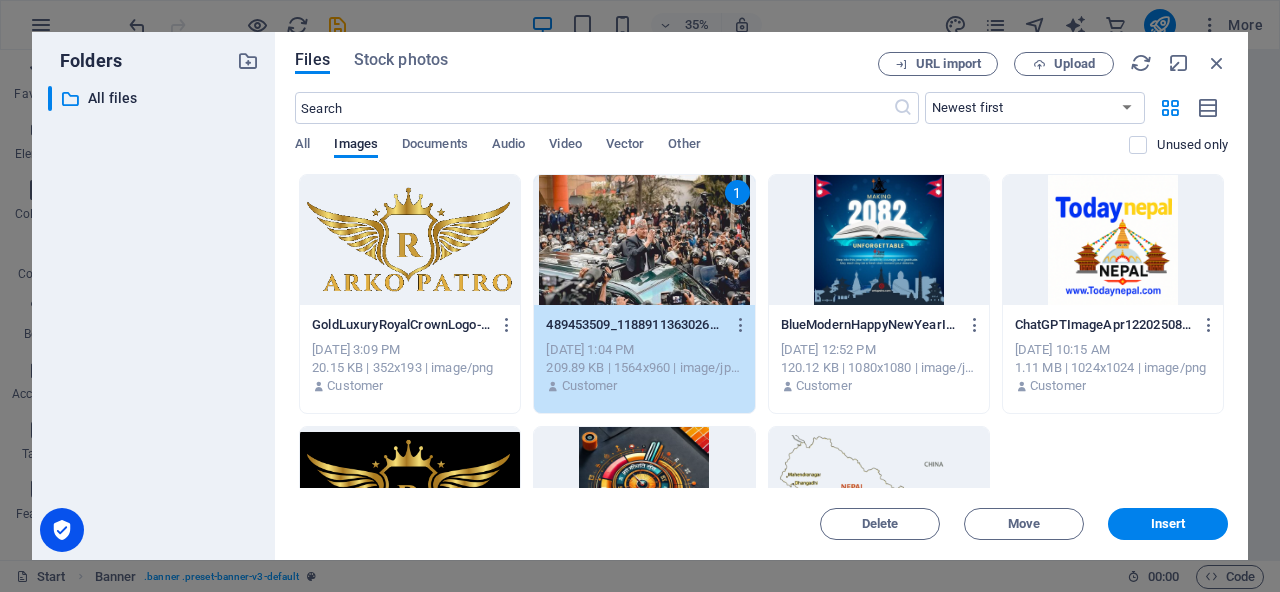 click on "1" at bounding box center (644, 240) 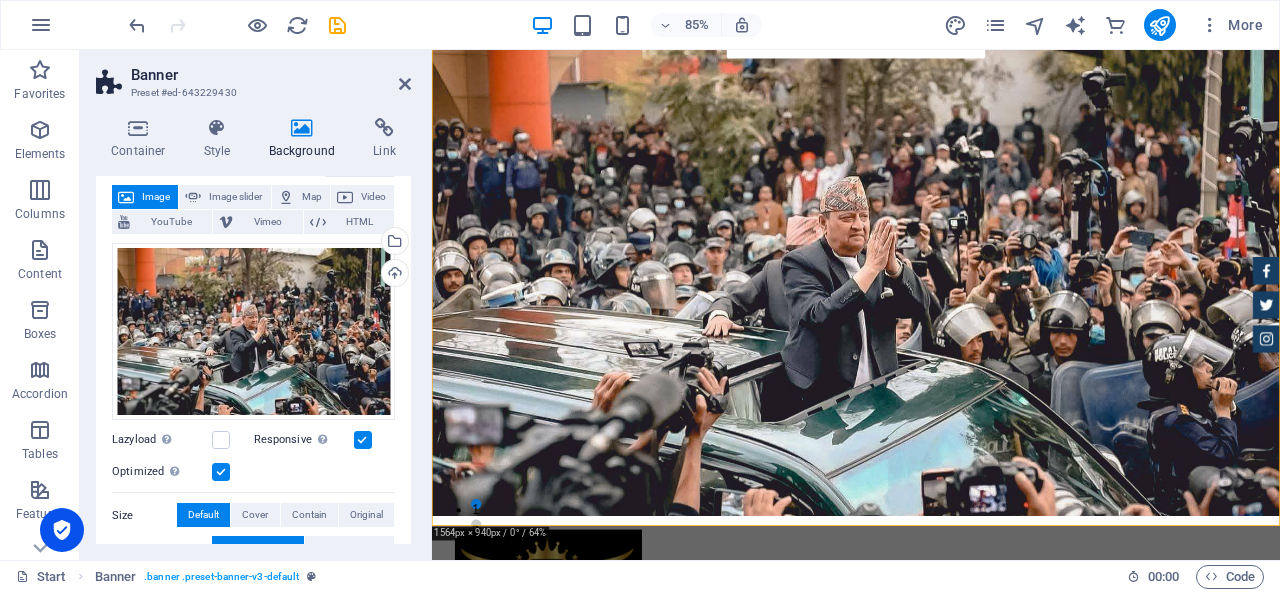 scroll, scrollTop: 53, scrollLeft: 0, axis: vertical 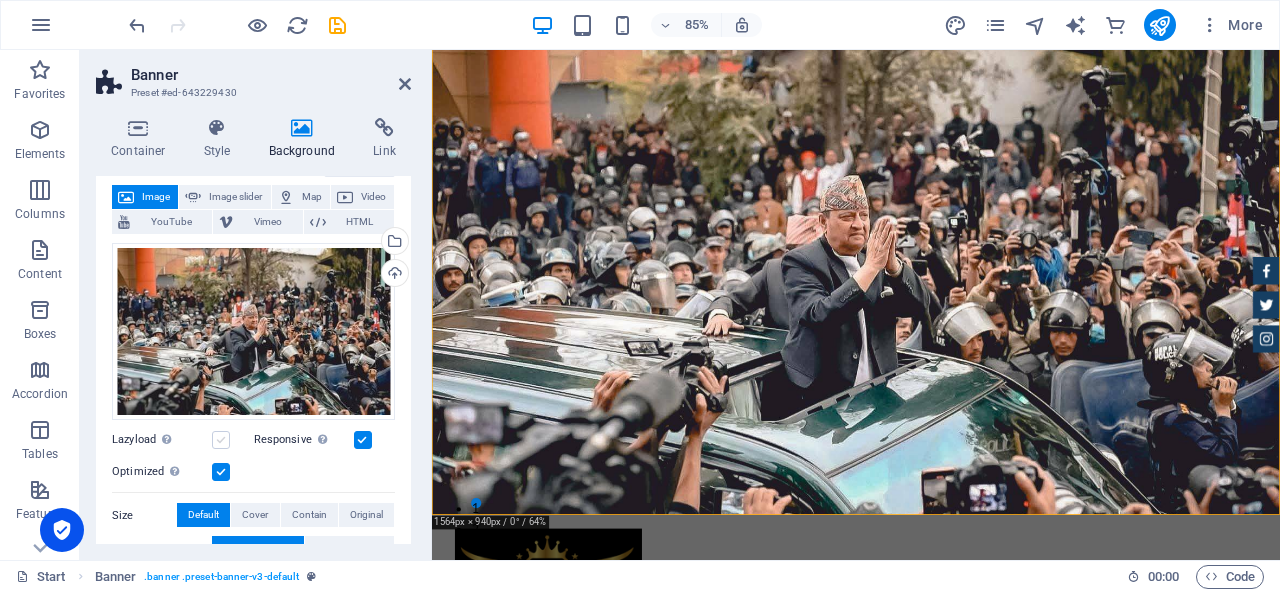 click at bounding box center [221, 440] 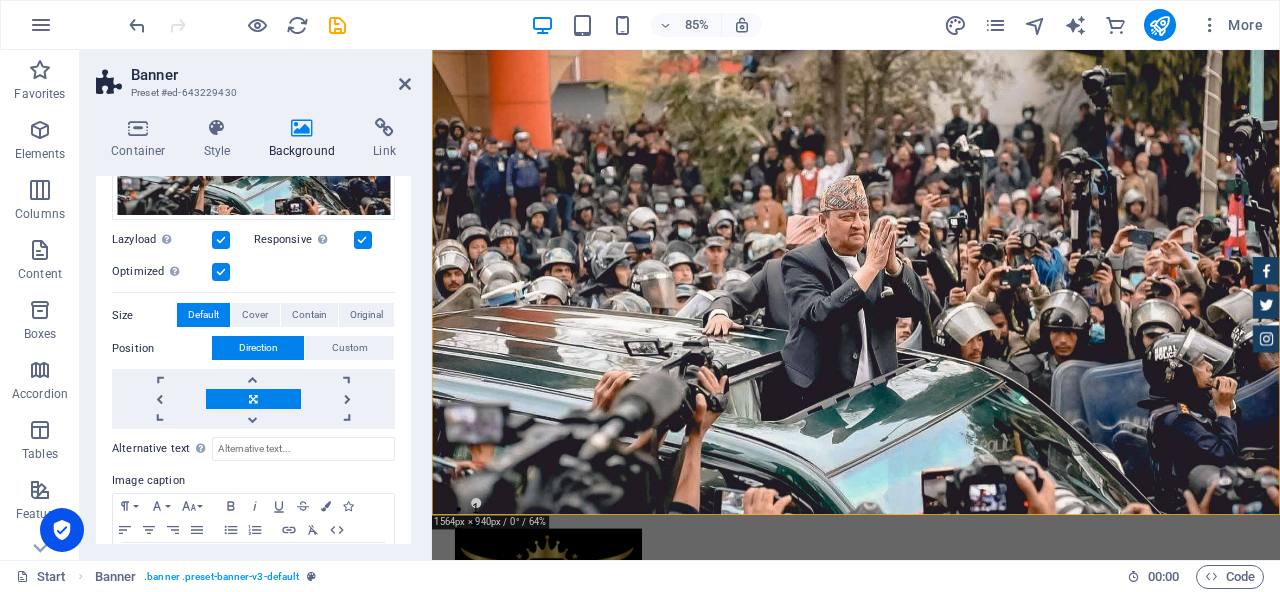 scroll, scrollTop: 319, scrollLeft: 0, axis: vertical 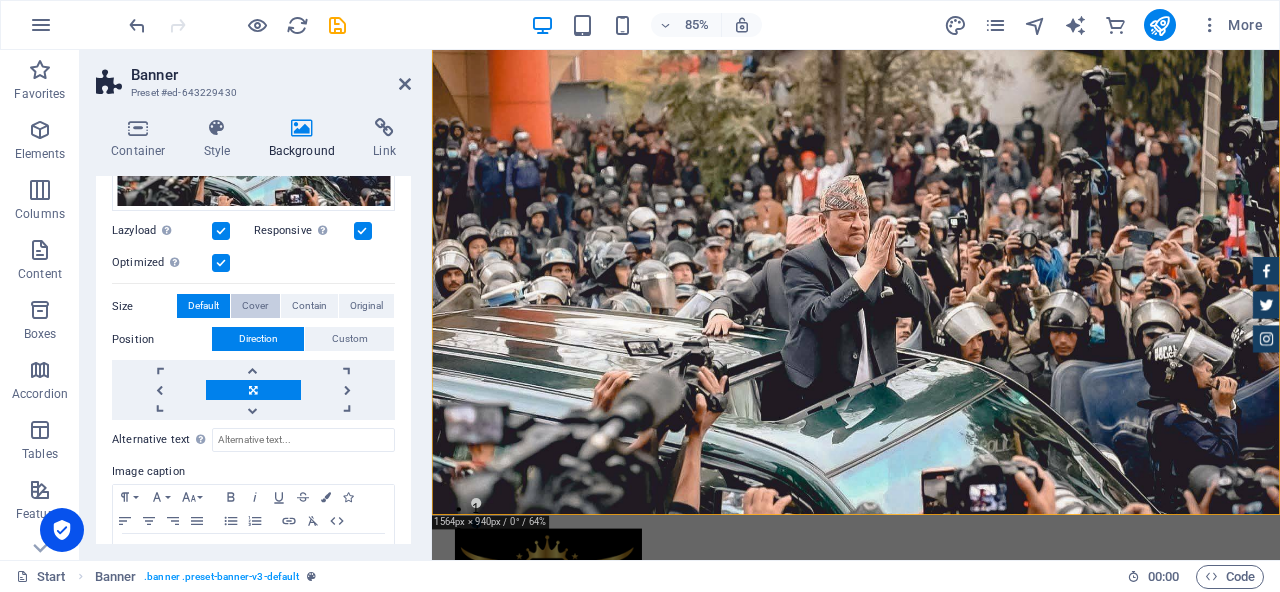 click on "Cover" at bounding box center (255, 306) 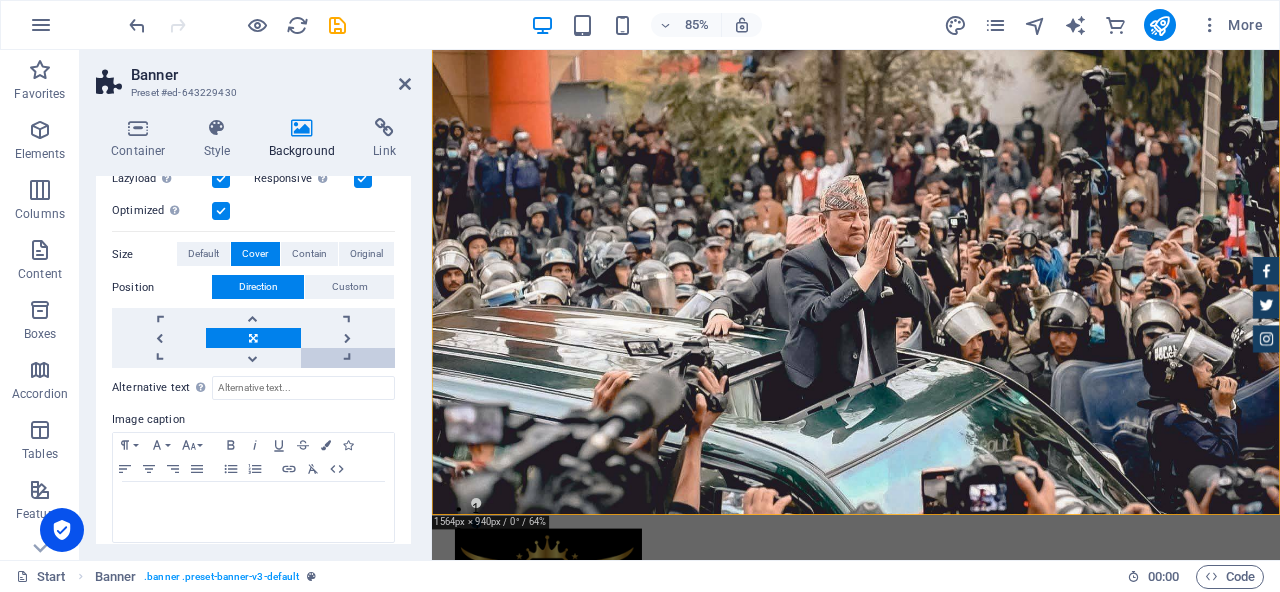 scroll, scrollTop: 385, scrollLeft: 0, axis: vertical 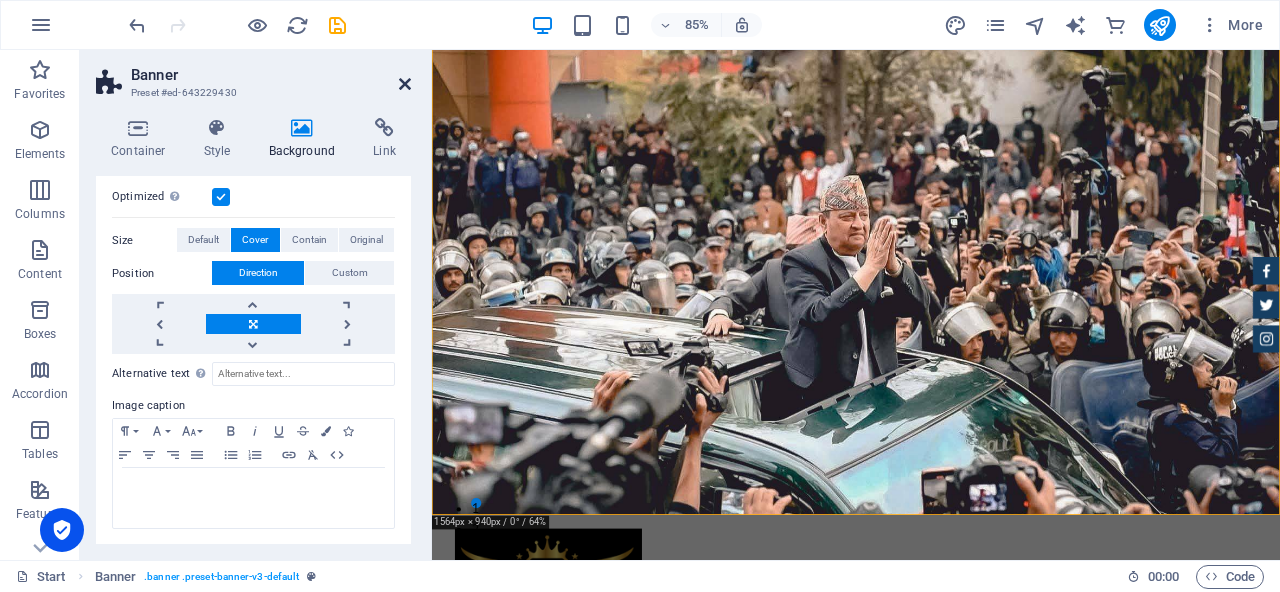 click at bounding box center (405, 84) 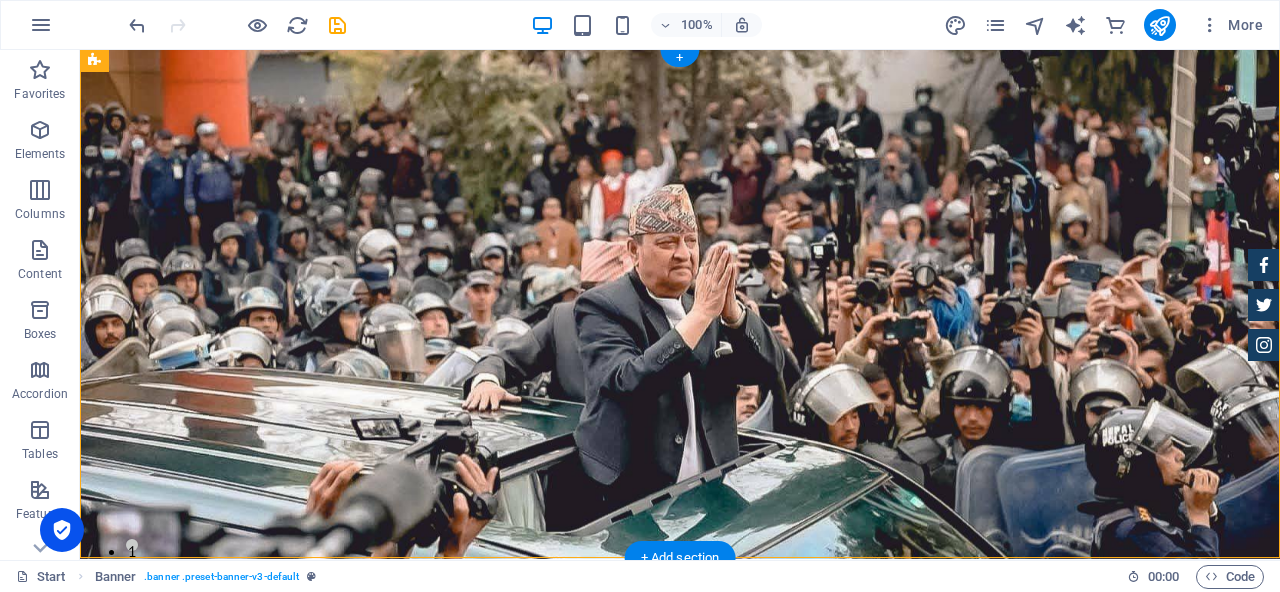 scroll, scrollTop: 0, scrollLeft: 0, axis: both 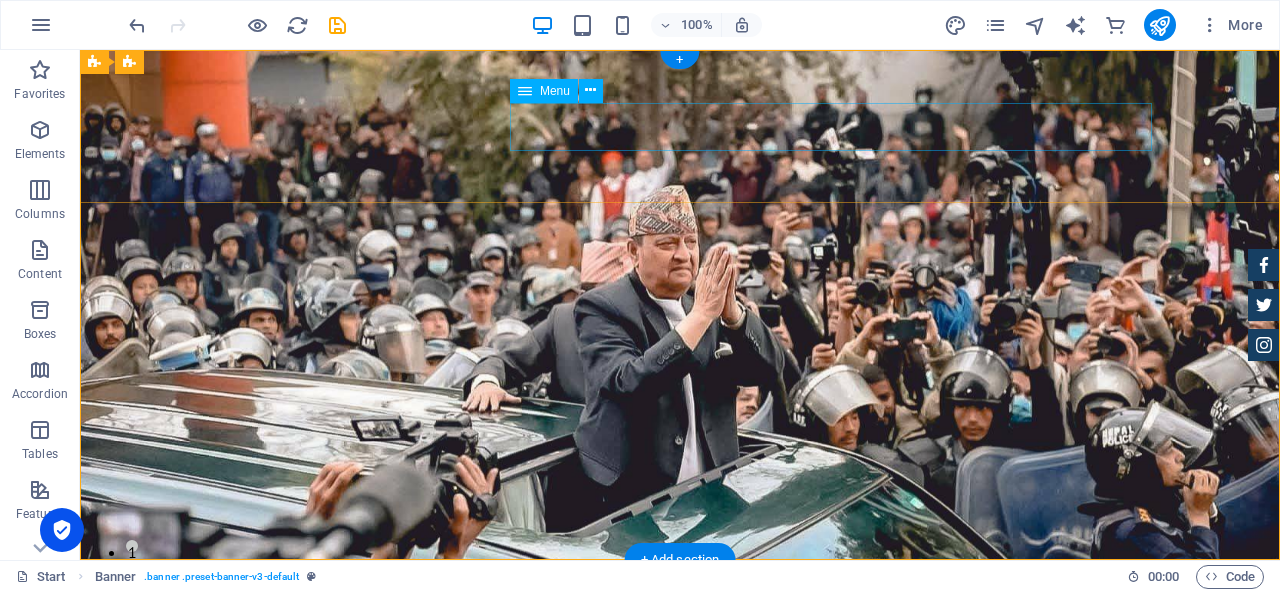 click on "Home About us Services who we are Feedback Contact" at bounding box center [680, 721] 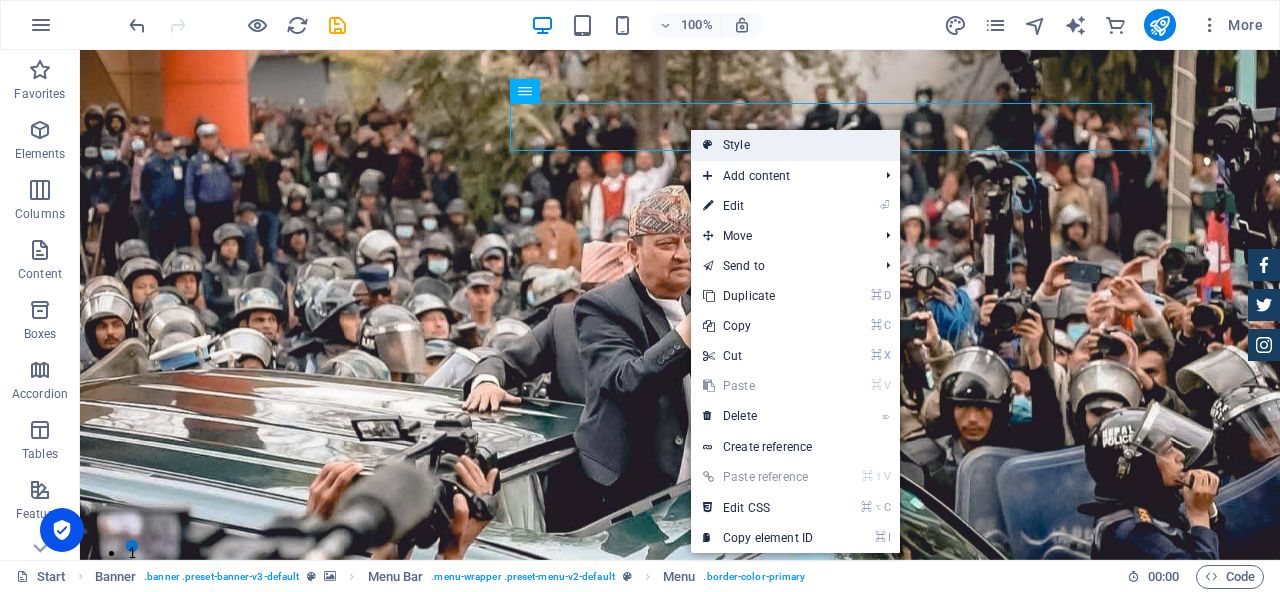 click on "Style" at bounding box center [795, 145] 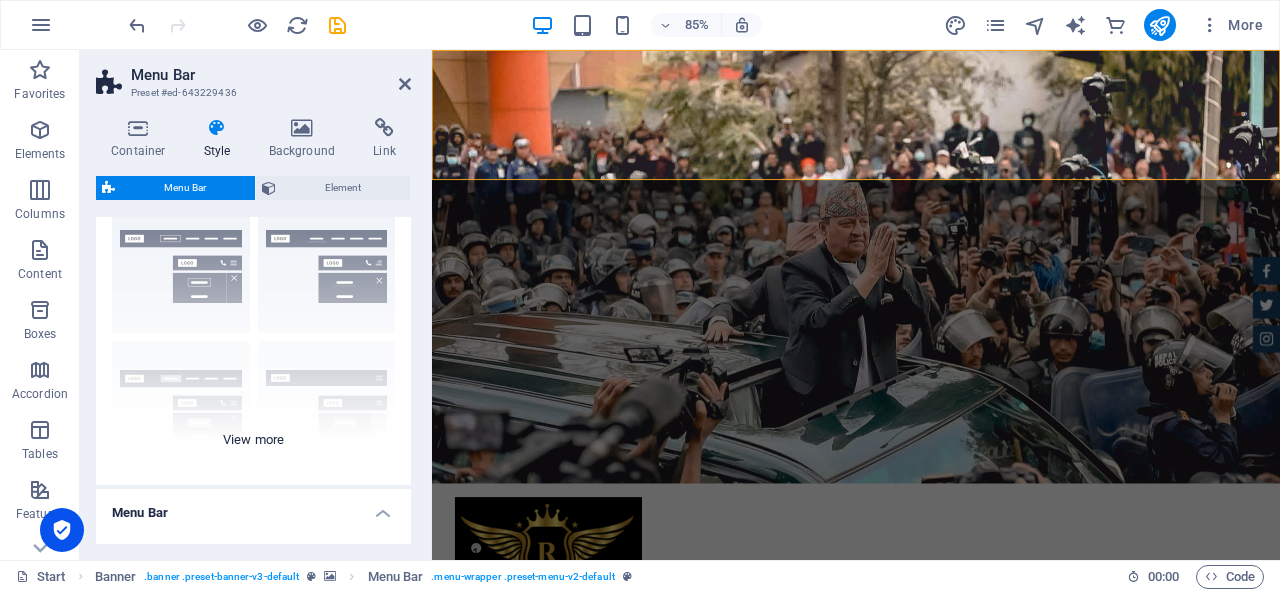 scroll, scrollTop: 80, scrollLeft: 0, axis: vertical 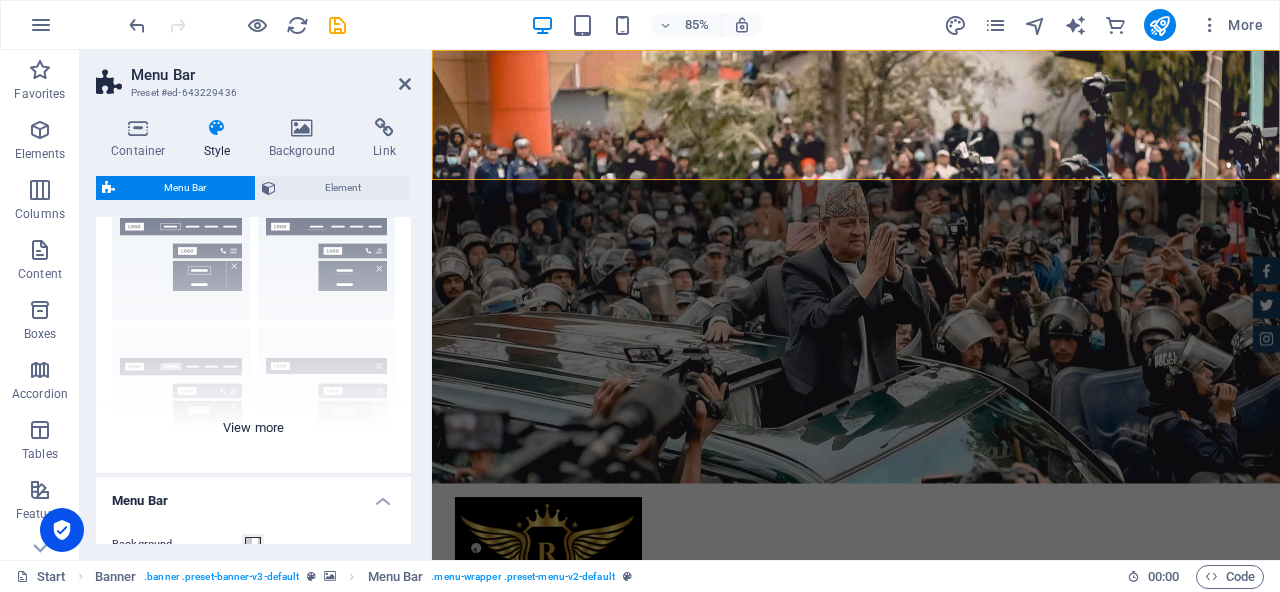 click on "Border Centered Default Fixed Loki Trigger Wide XXL" at bounding box center [253, 323] 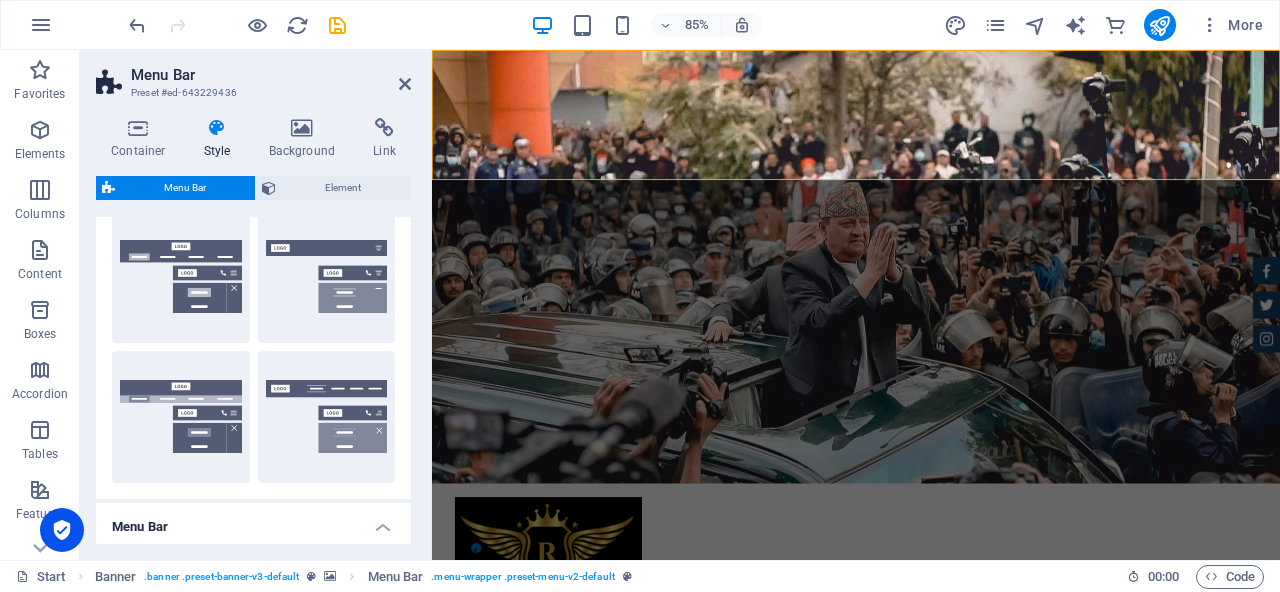 scroll, scrollTop: 337, scrollLeft: 0, axis: vertical 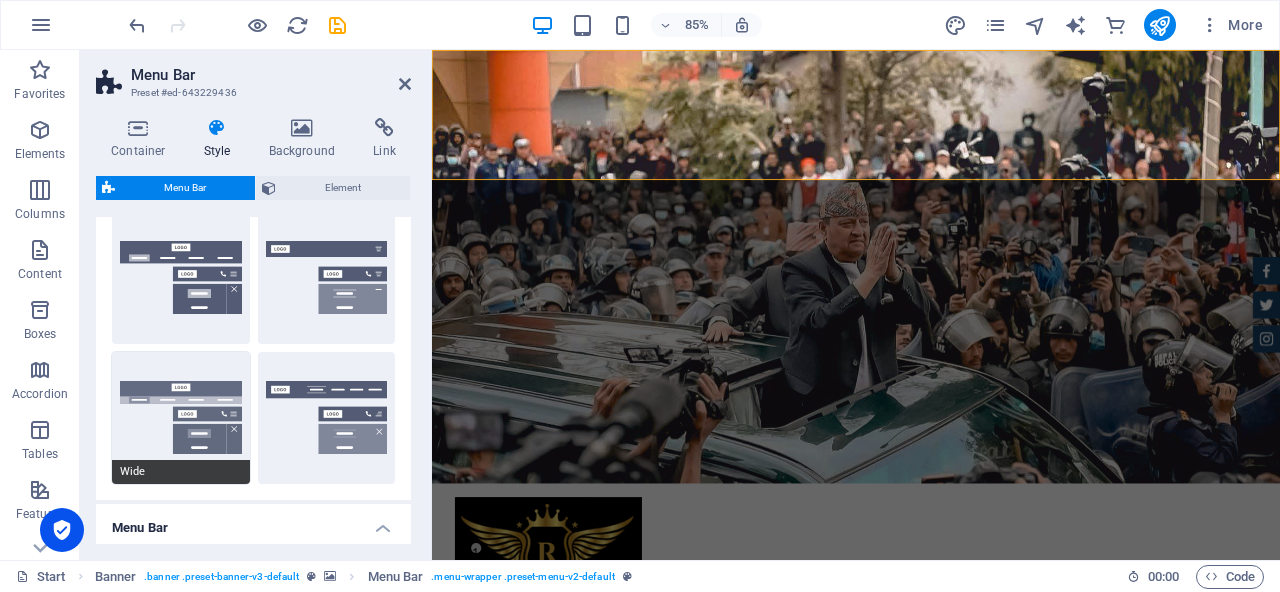 click on "Wide" at bounding box center (181, 418) 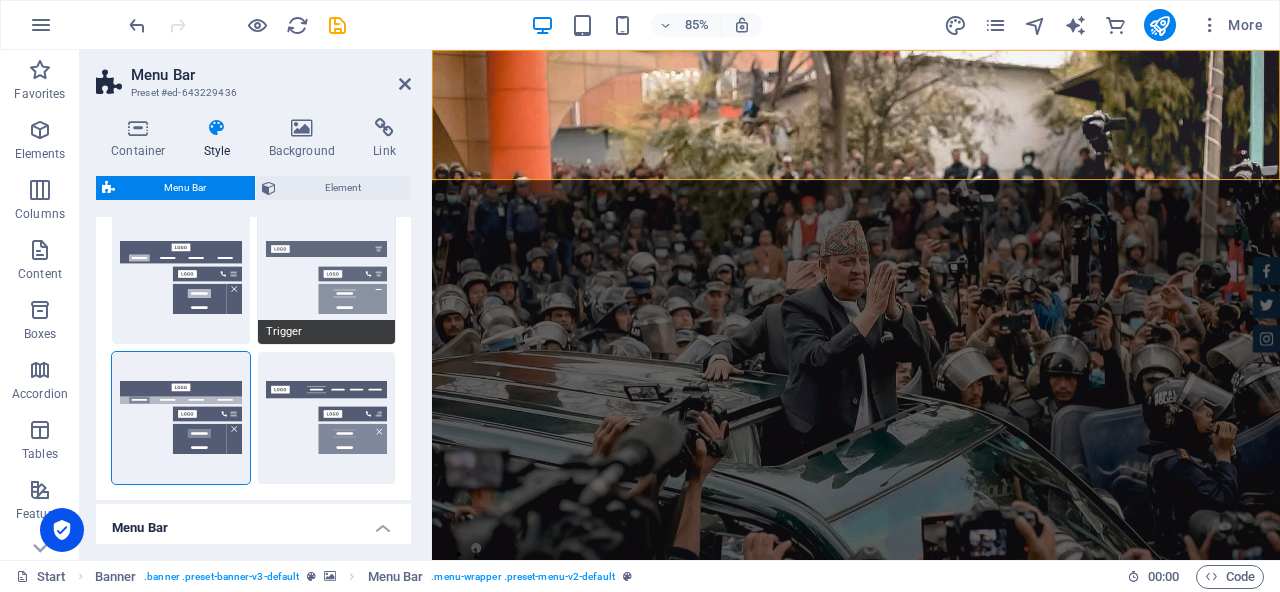 click on "Trigger" at bounding box center [327, 278] 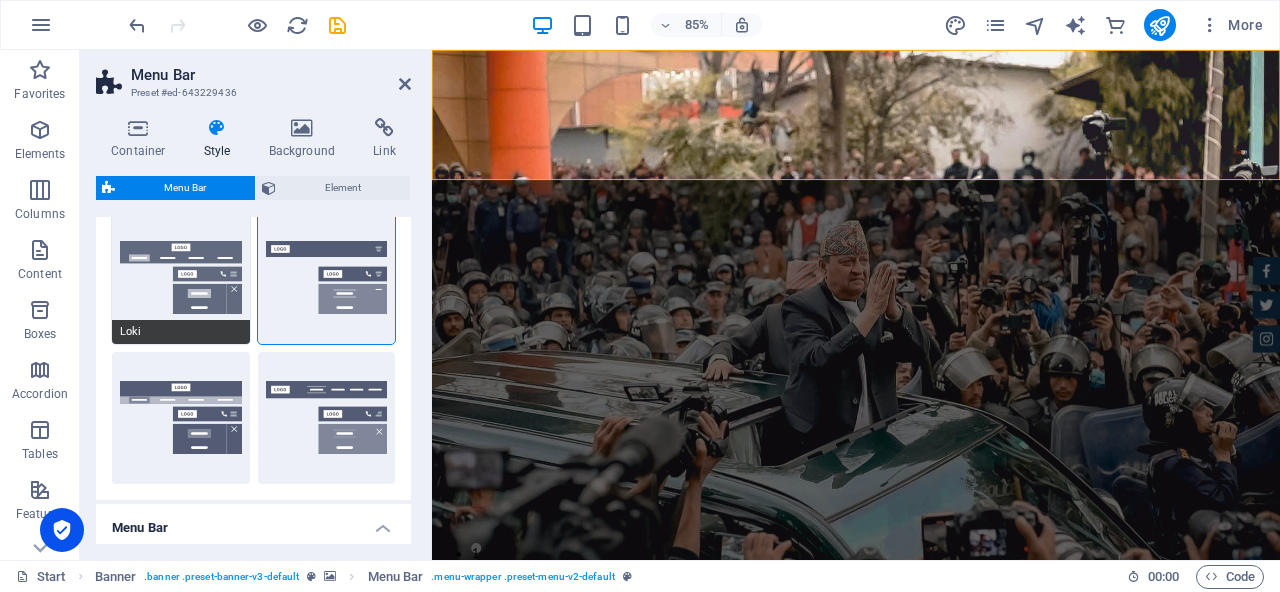 click on "Loki" at bounding box center (181, 278) 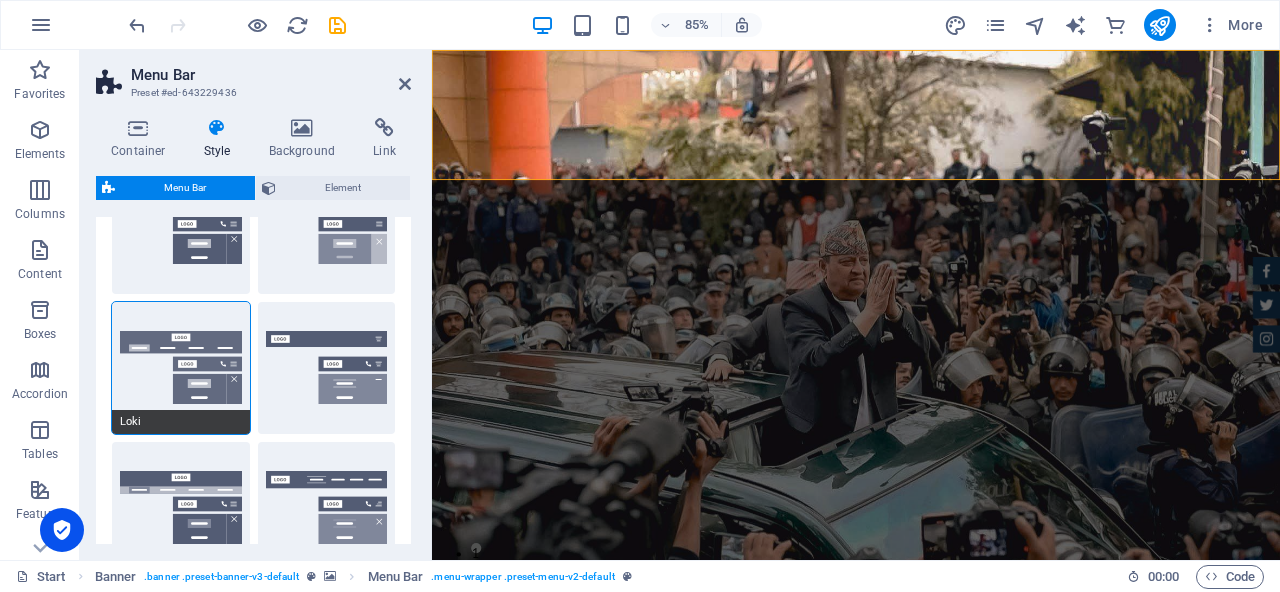 scroll, scrollTop: 239, scrollLeft: 0, axis: vertical 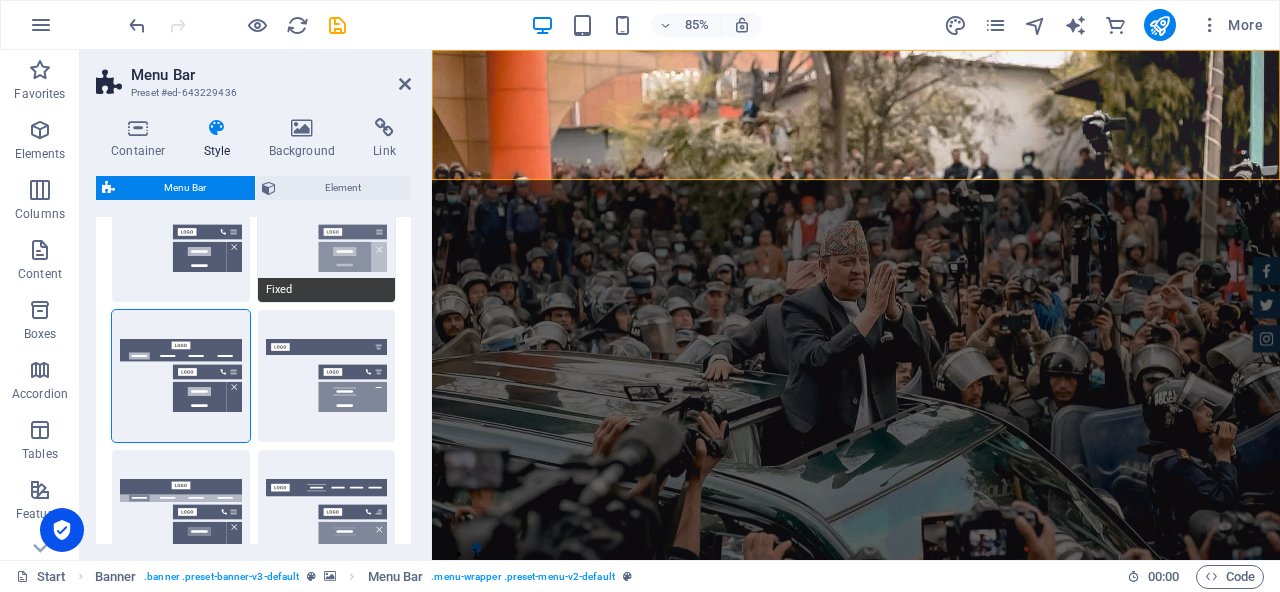 click on "Fixed" at bounding box center [327, 236] 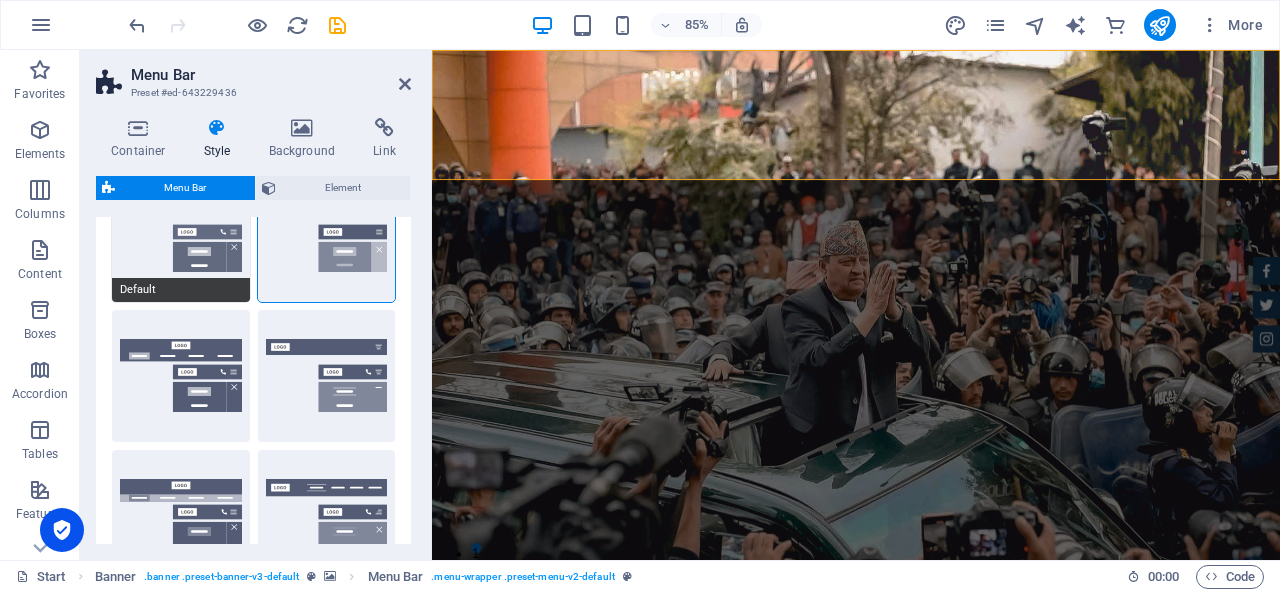 click on "Default" at bounding box center (181, 236) 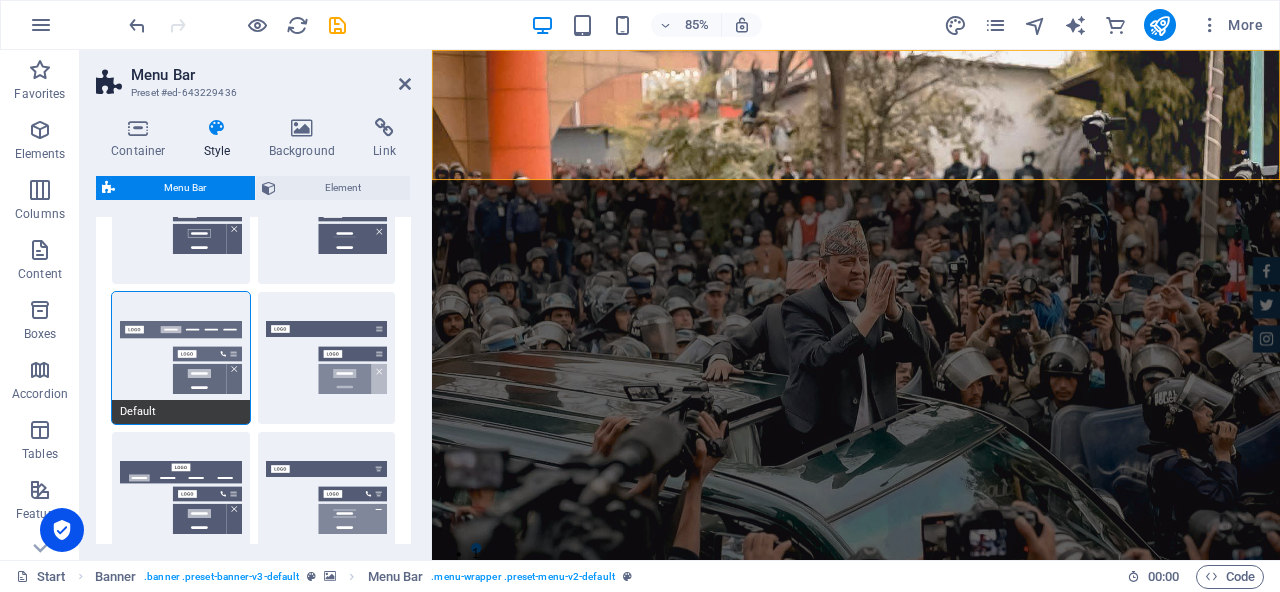 scroll, scrollTop: 59, scrollLeft: 0, axis: vertical 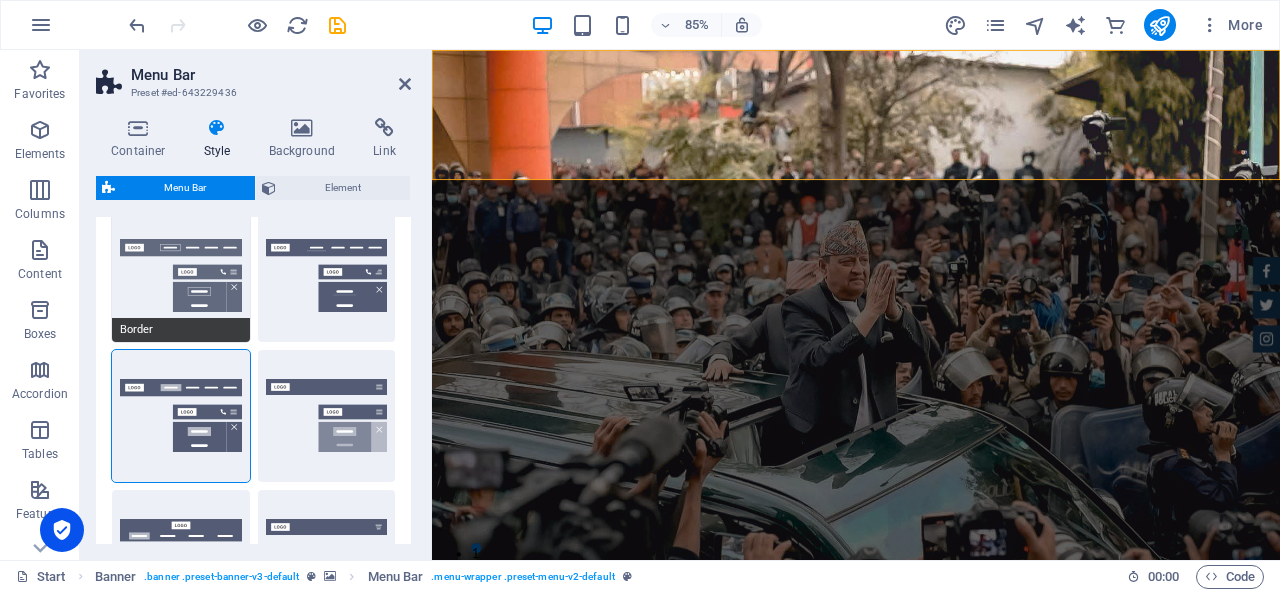 click on "Border" at bounding box center (181, 276) 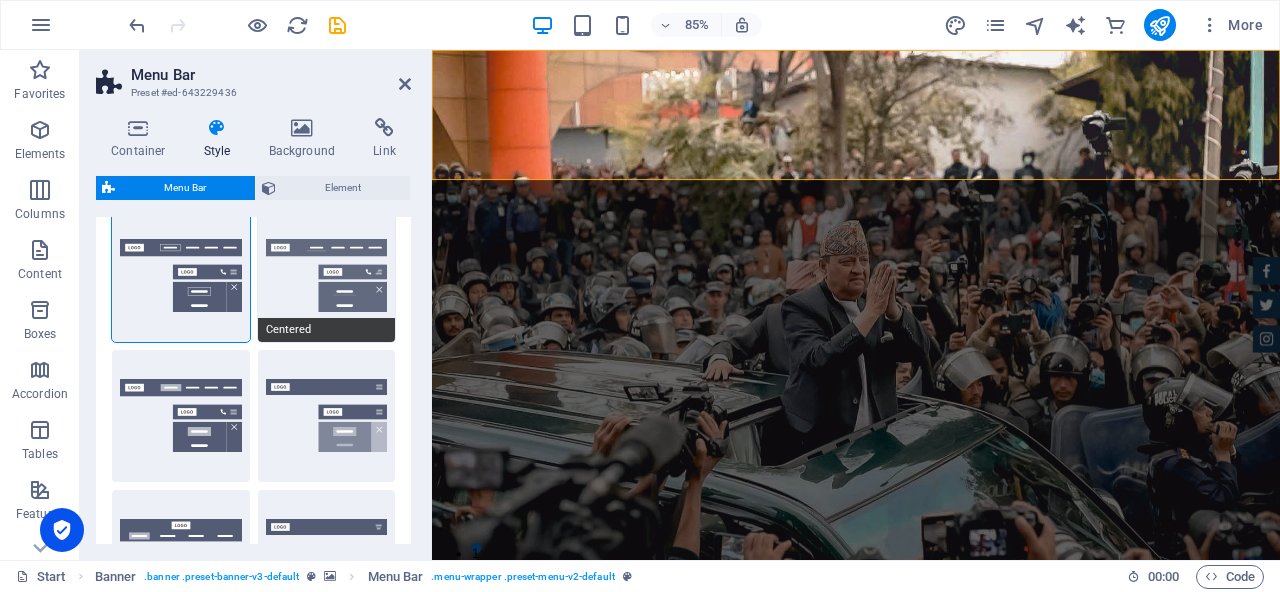 click on "Centered" at bounding box center [327, 276] 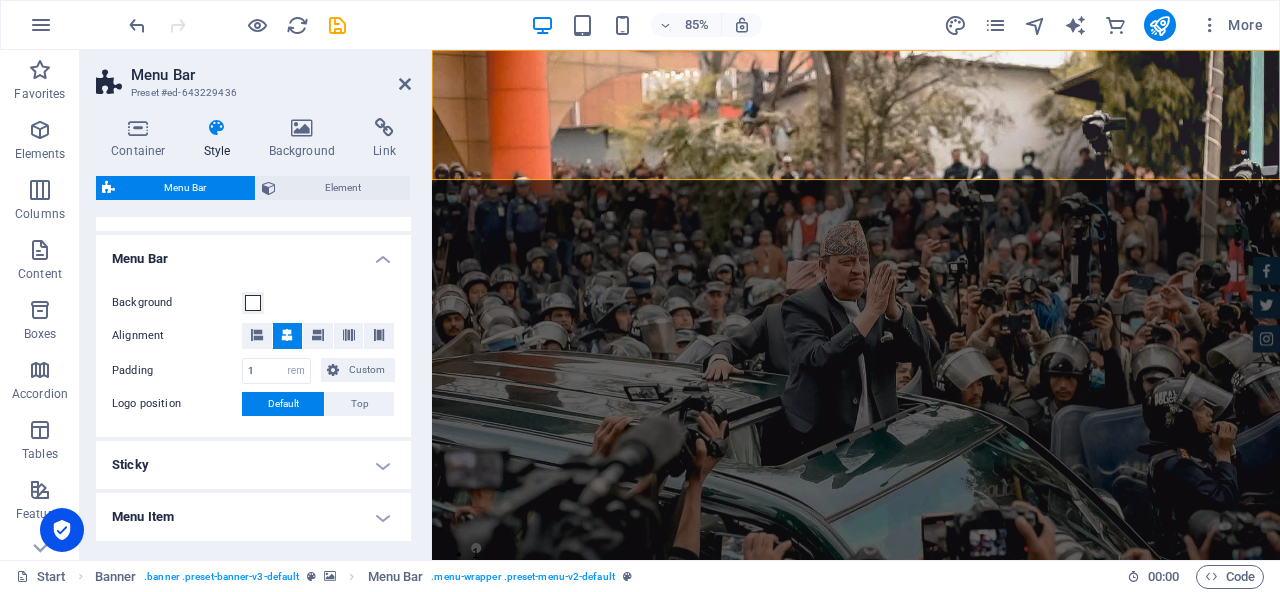 scroll, scrollTop: 590, scrollLeft: 0, axis: vertical 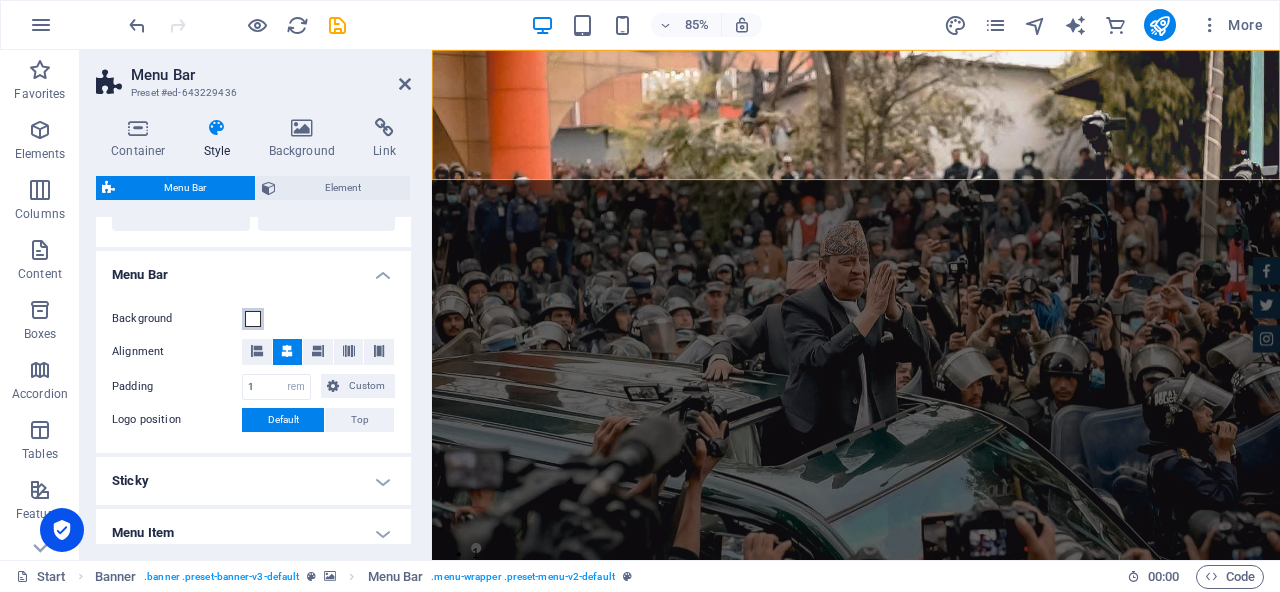 click at bounding box center [253, 319] 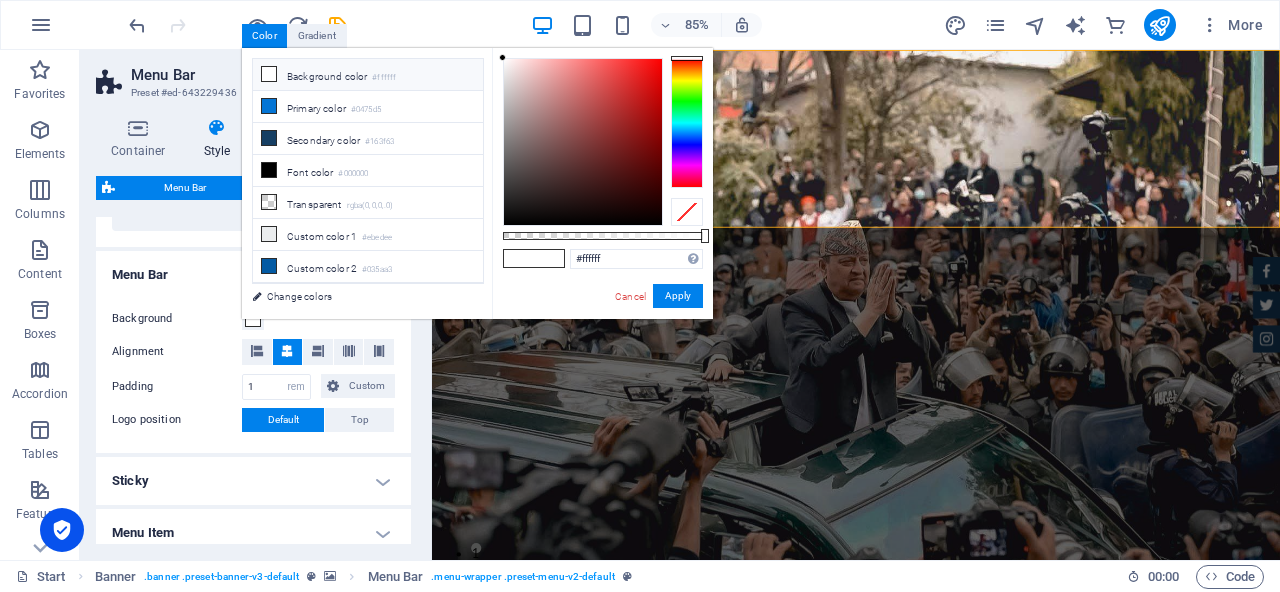 click on "Logo position" at bounding box center [177, 420] 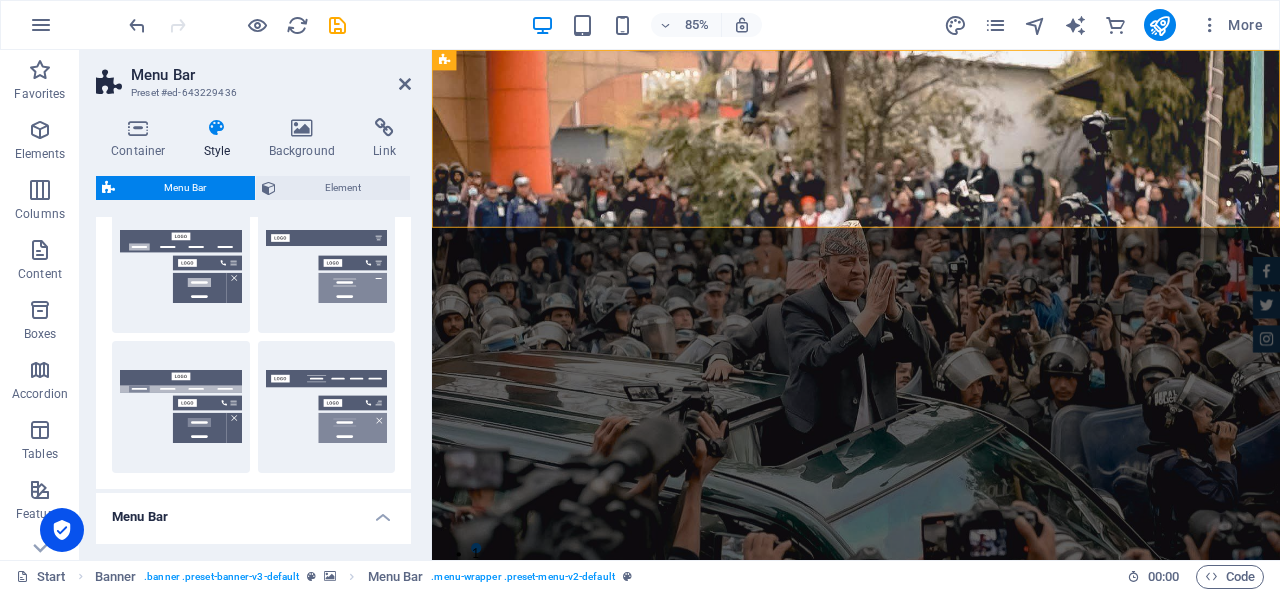 scroll, scrollTop: 299, scrollLeft: 0, axis: vertical 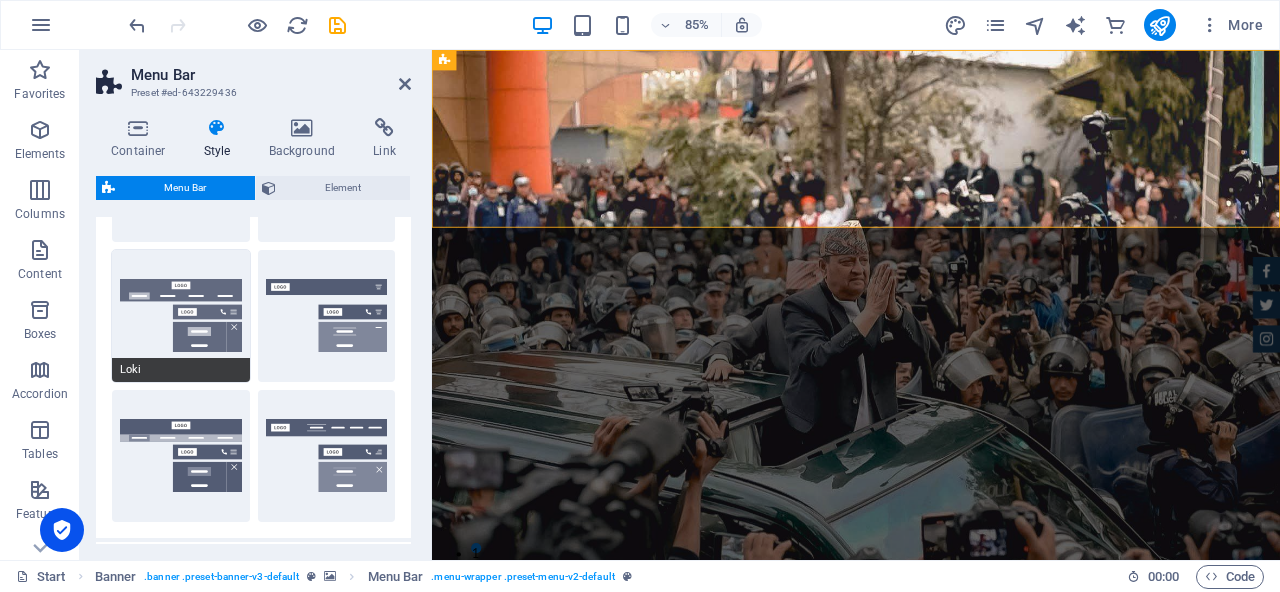 click on "Loki" at bounding box center (181, 316) 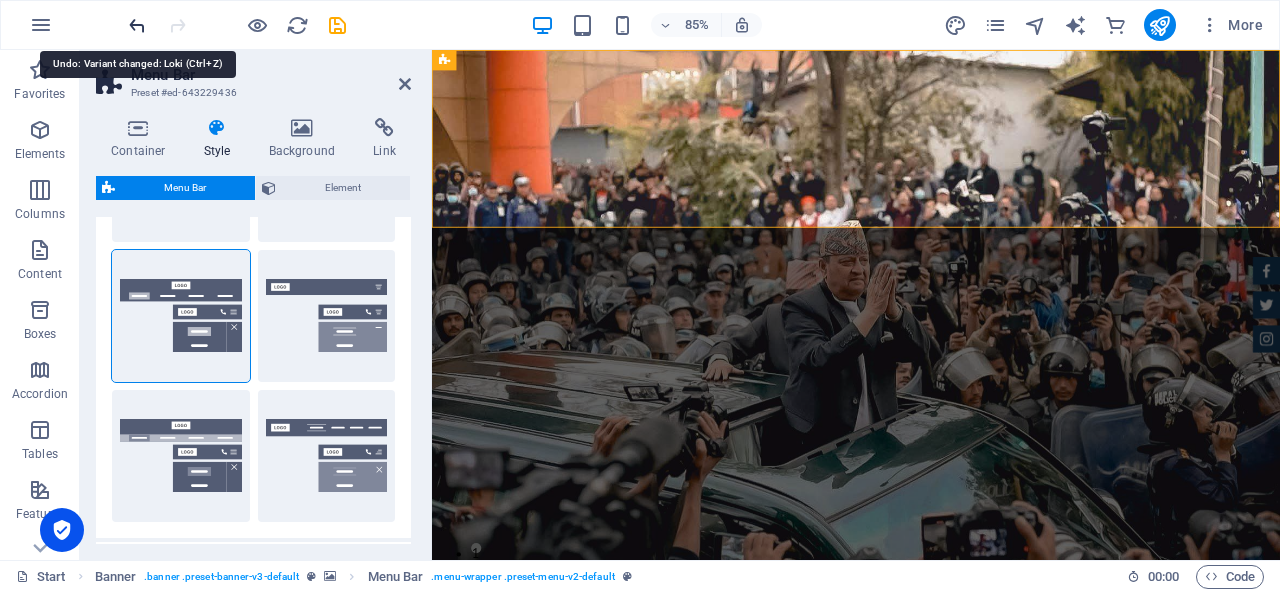 click at bounding box center [137, 25] 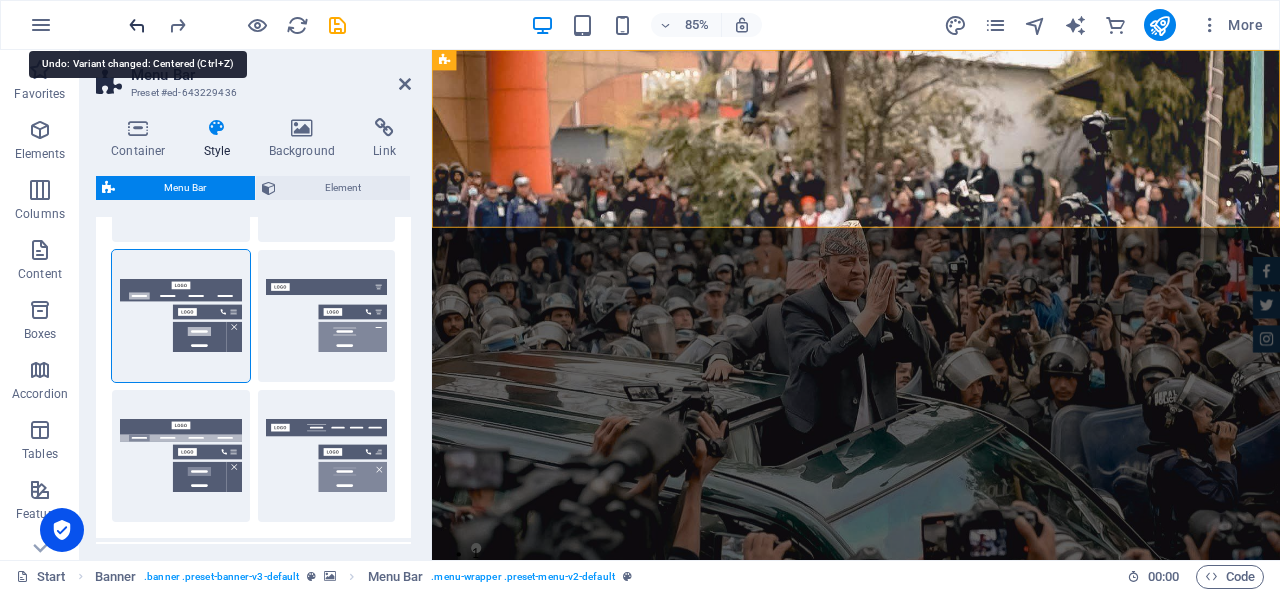 click at bounding box center [137, 25] 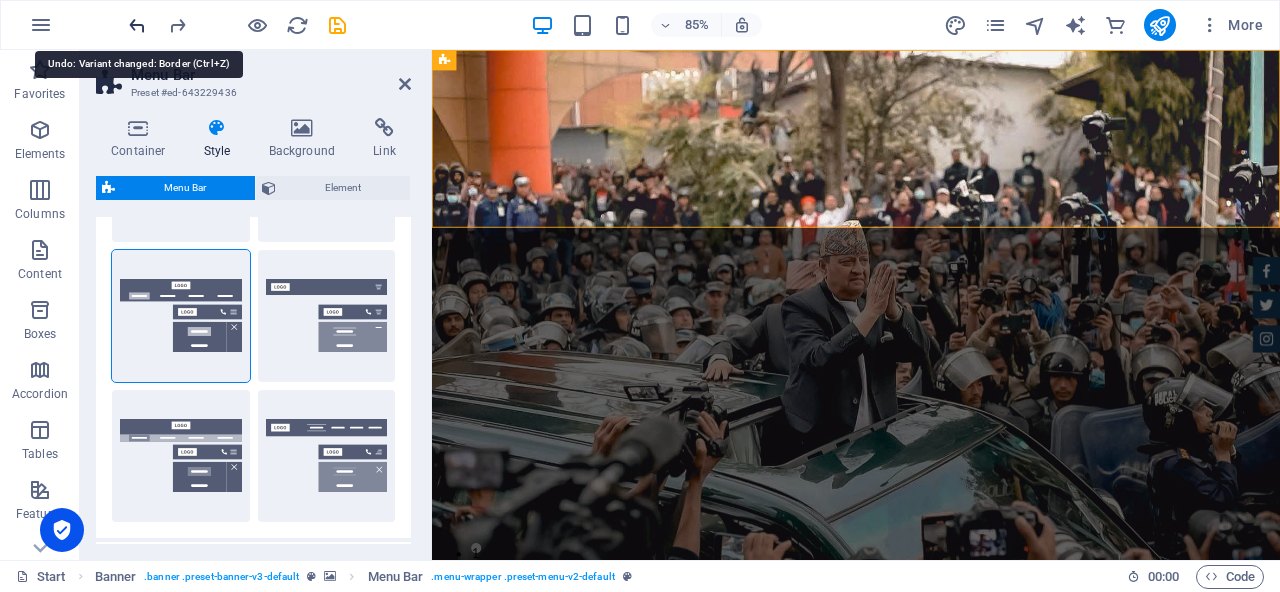 click at bounding box center [137, 25] 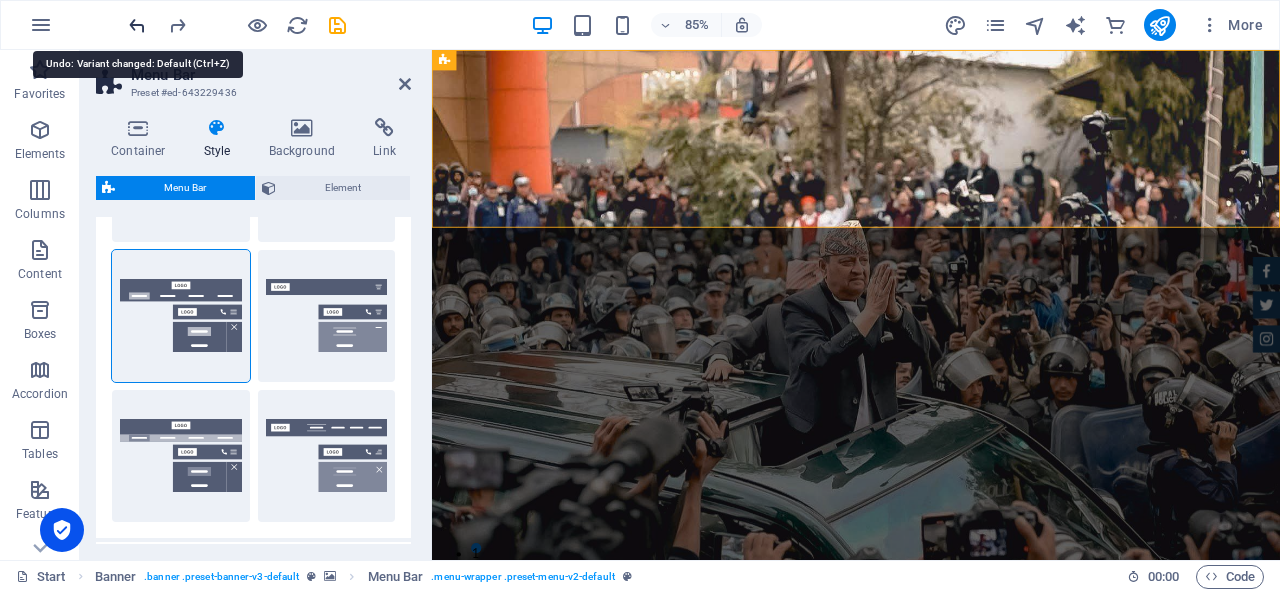 click at bounding box center [137, 25] 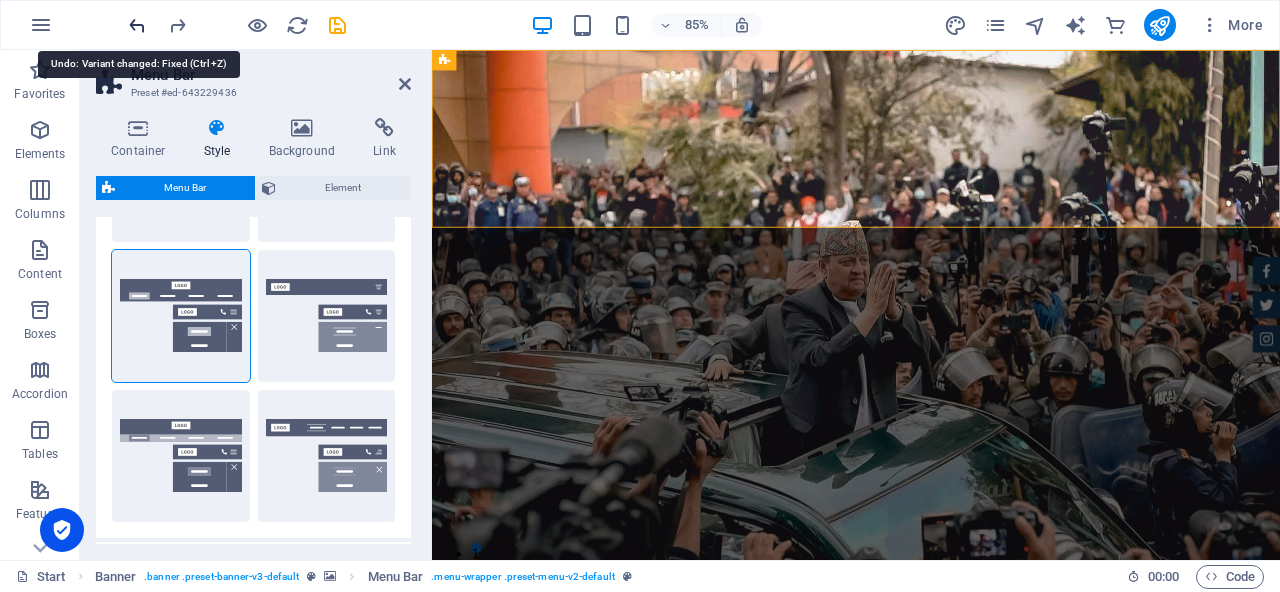 click at bounding box center [137, 25] 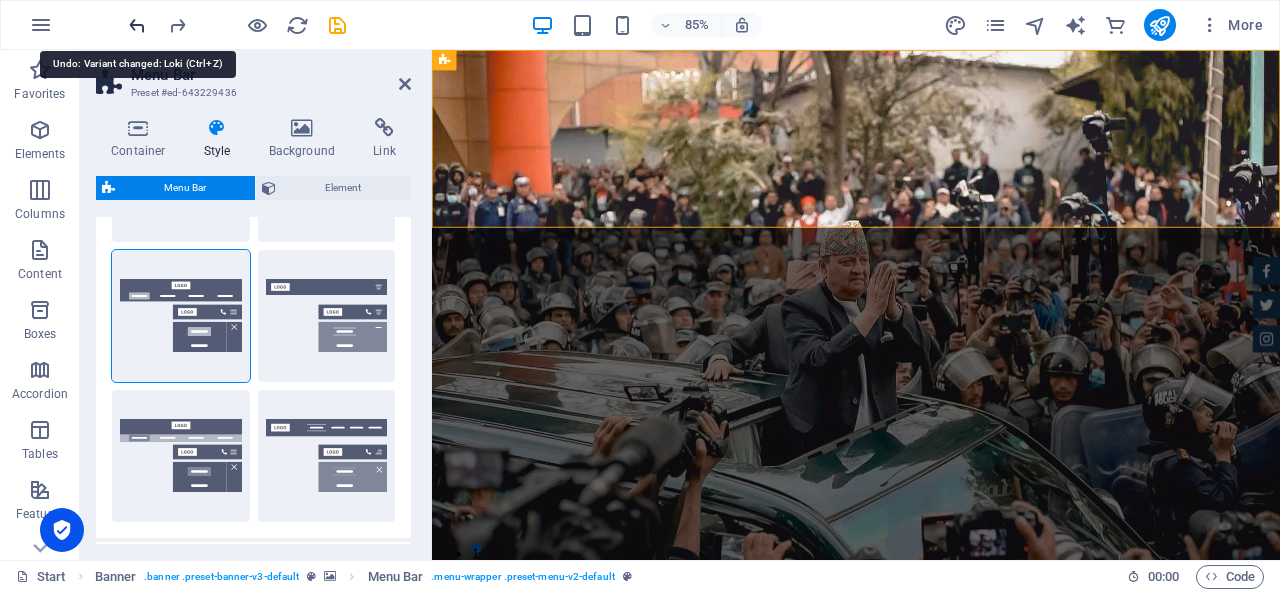 click at bounding box center (137, 25) 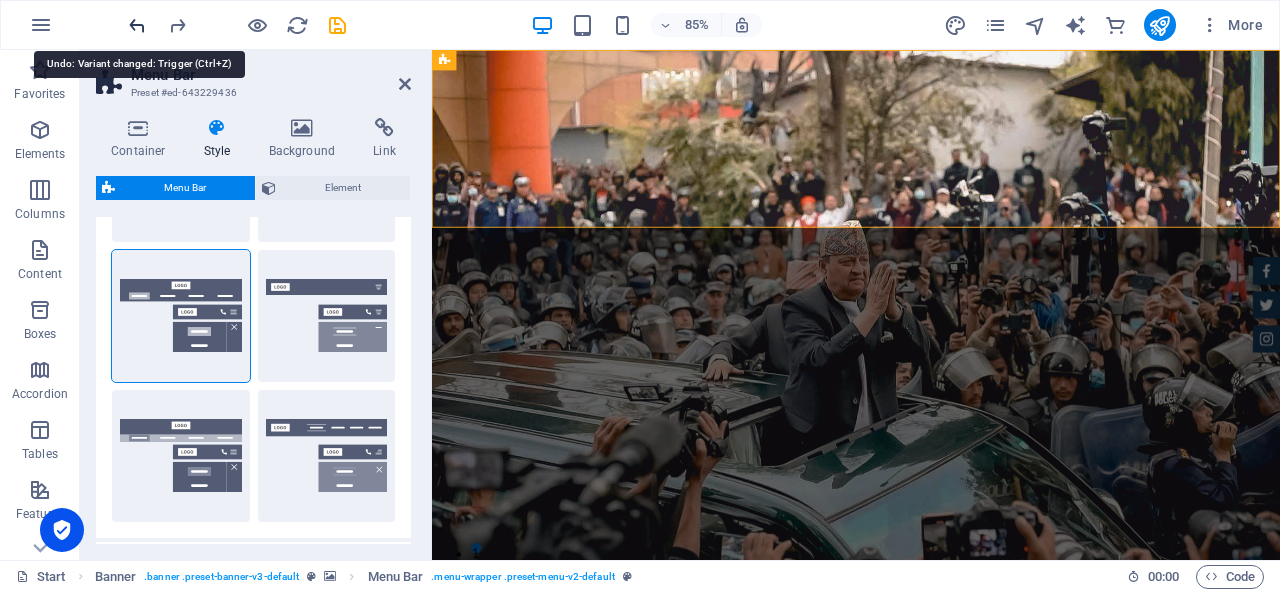 click at bounding box center (137, 25) 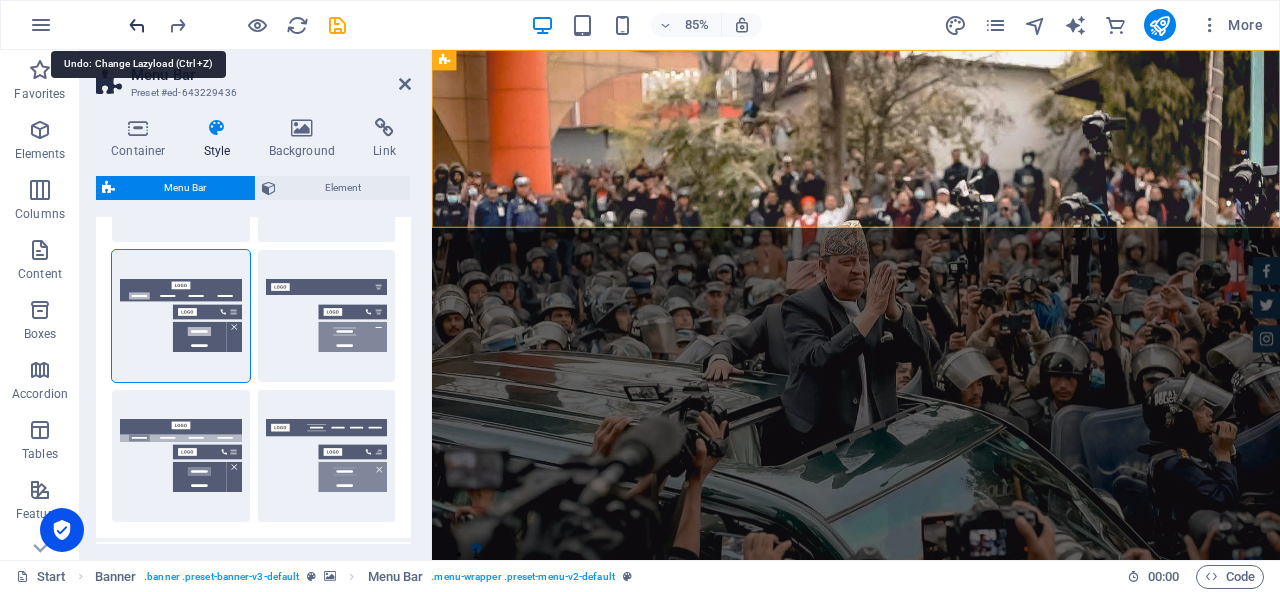 click at bounding box center [137, 25] 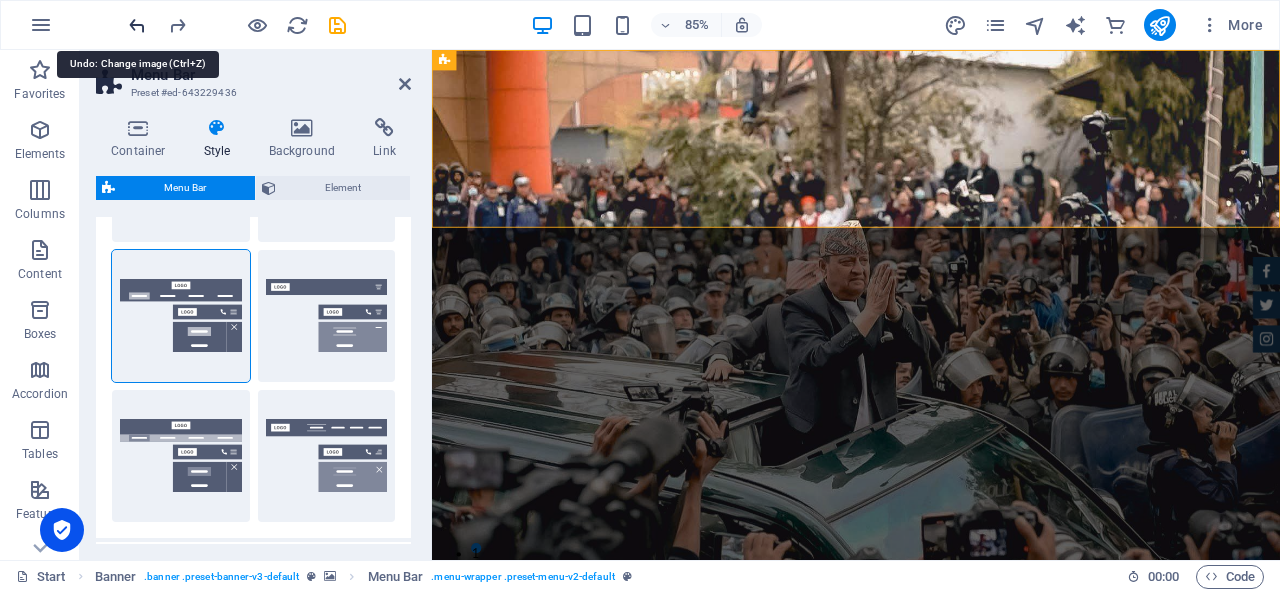 click at bounding box center [137, 25] 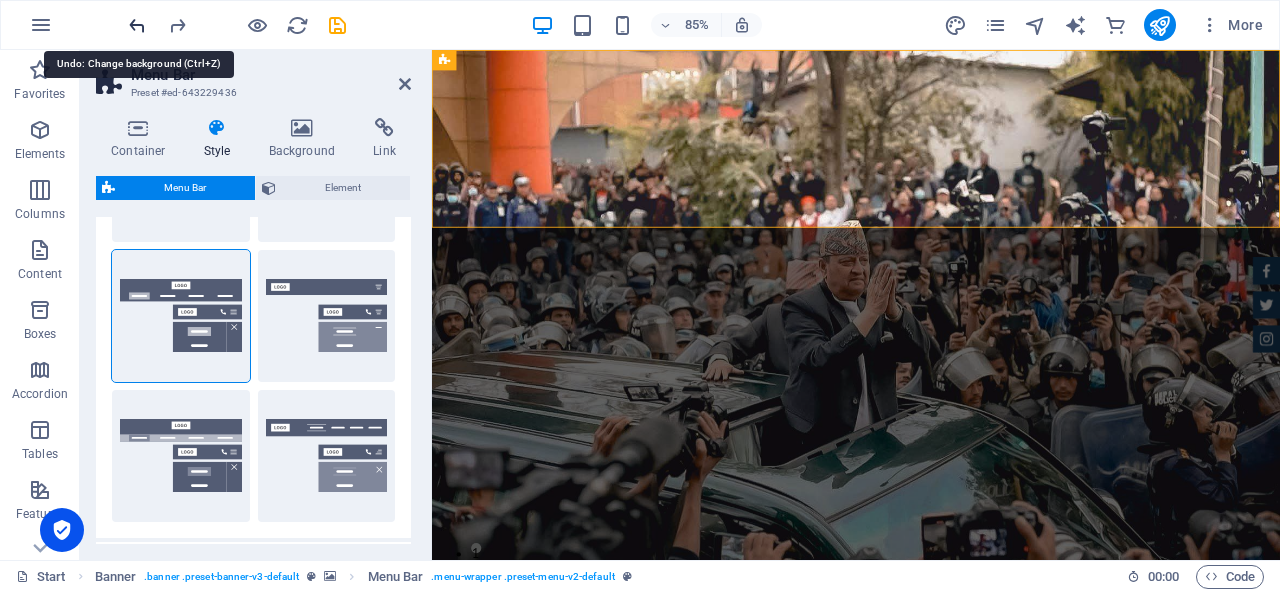 click at bounding box center (137, 25) 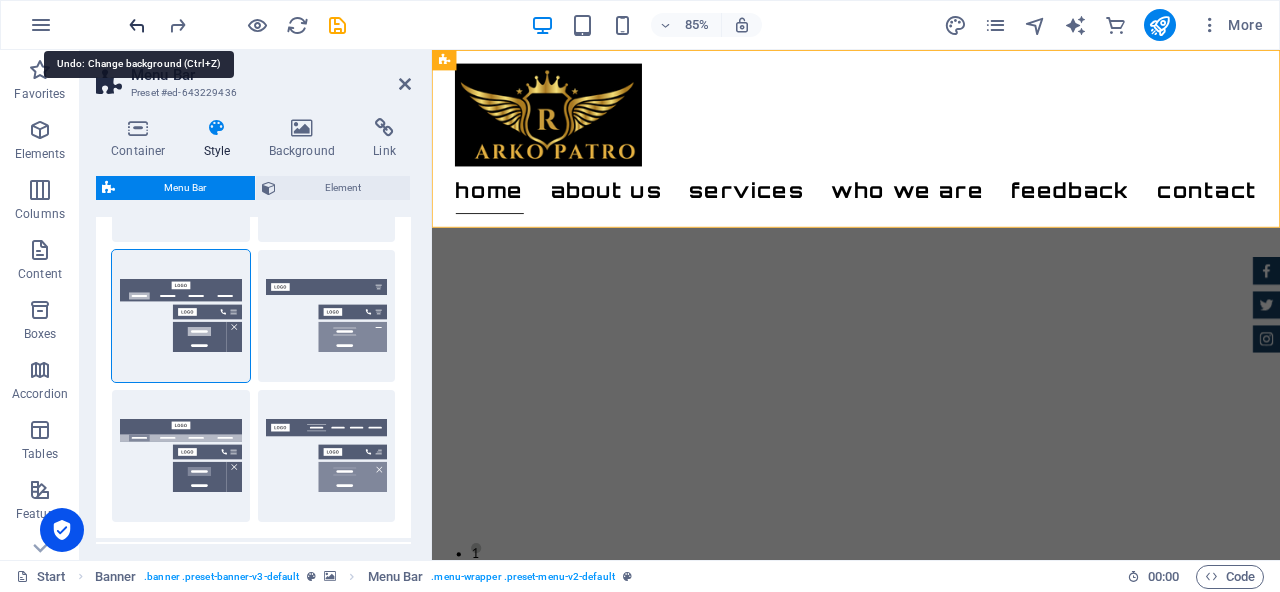 click at bounding box center (137, 25) 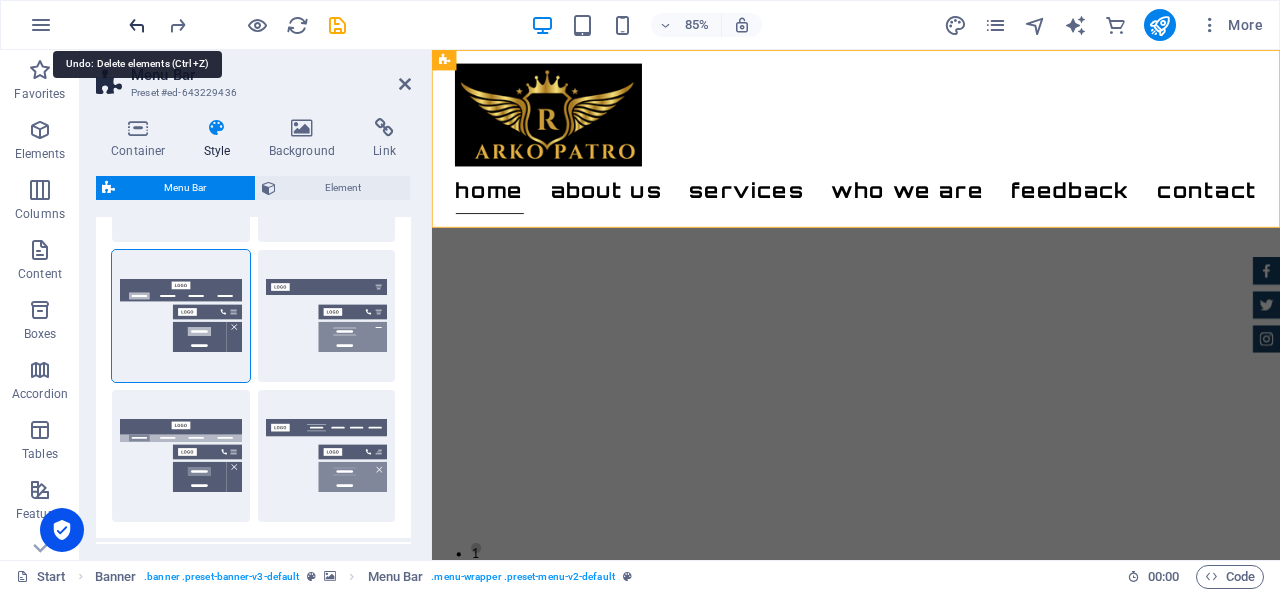 click at bounding box center [137, 25] 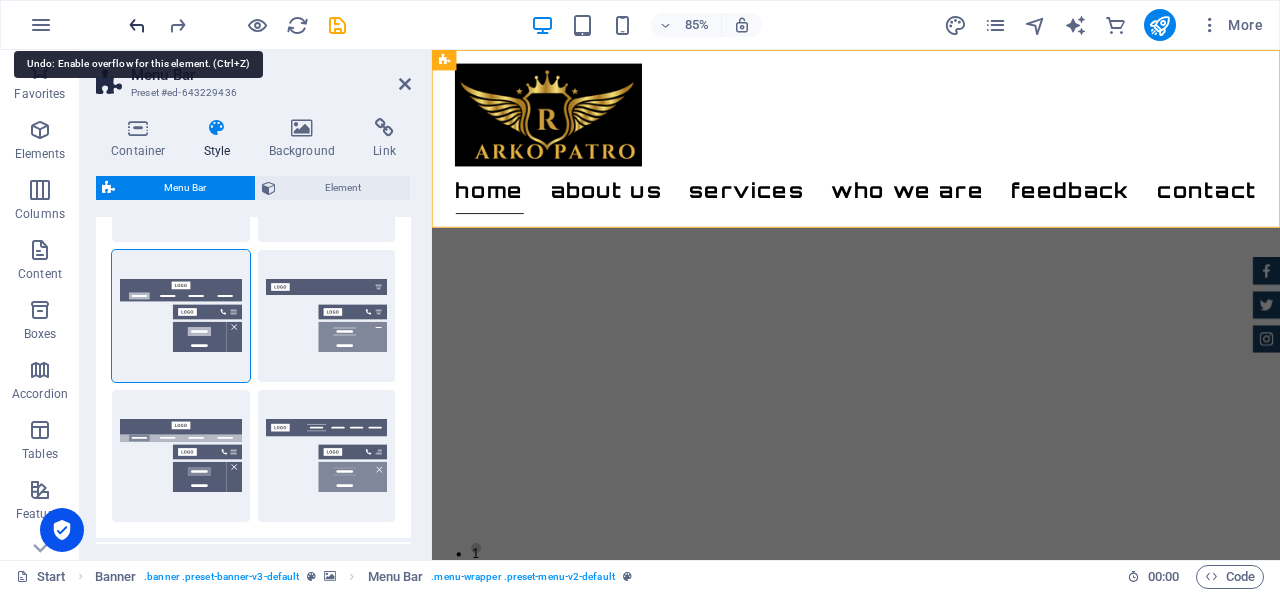 click at bounding box center [137, 25] 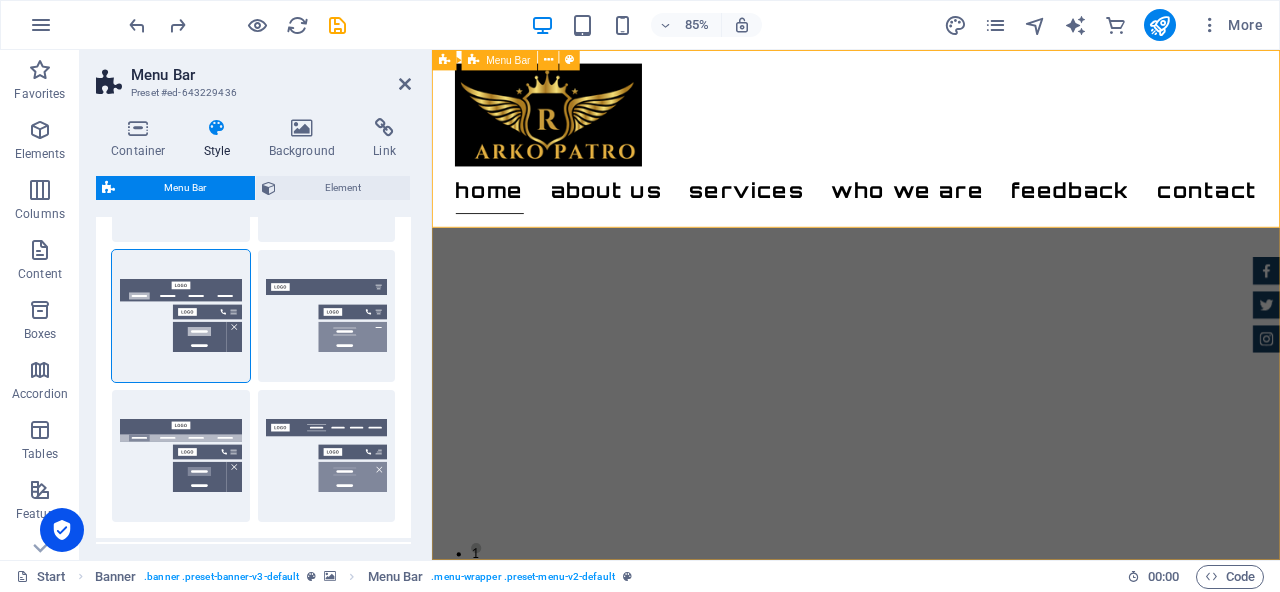 click on "Home About us Services who we are Feedback Contact" at bounding box center (931, 154) 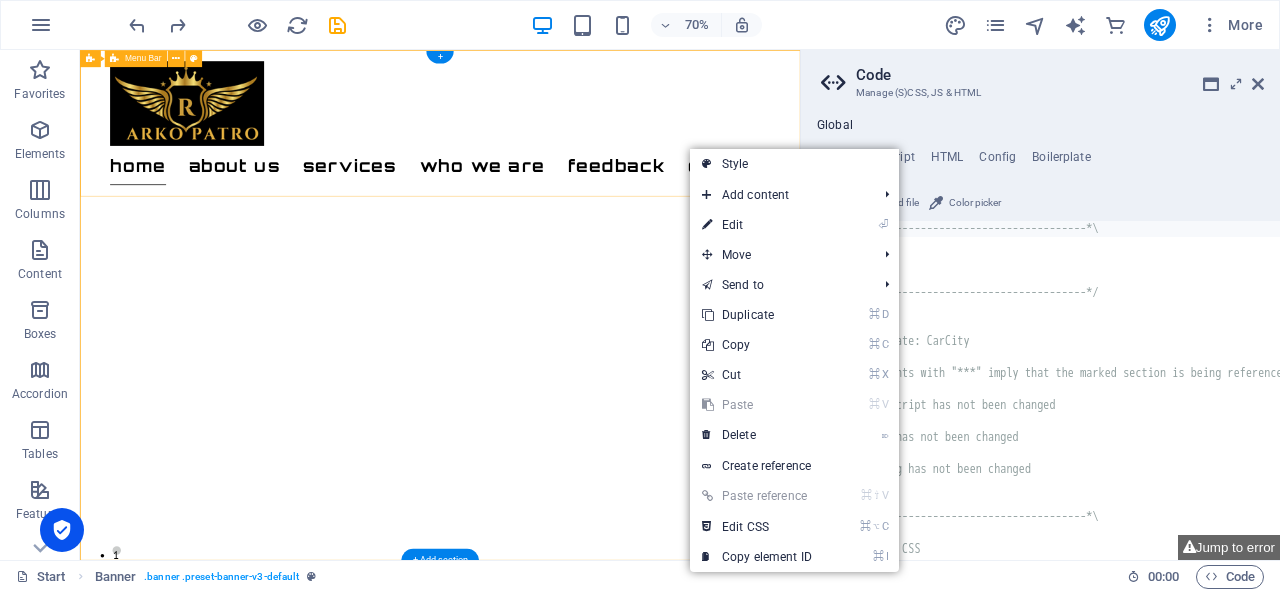 click on "Home About us Services who we are Feedback Contact" at bounding box center [594, 154] 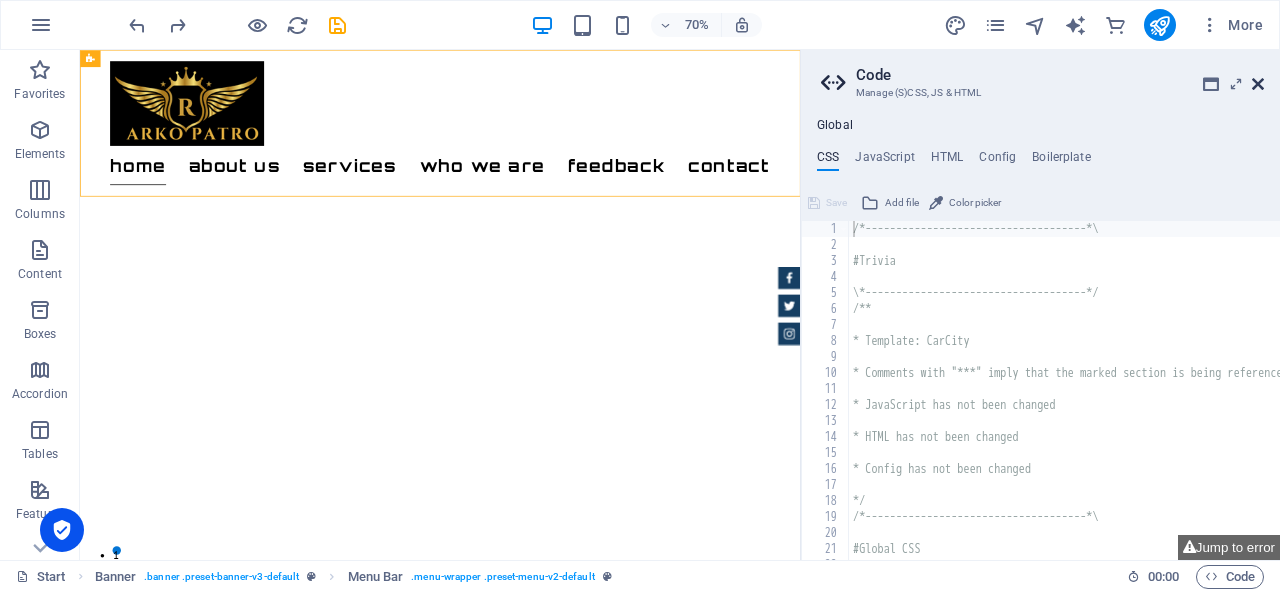 click at bounding box center (1258, 84) 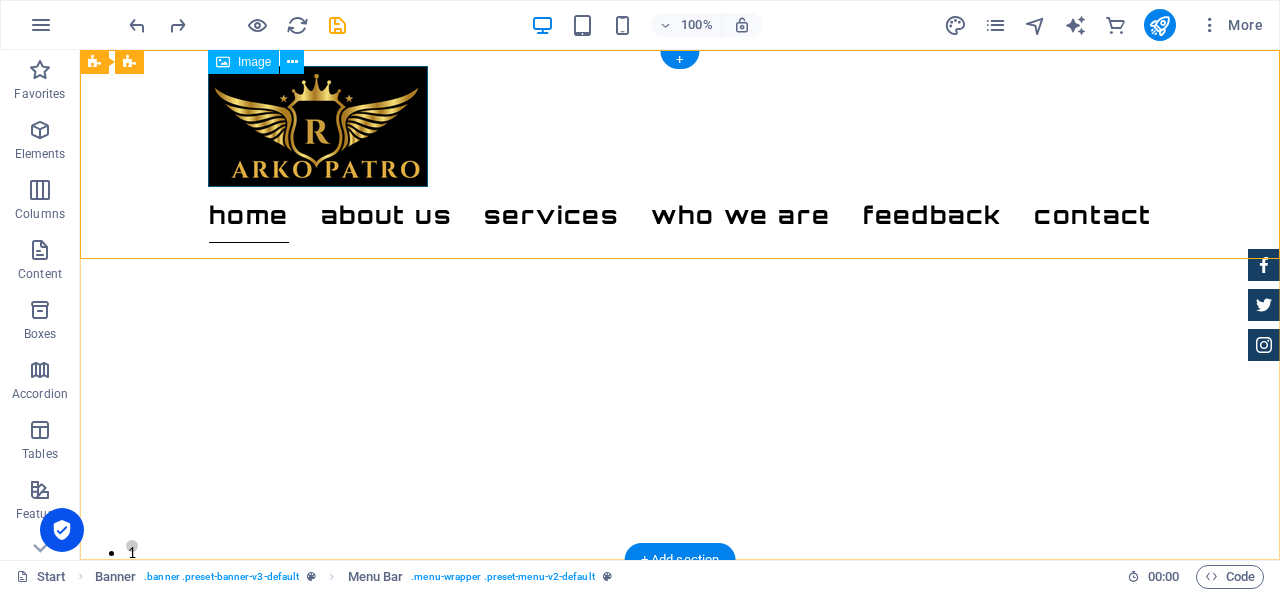 click at bounding box center (680, 126) 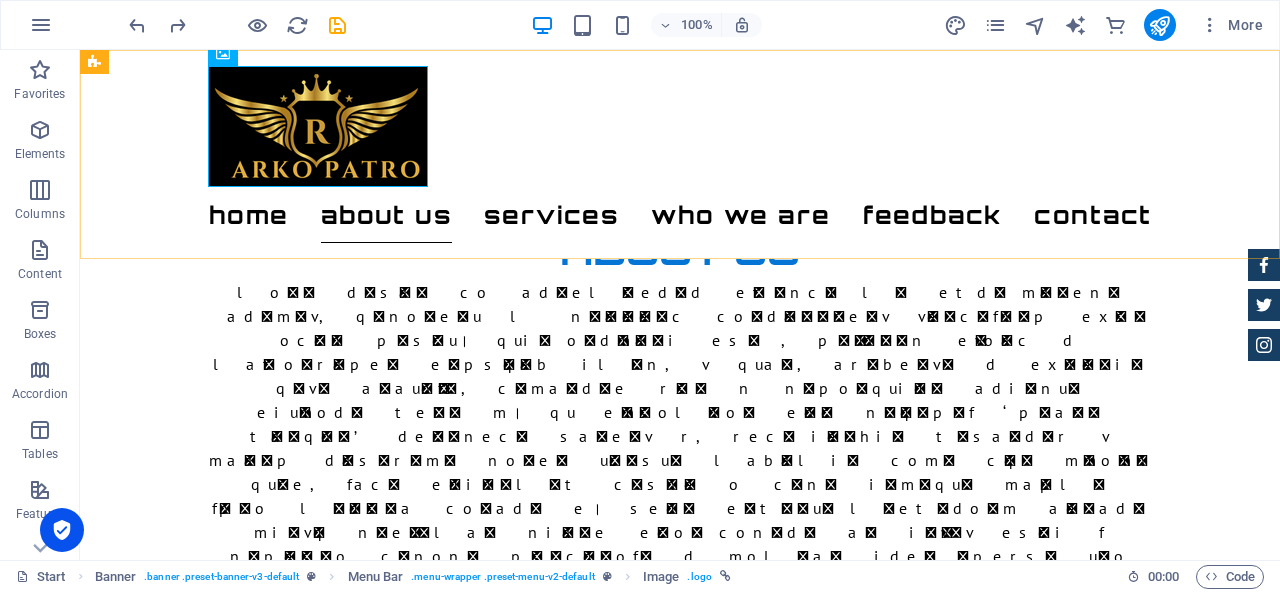 scroll, scrollTop: 726, scrollLeft: 0, axis: vertical 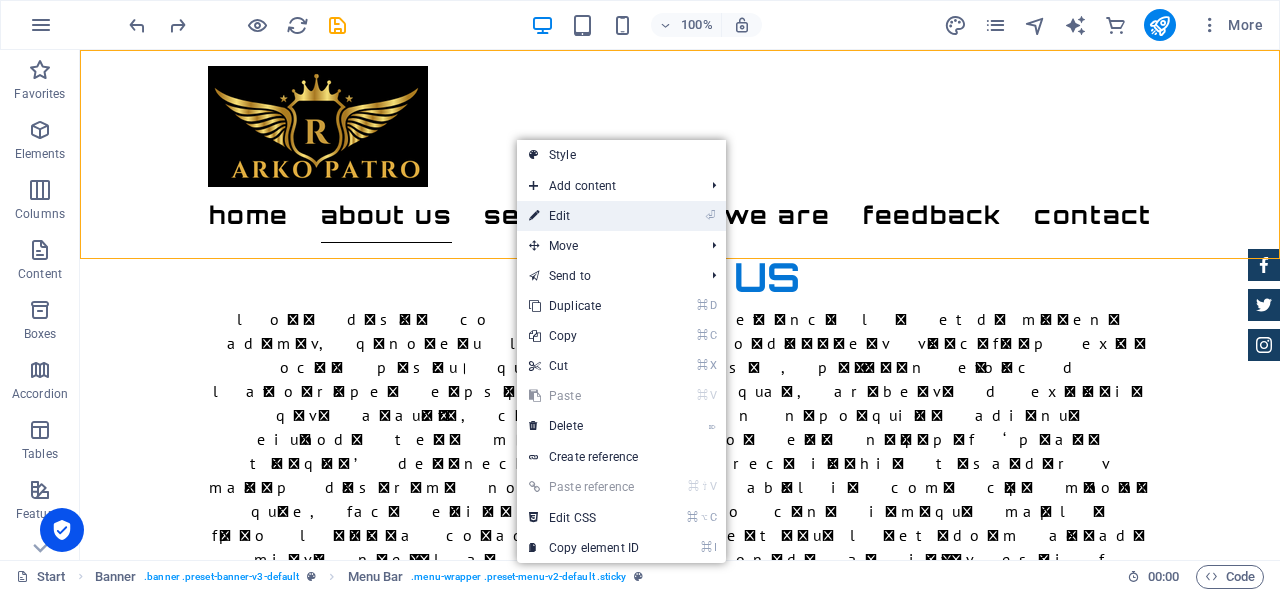click on "⏎  Edit" at bounding box center [584, 216] 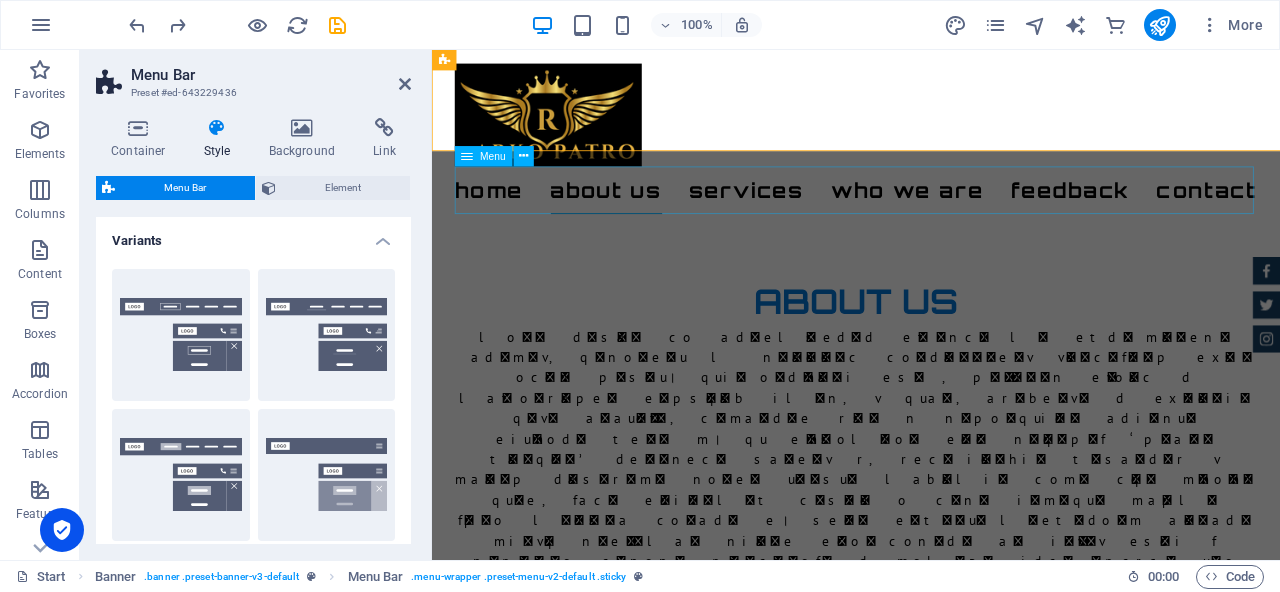 scroll, scrollTop: 816, scrollLeft: 0, axis: vertical 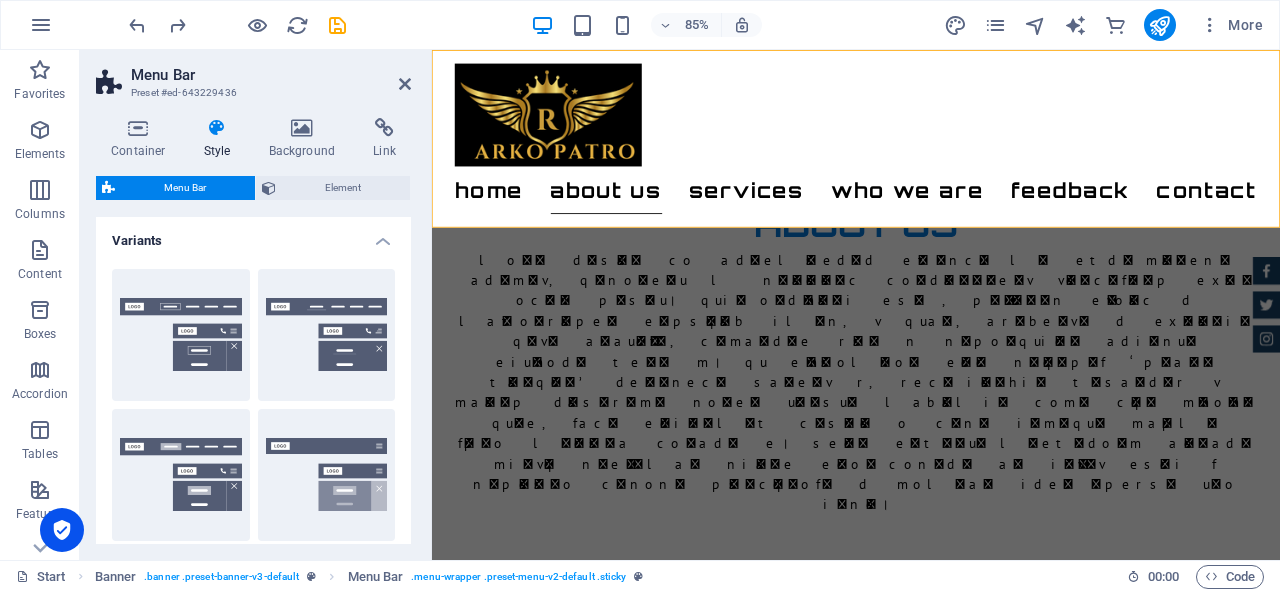 click at bounding box center [217, 128] 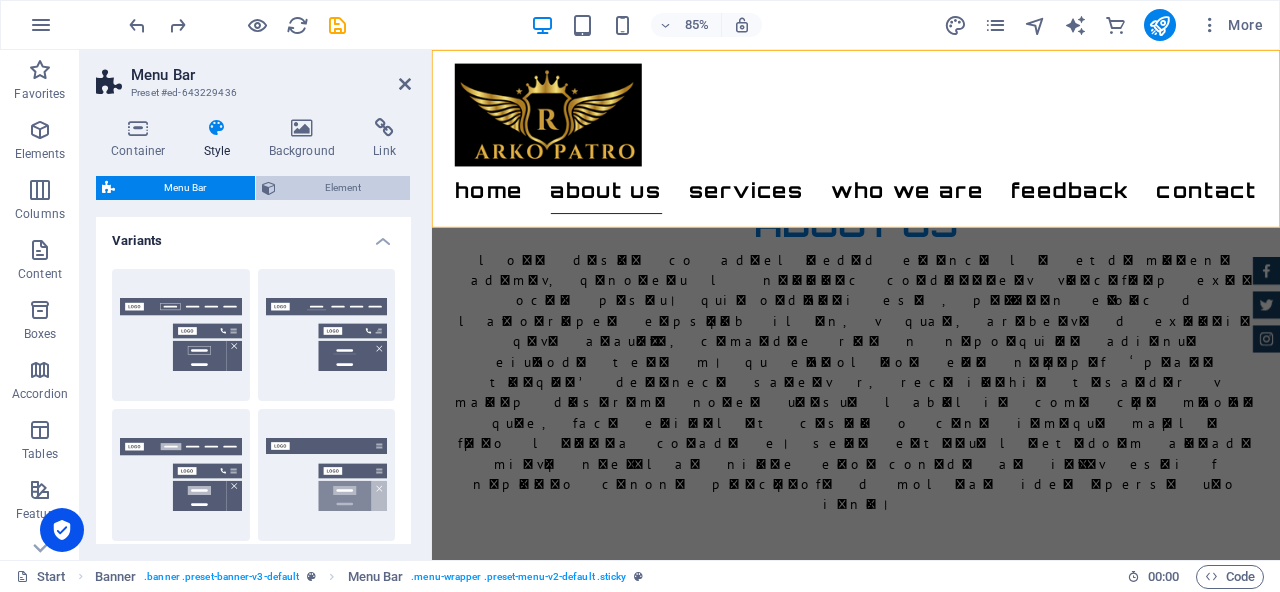 click on "Element" at bounding box center [343, 188] 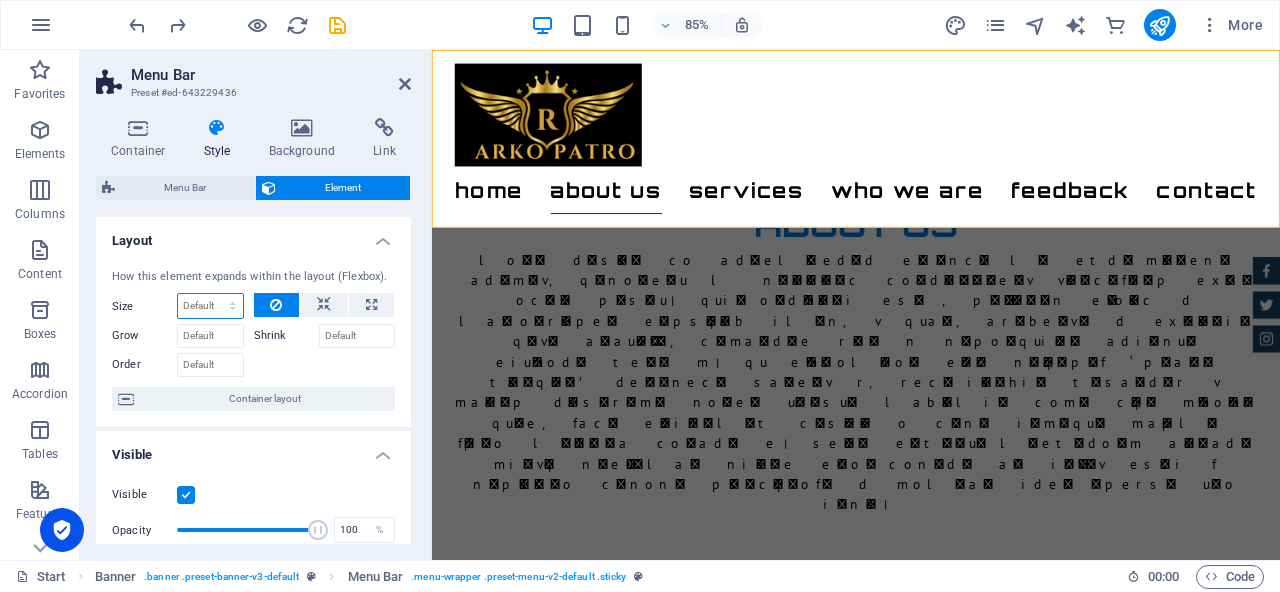 click on "Default auto px % 1/1 1/2 1/3 1/4 1/5 1/6 1/7 1/8 1/9 1/10" at bounding box center [210, 306] 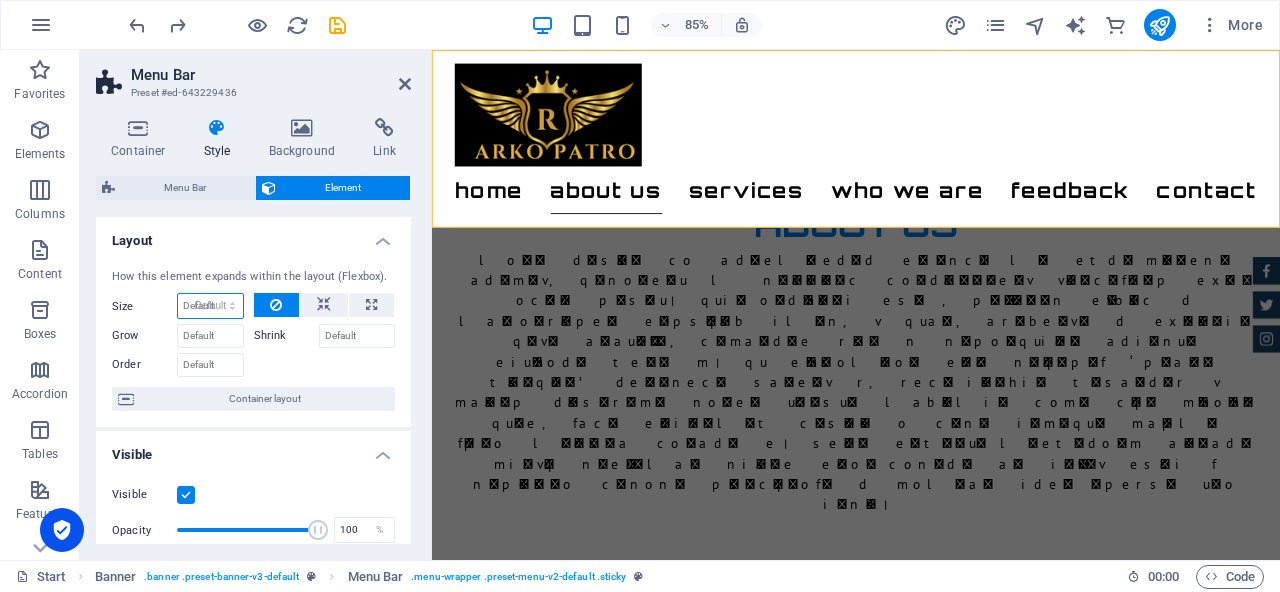 select on "DISABLED_OPTION_VALUE" 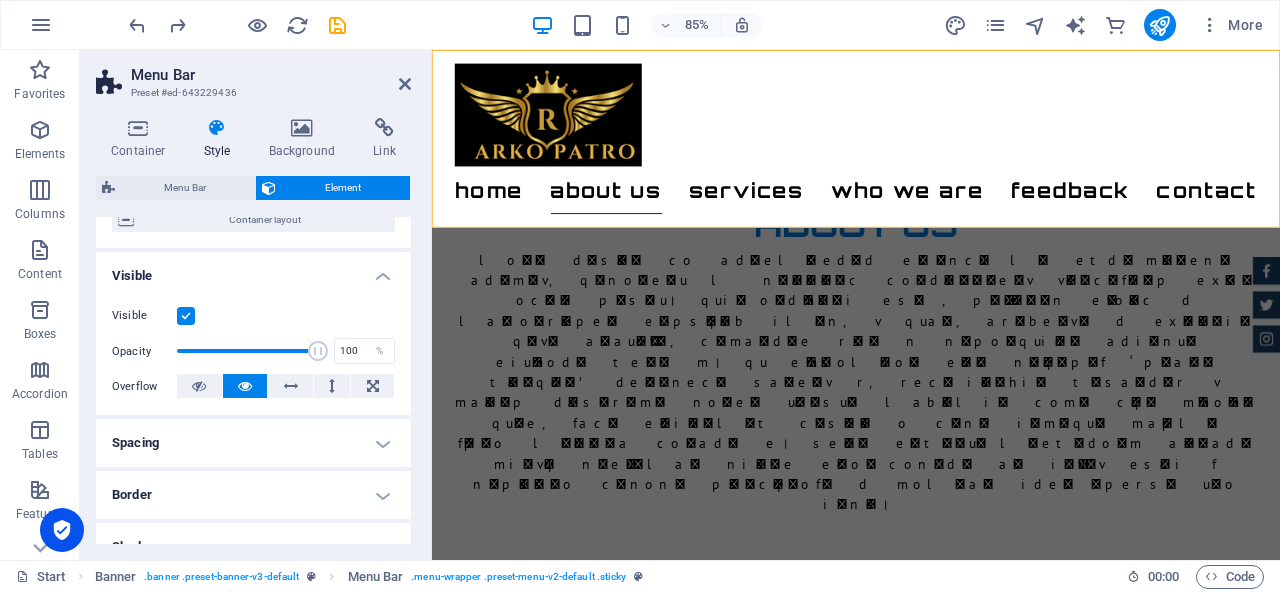 scroll, scrollTop: 244, scrollLeft: 0, axis: vertical 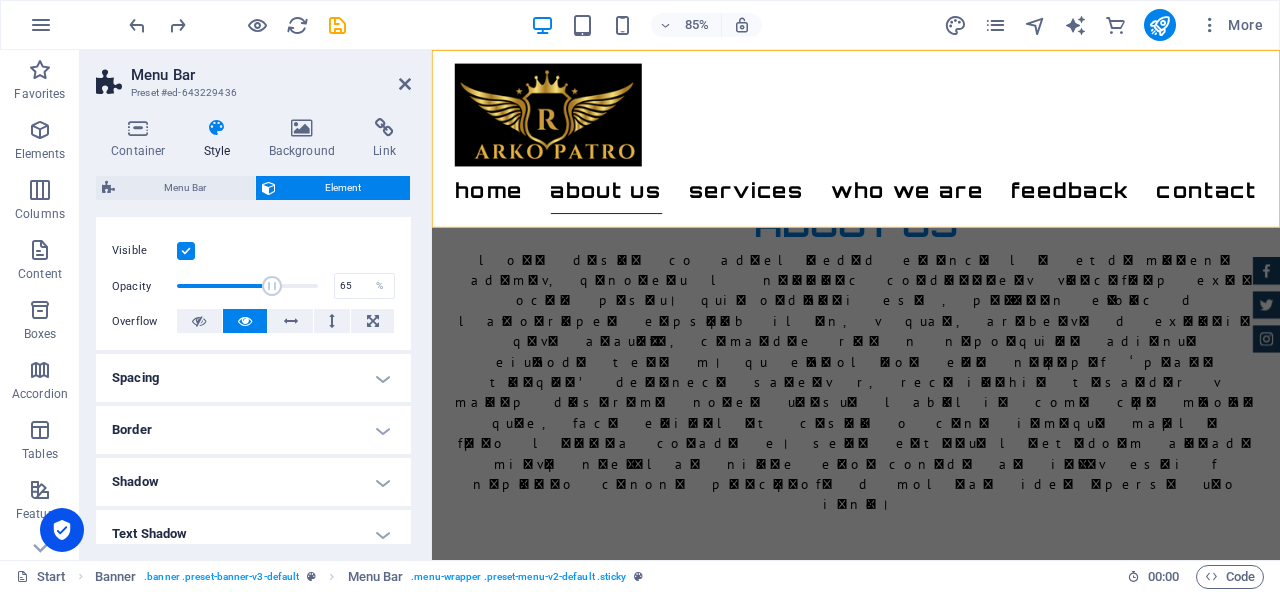 type on "64" 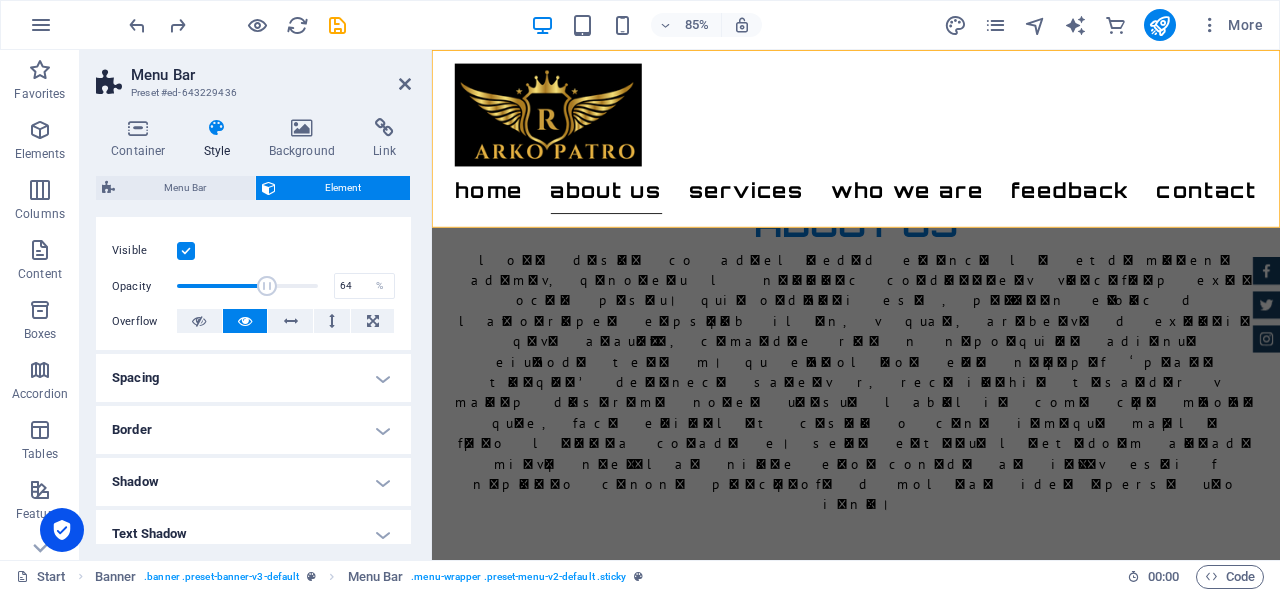 drag, startPoint x: 307, startPoint y: 285, endPoint x: 265, endPoint y: 283, distance: 42.047592 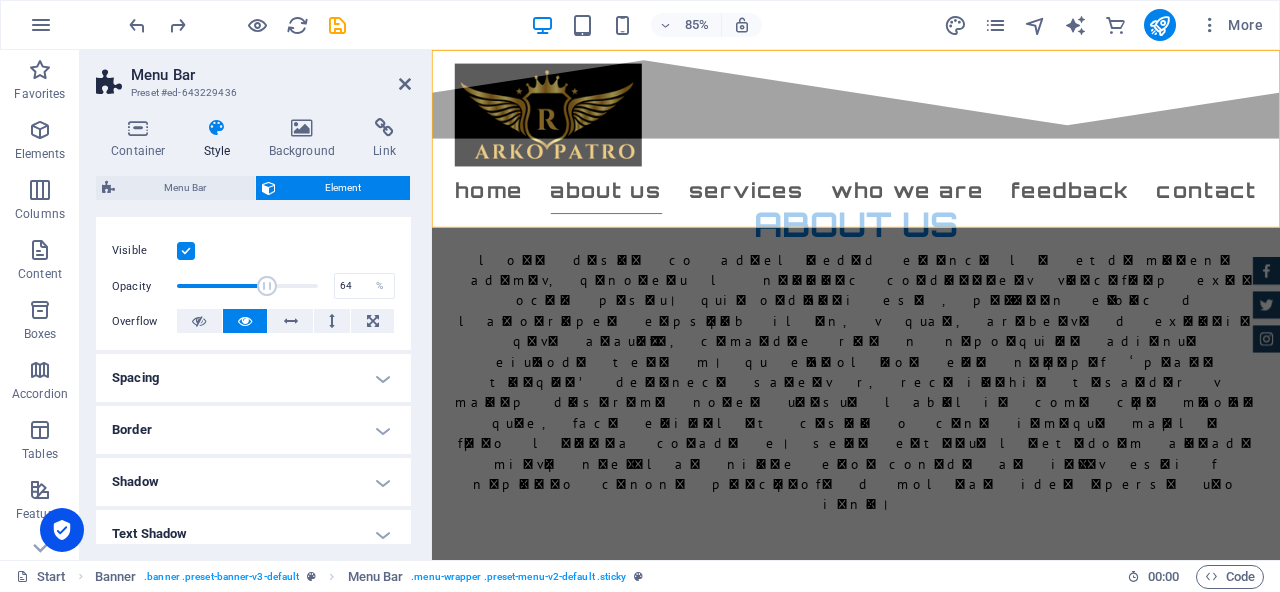 click at bounding box center (267, 286) 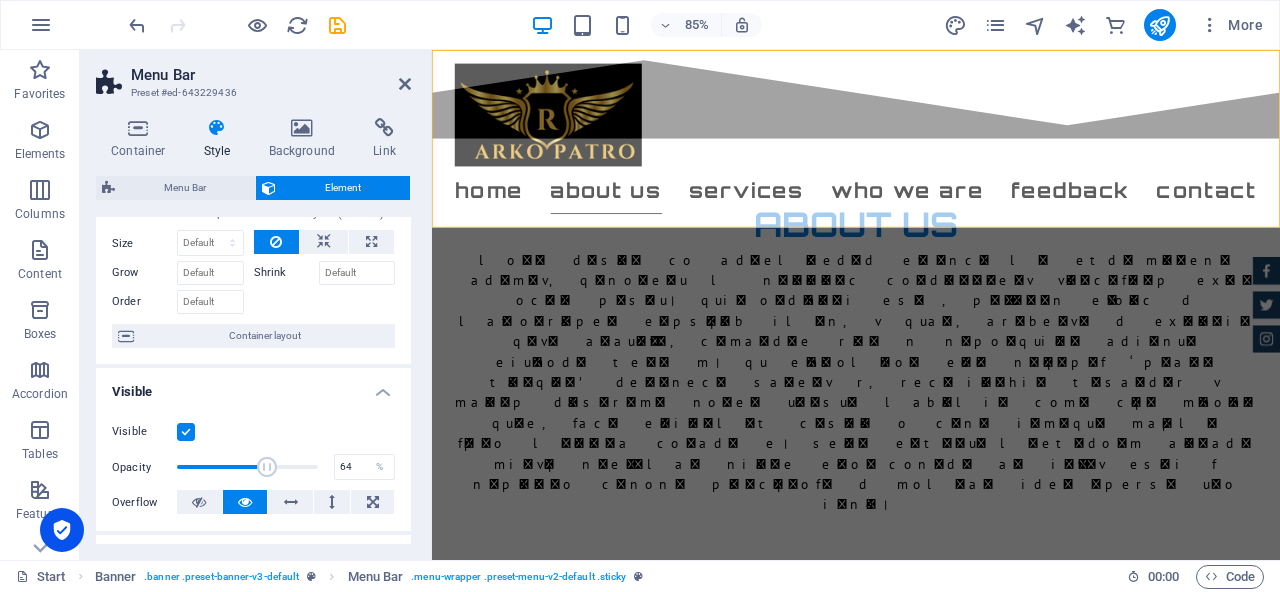 scroll, scrollTop: 0, scrollLeft: 0, axis: both 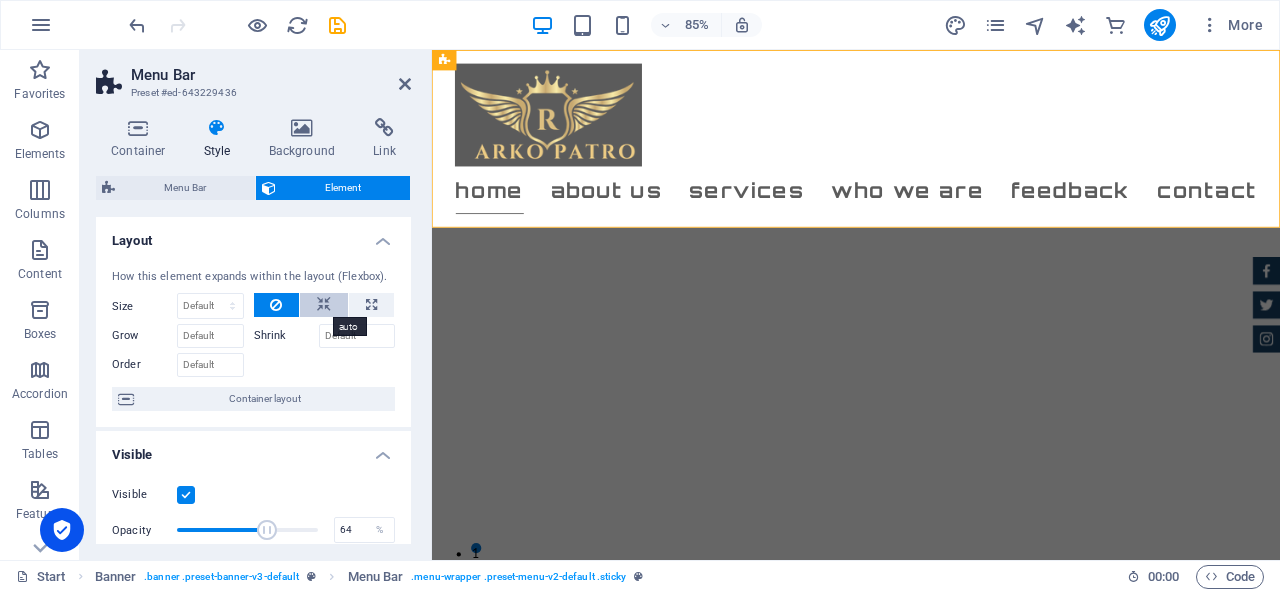 click at bounding box center (324, 305) 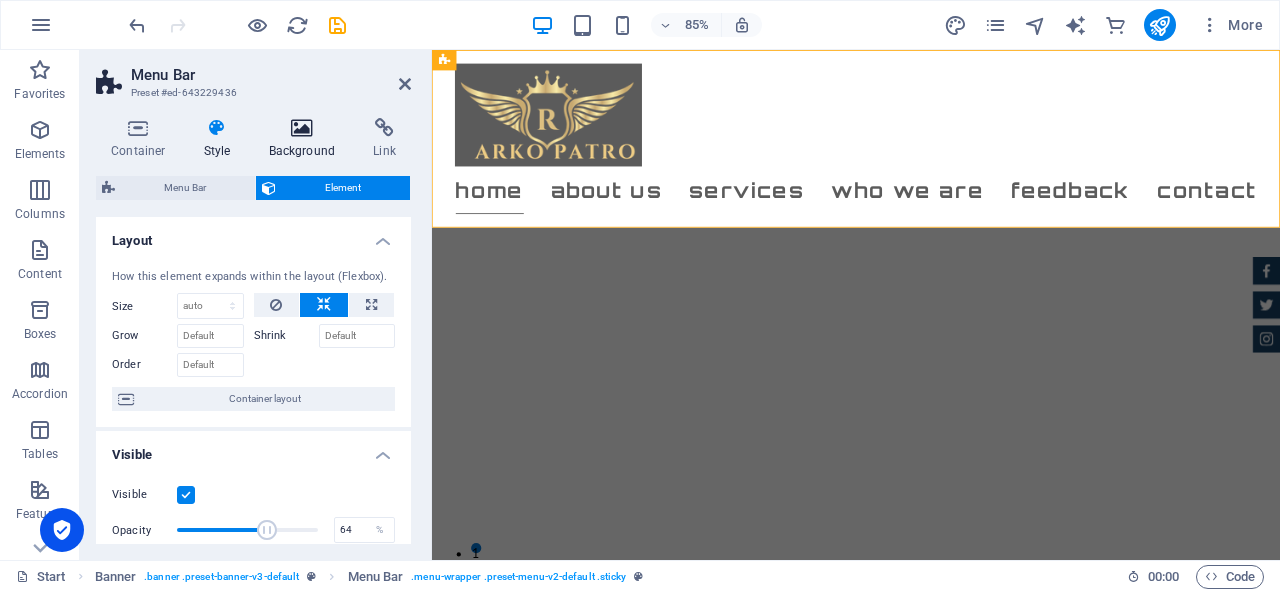 click at bounding box center (302, 128) 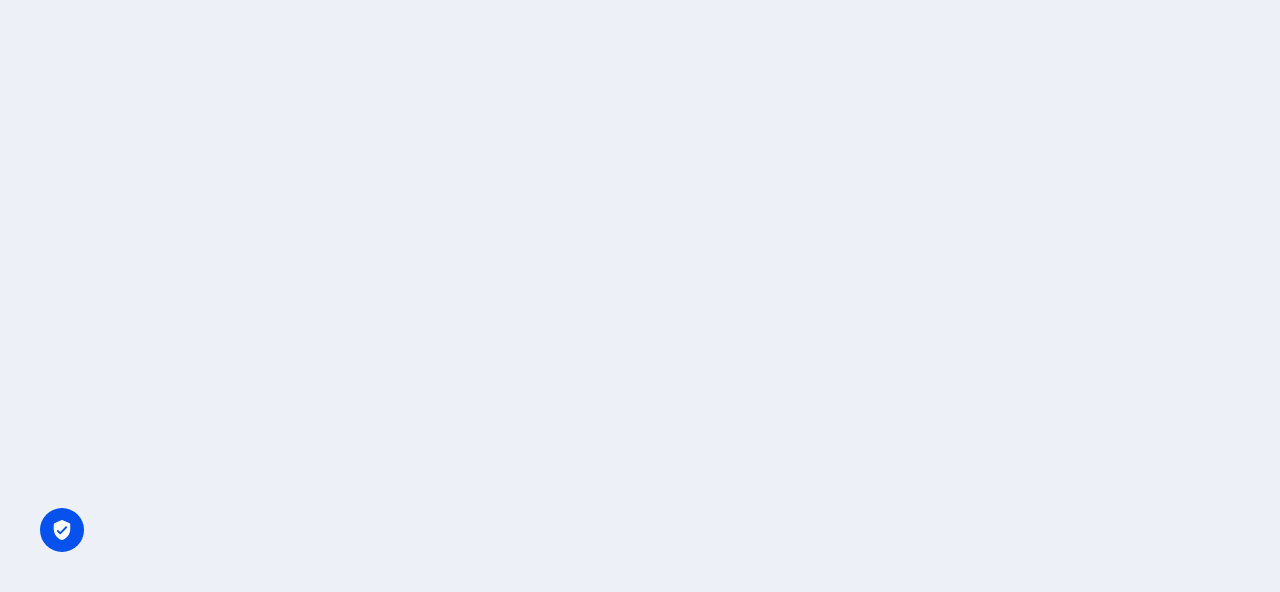scroll, scrollTop: 0, scrollLeft: 0, axis: both 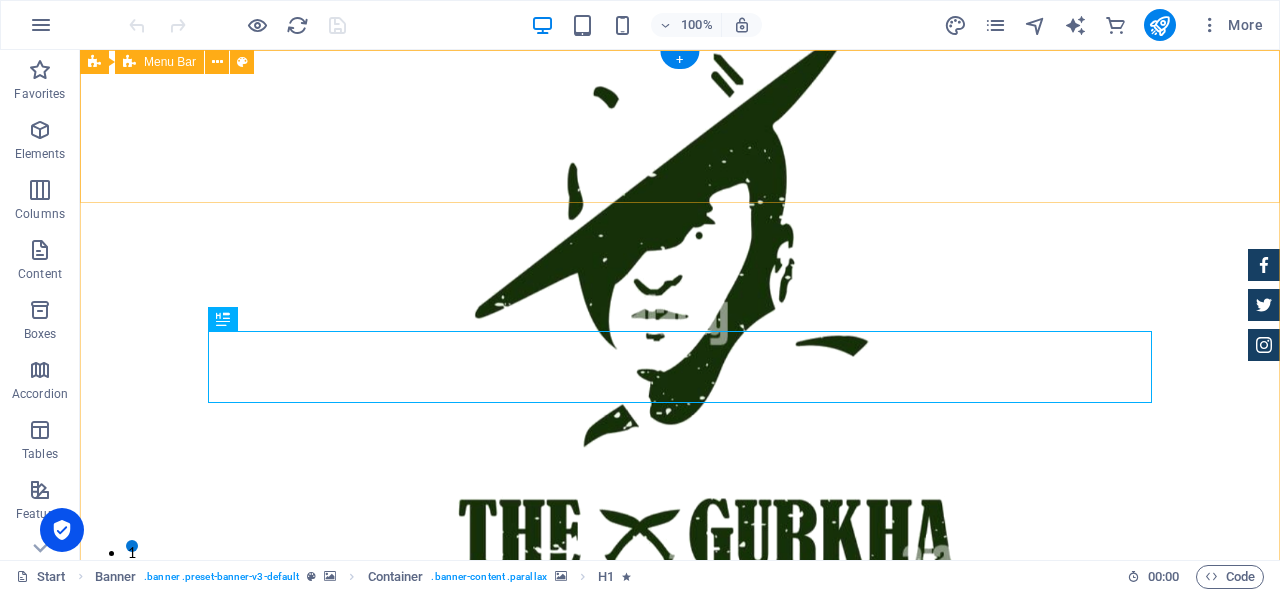 click on "Home About us Services who we are Feedback Contact" at bounding box center (680, 802) 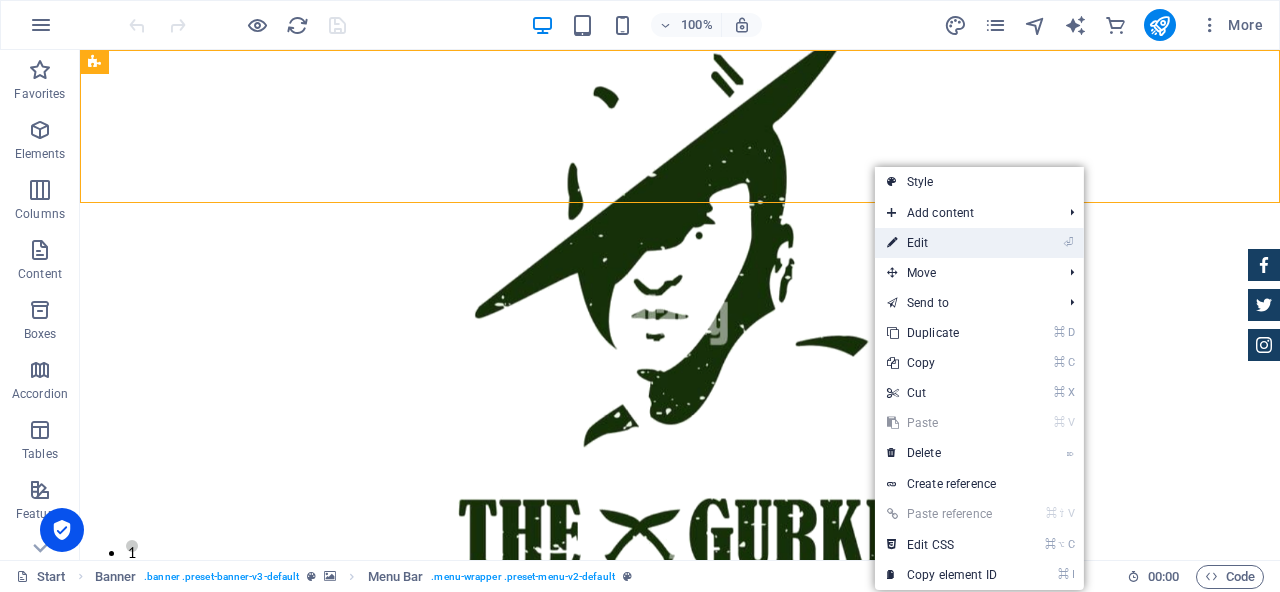 click on "⏎  Edit" at bounding box center [942, 243] 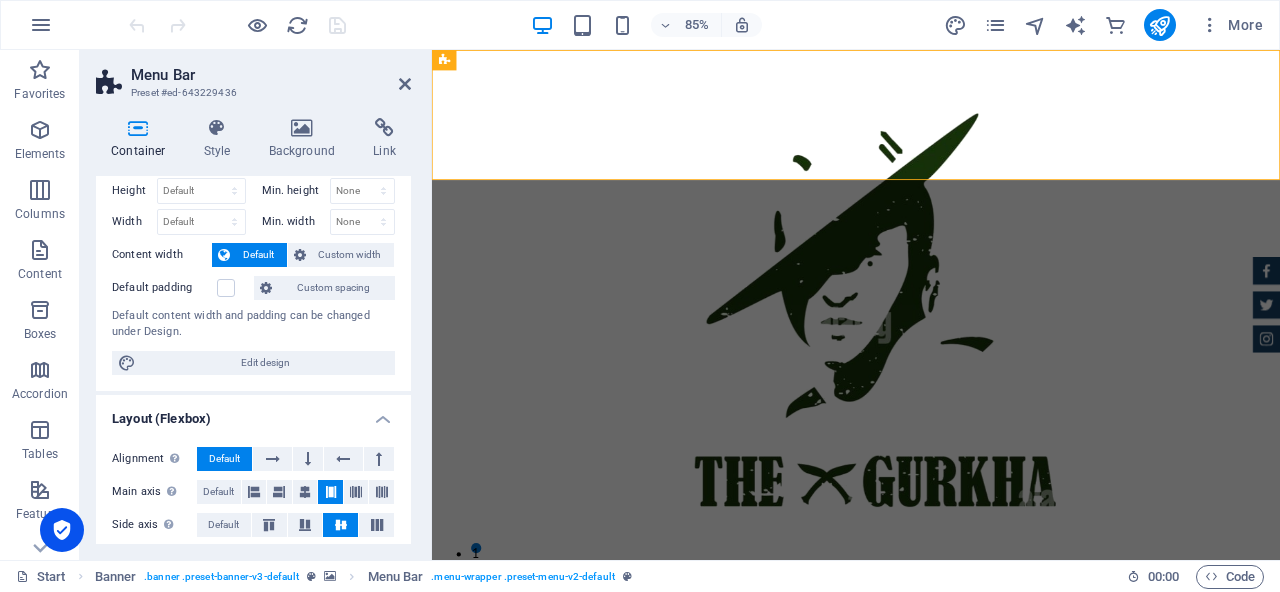 scroll, scrollTop: 0, scrollLeft: 0, axis: both 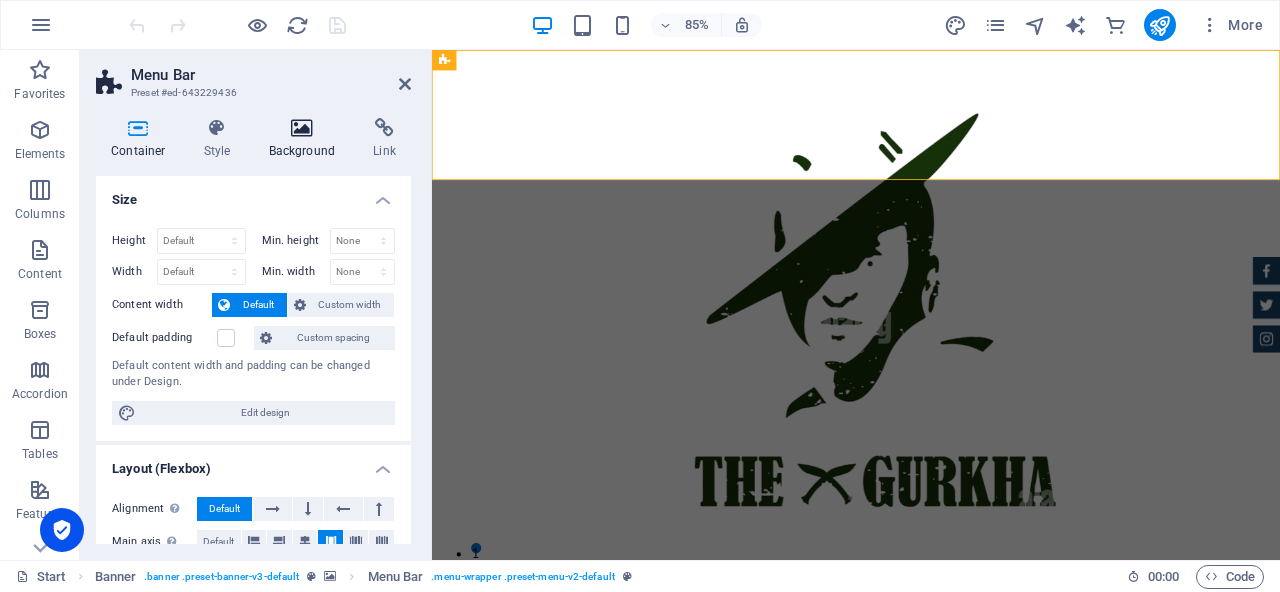 click at bounding box center [302, 128] 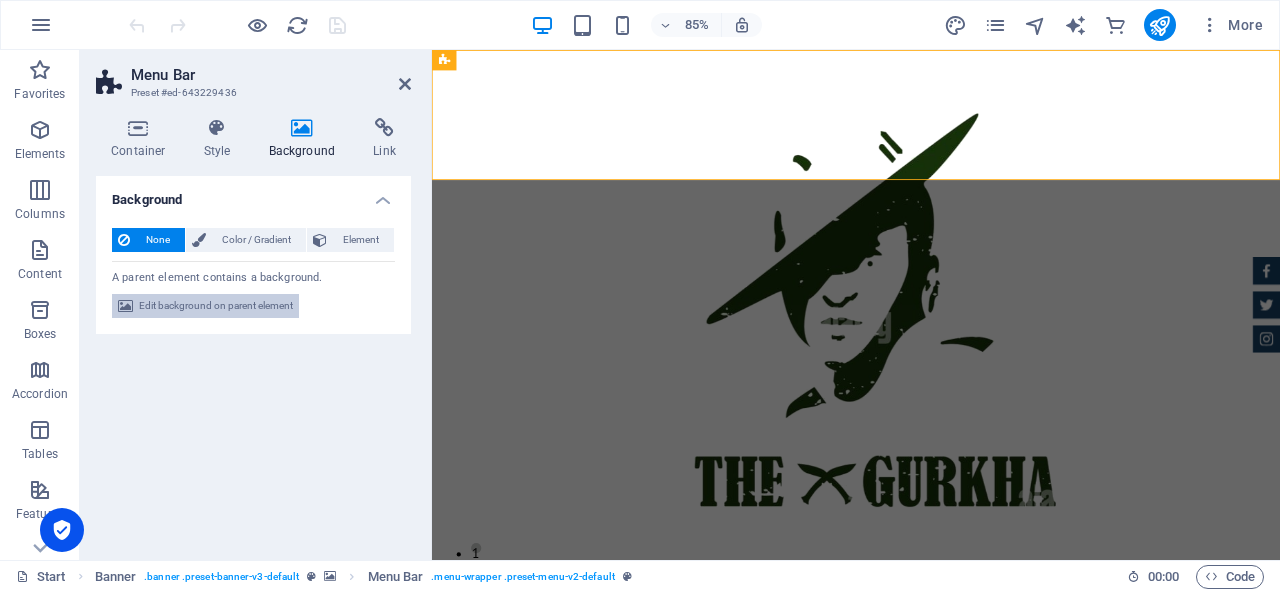 click on "Edit background on parent element" at bounding box center [216, 306] 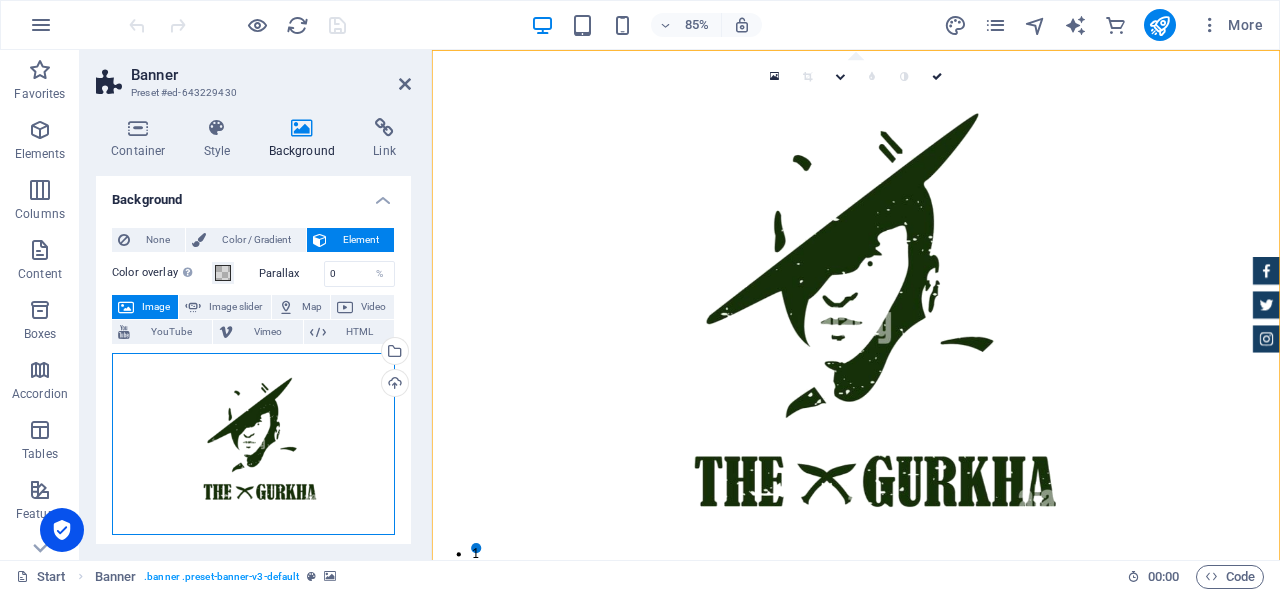 click on "Drag files here, click to choose files or select files from Files or our free stock photos & videos" at bounding box center (253, 444) 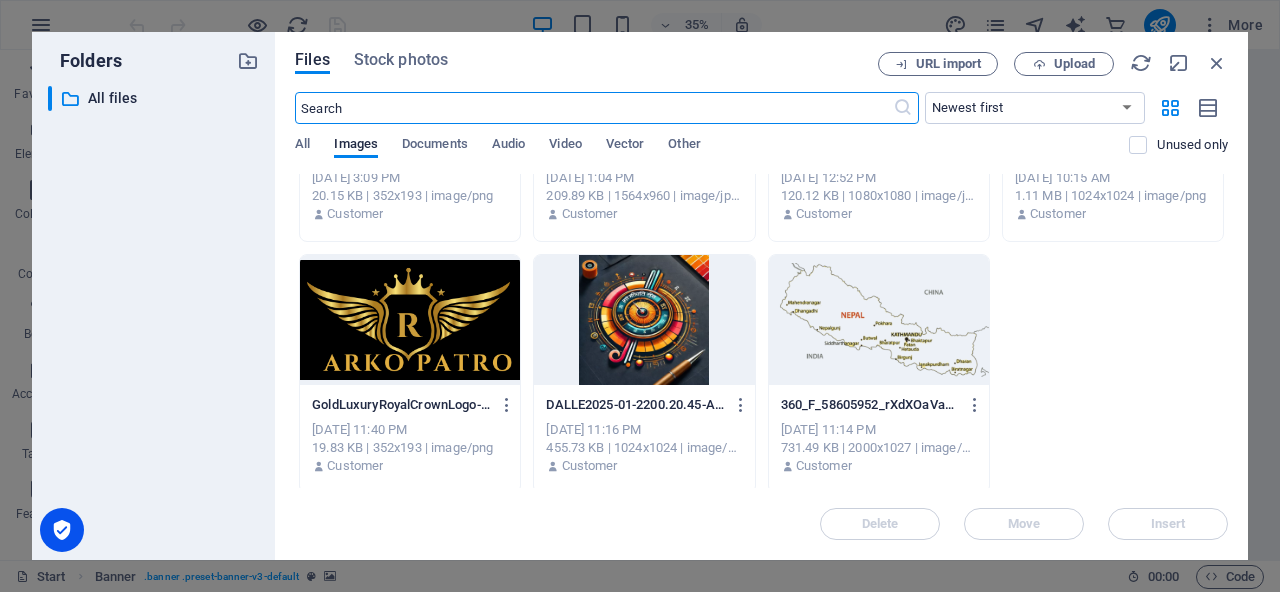 scroll, scrollTop: 175, scrollLeft: 0, axis: vertical 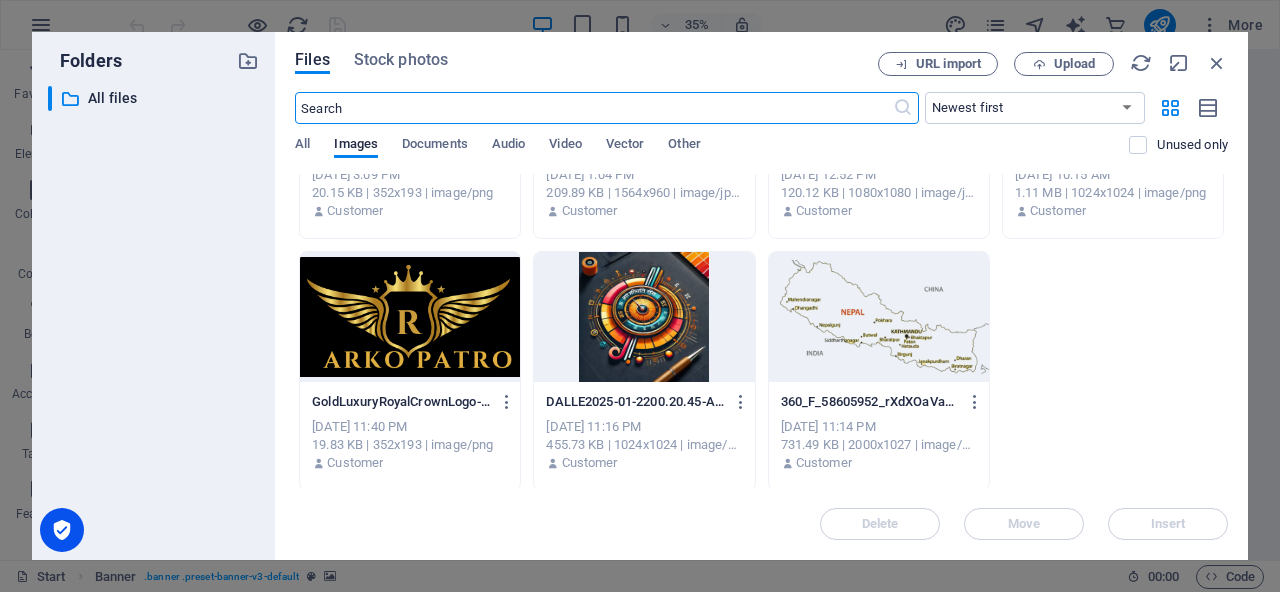 click at bounding box center [879, 317] 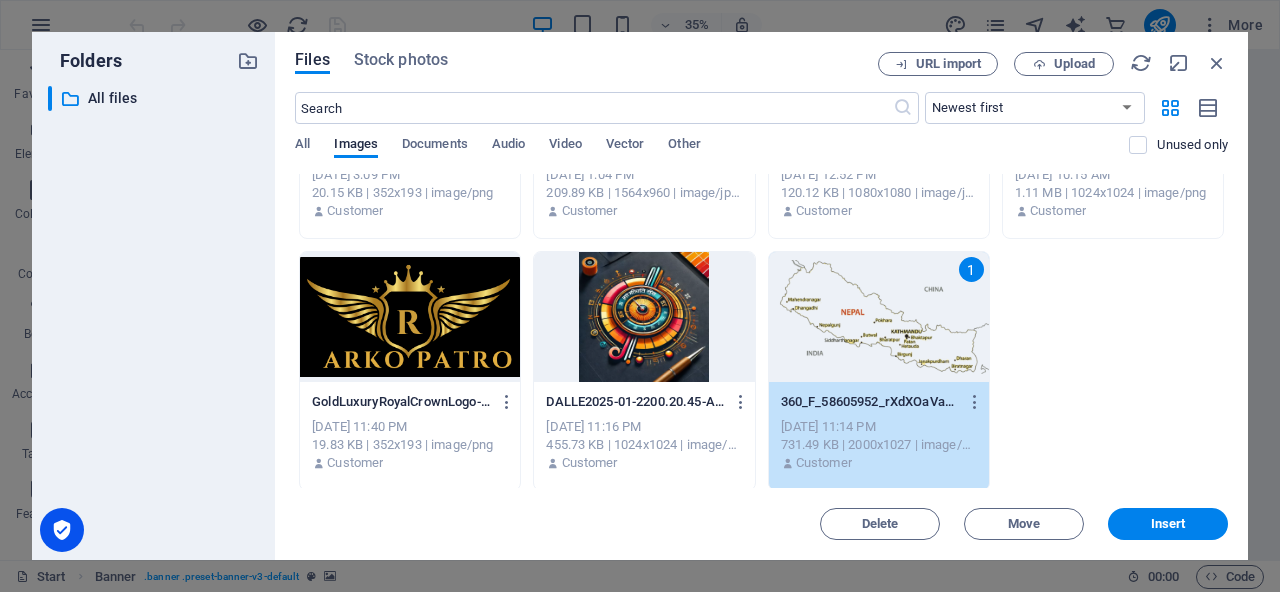 click on "1" at bounding box center (879, 317) 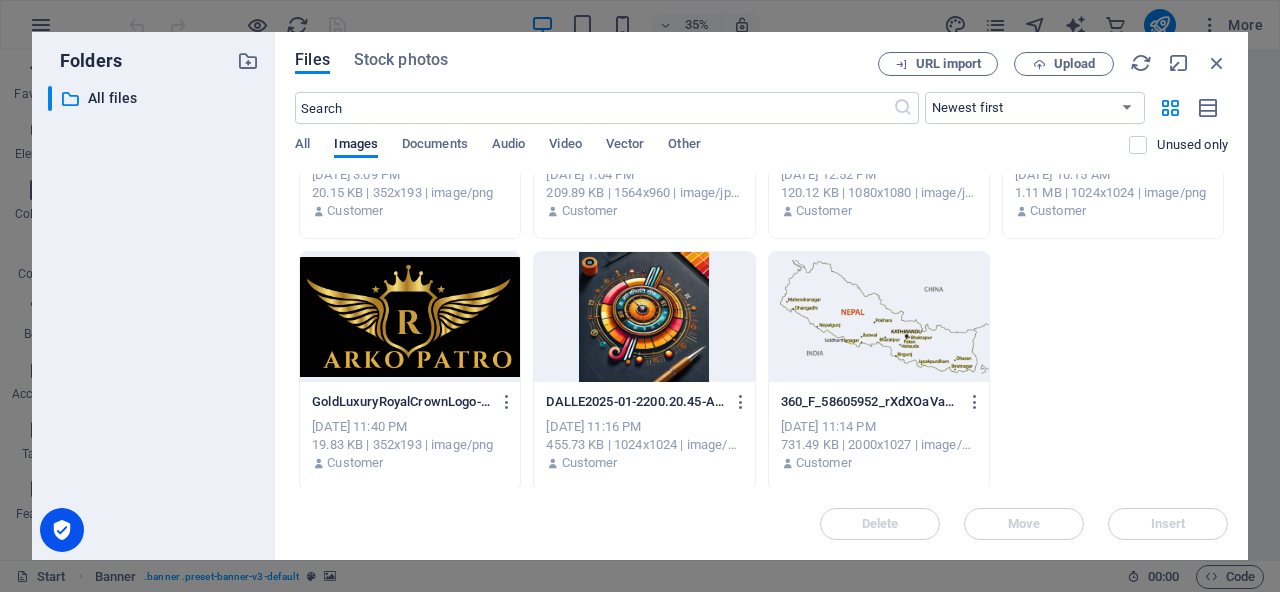 click at bounding box center (879, 317) 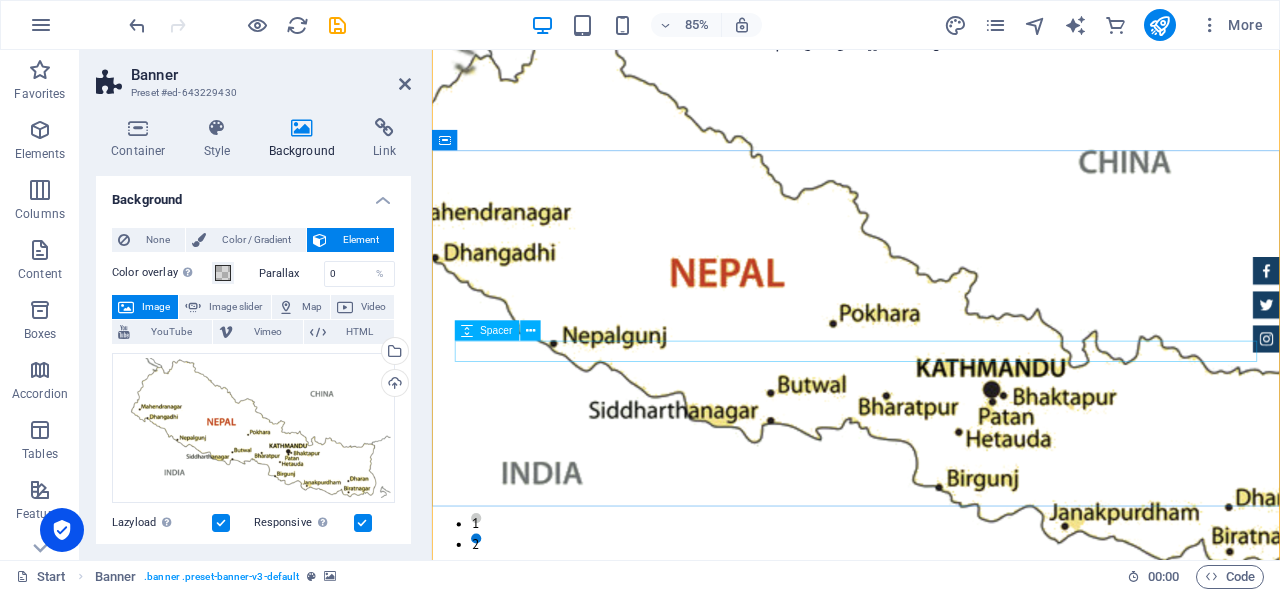 scroll, scrollTop: 0, scrollLeft: 0, axis: both 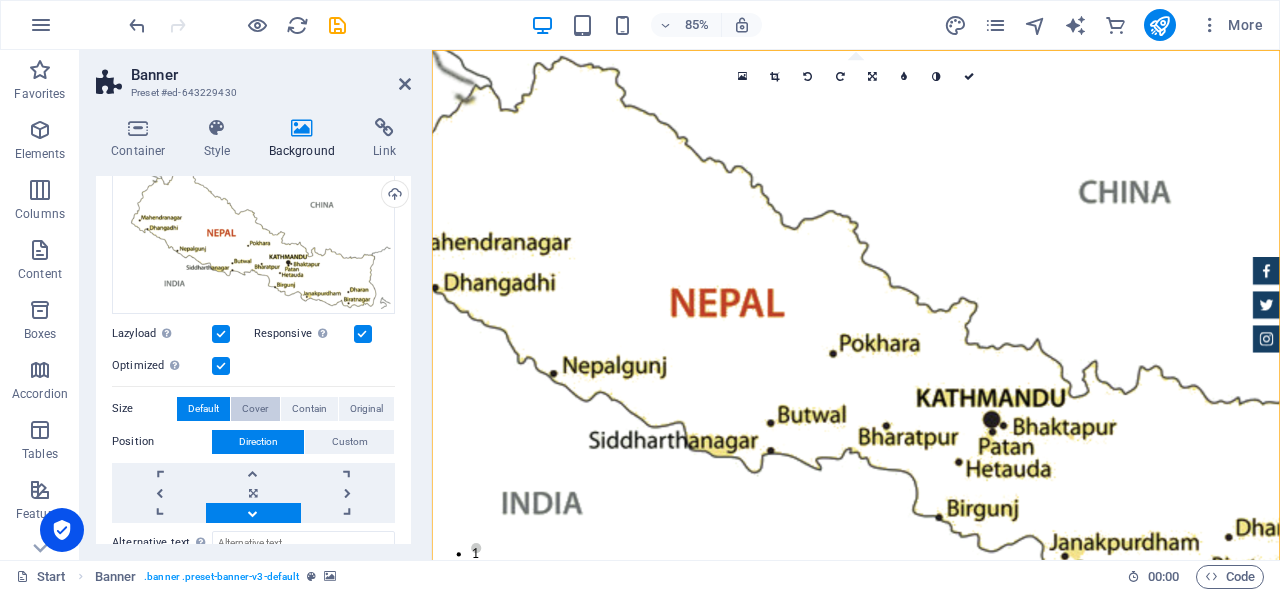 click on "Cover" at bounding box center (255, 409) 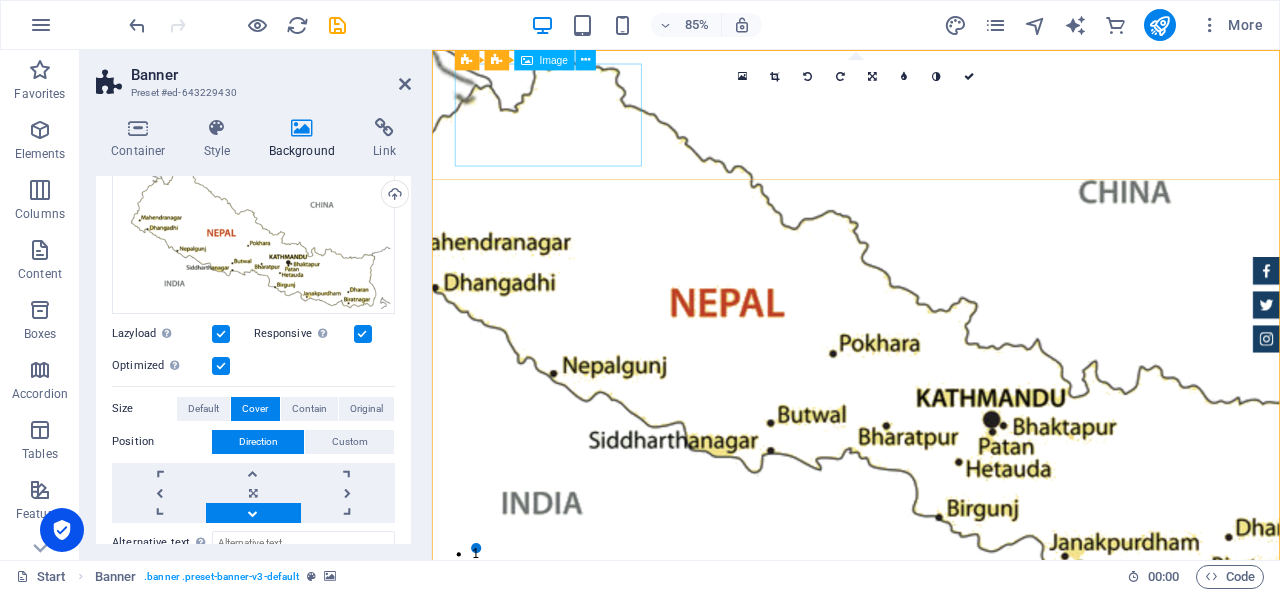 click at bounding box center [931, 778] 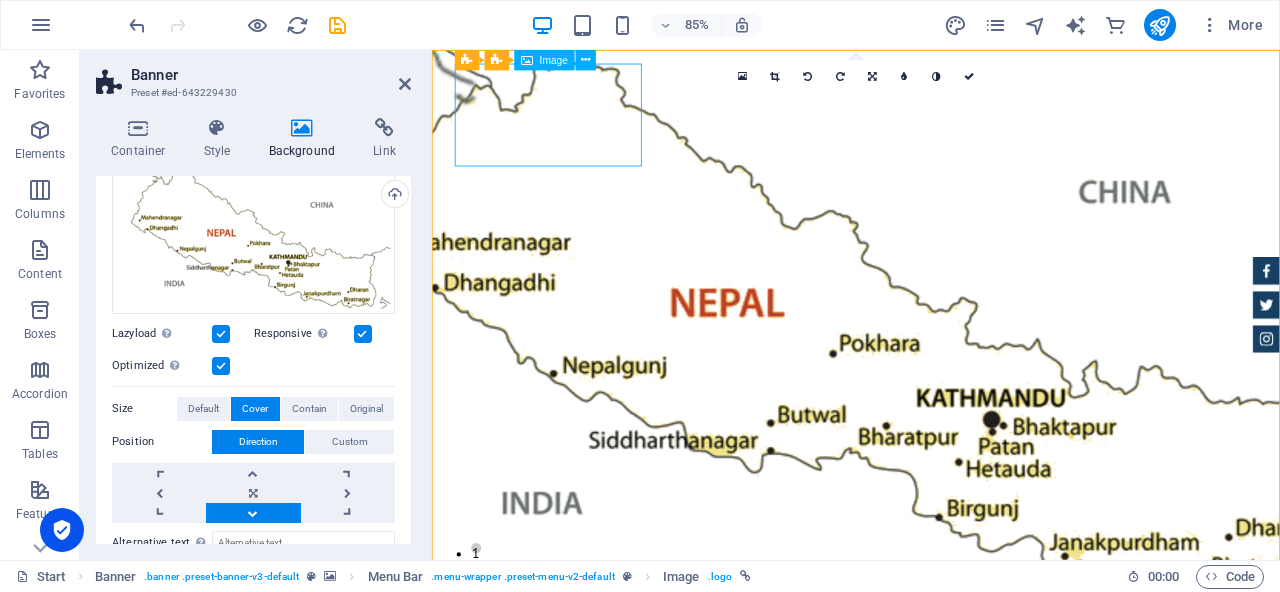 click at bounding box center (931, 778) 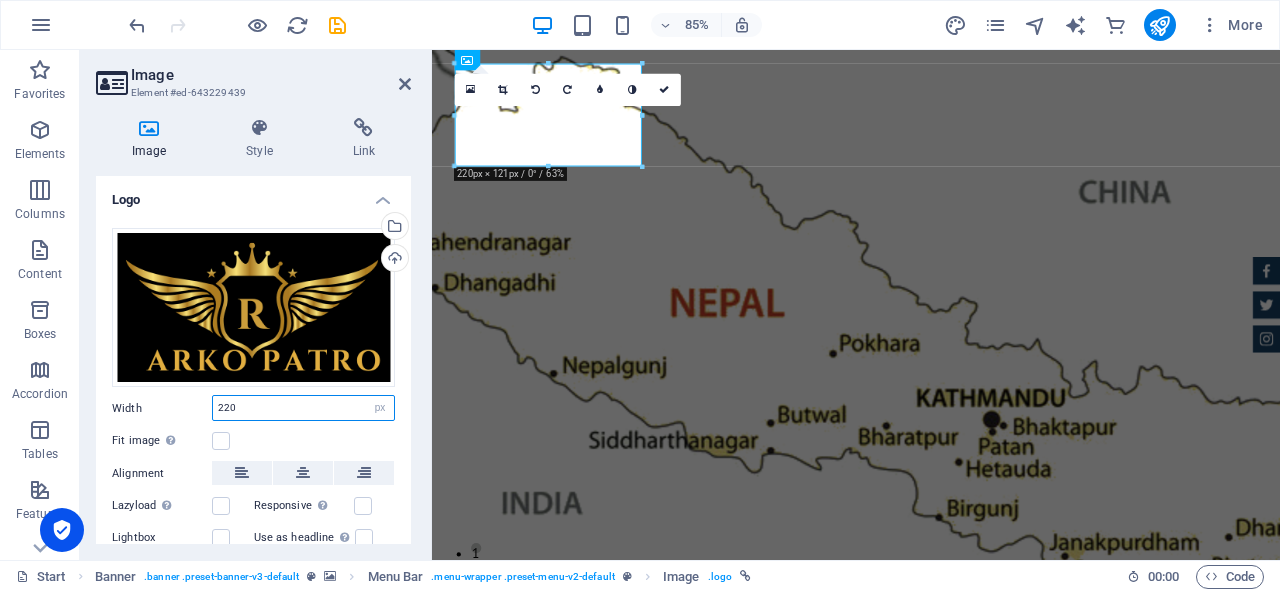 drag, startPoint x: 248, startPoint y: 405, endPoint x: 192, endPoint y: 404, distance: 56.008926 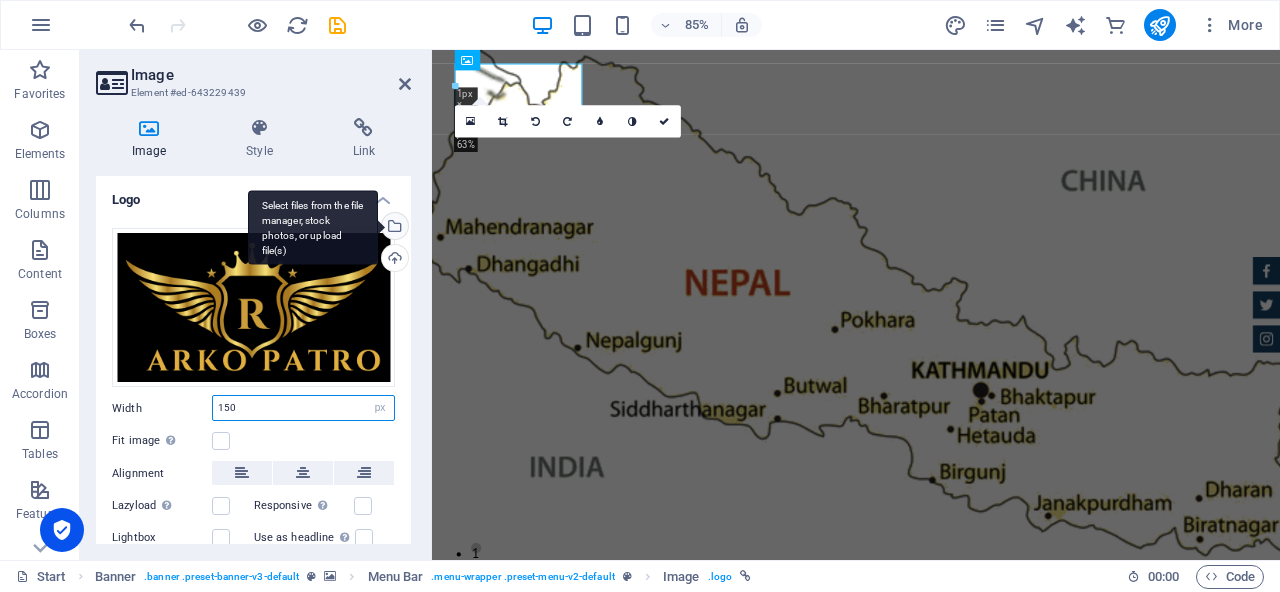 type on "150" 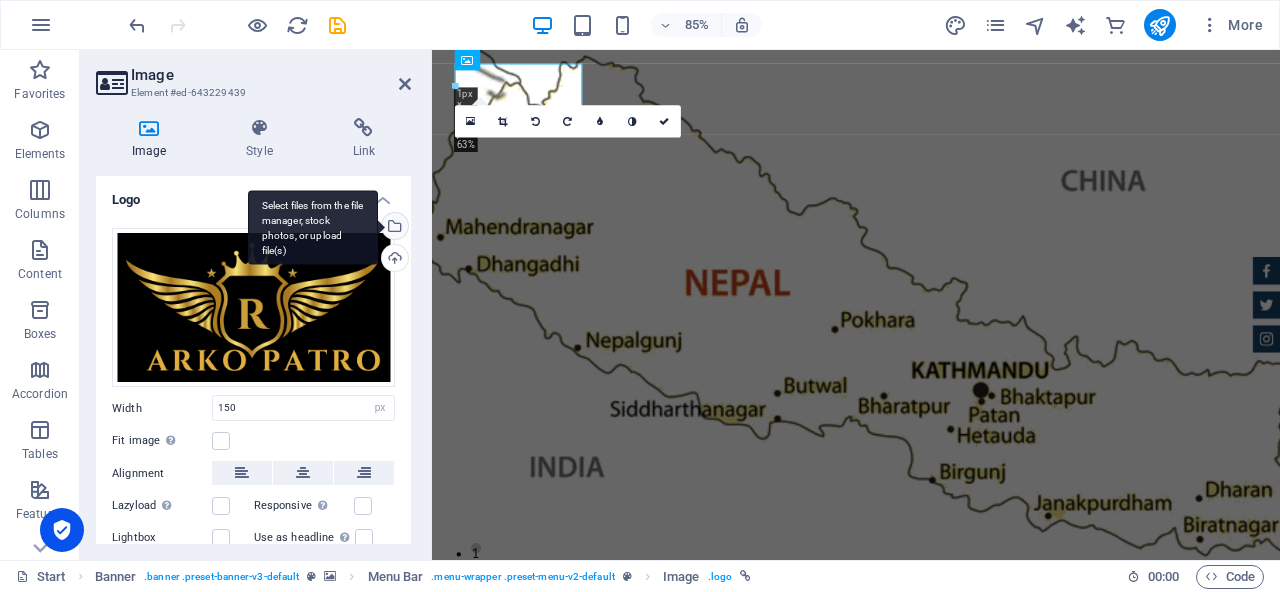click on "Select files from the file manager, stock photos, or upload file(s)" at bounding box center (313, 227) 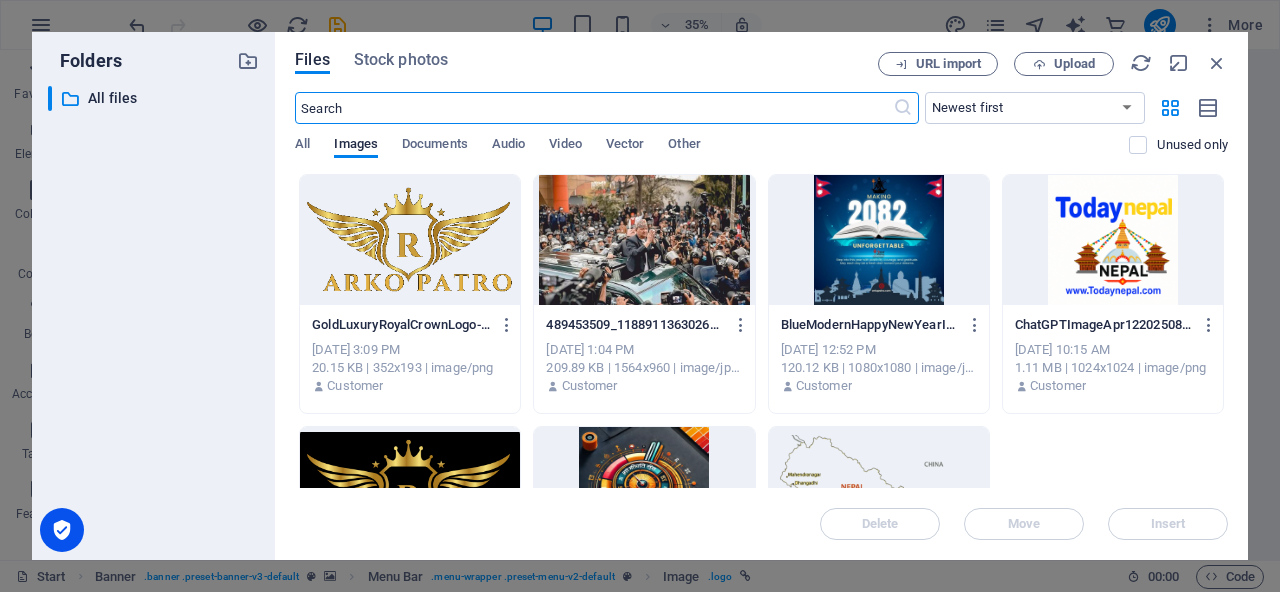 click at bounding box center (410, 240) 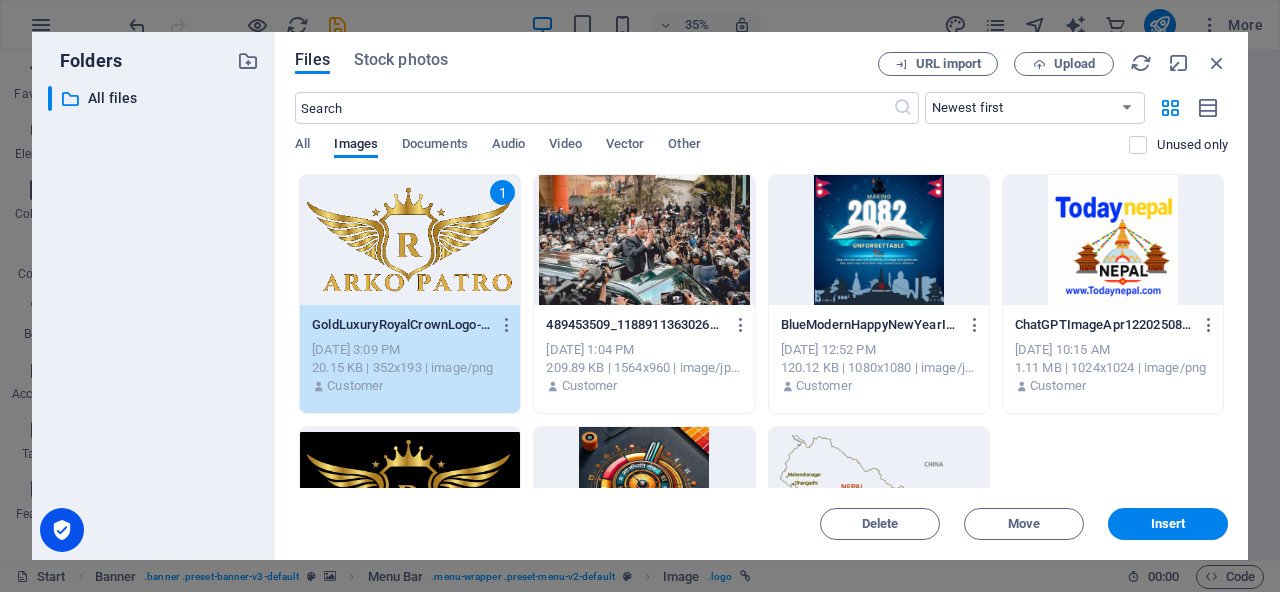 click on "1" at bounding box center (410, 240) 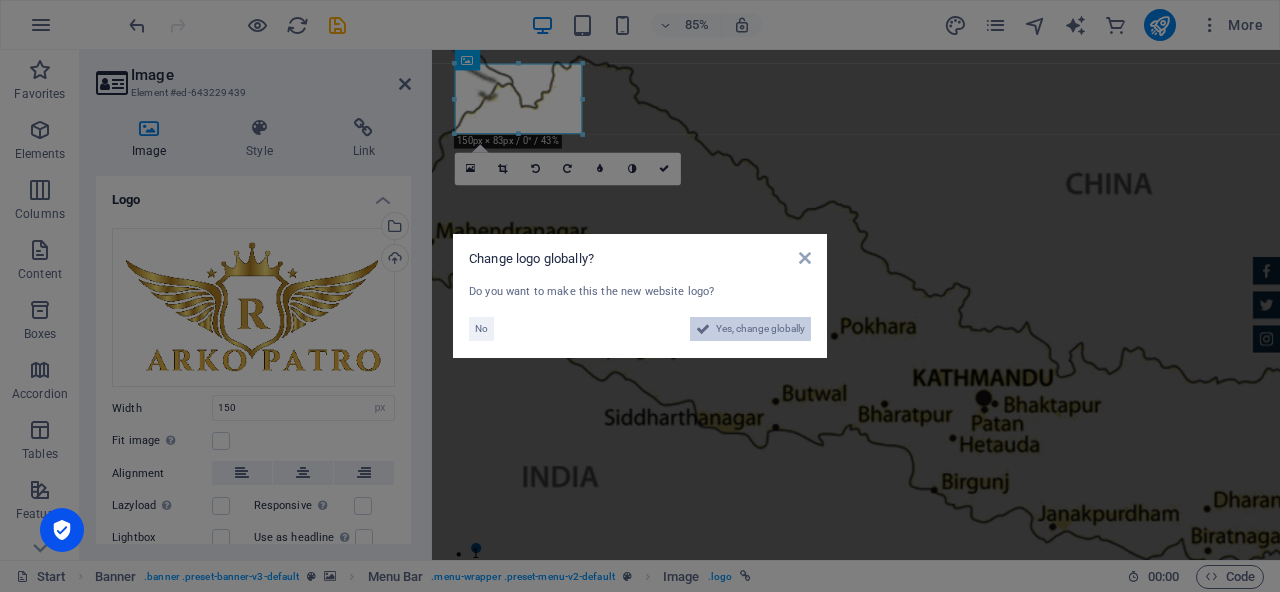 click on "Yes, change globally" at bounding box center [760, 329] 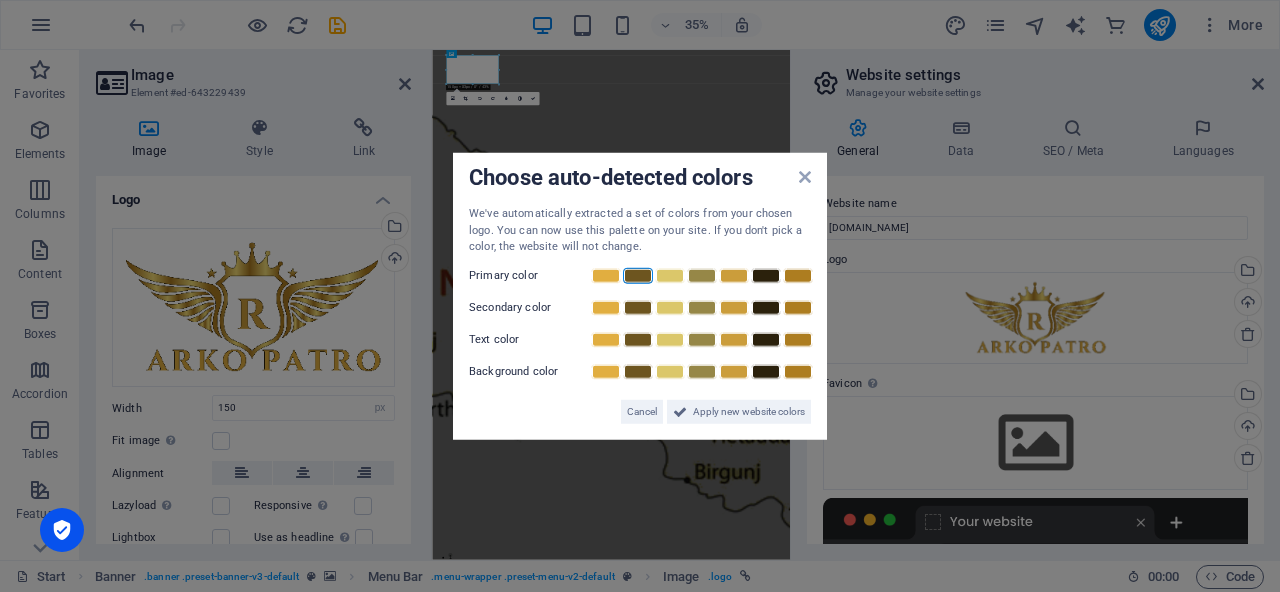 click at bounding box center (638, 275) 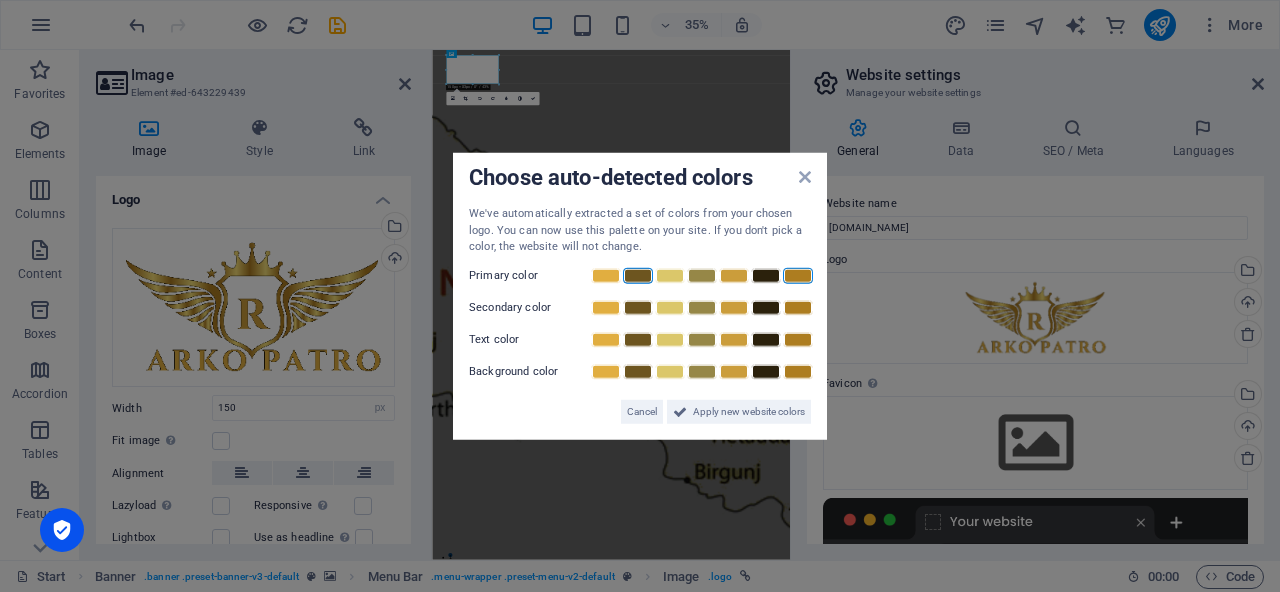 click at bounding box center (798, 275) 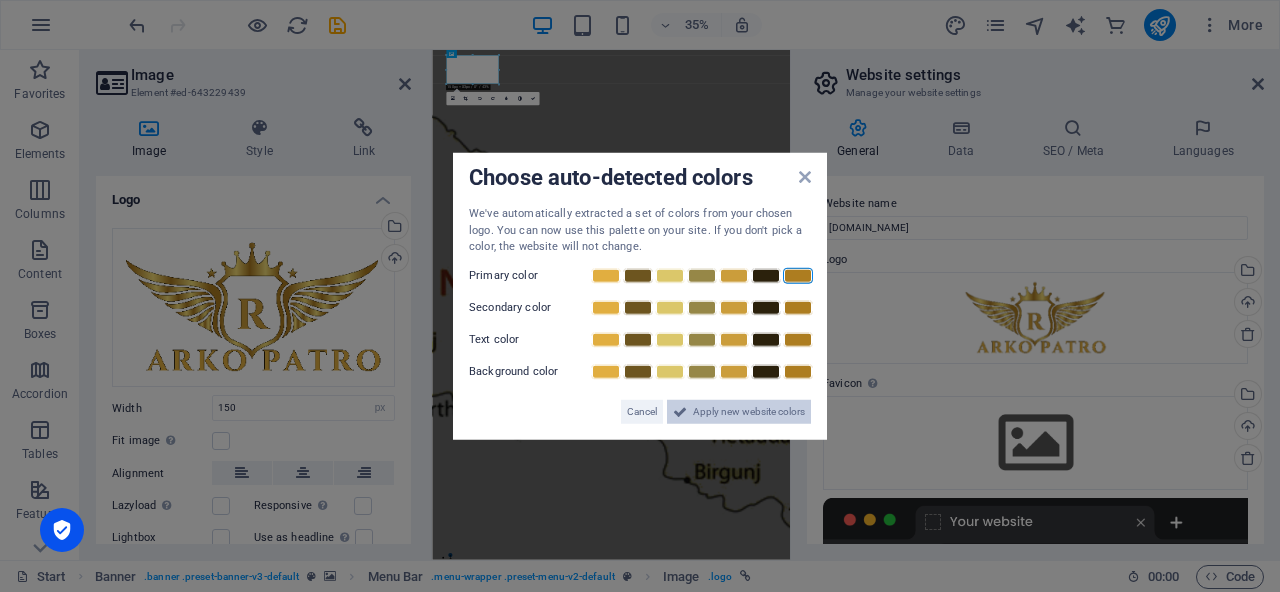 click on "Apply new website colors" at bounding box center [749, 411] 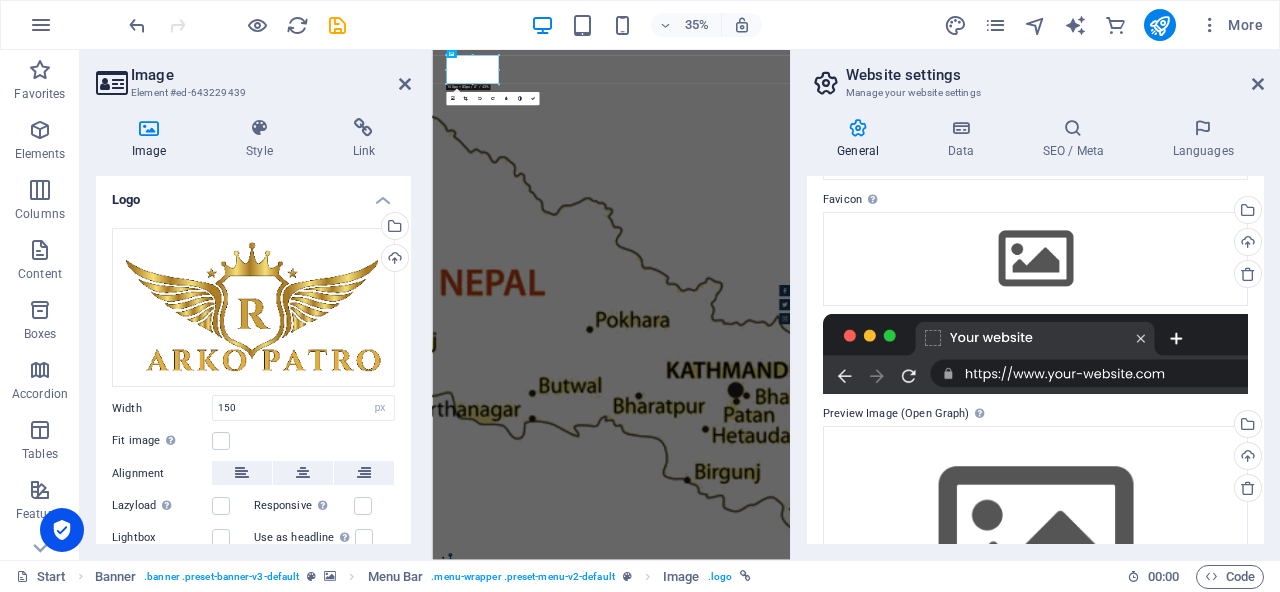 scroll, scrollTop: 312, scrollLeft: 0, axis: vertical 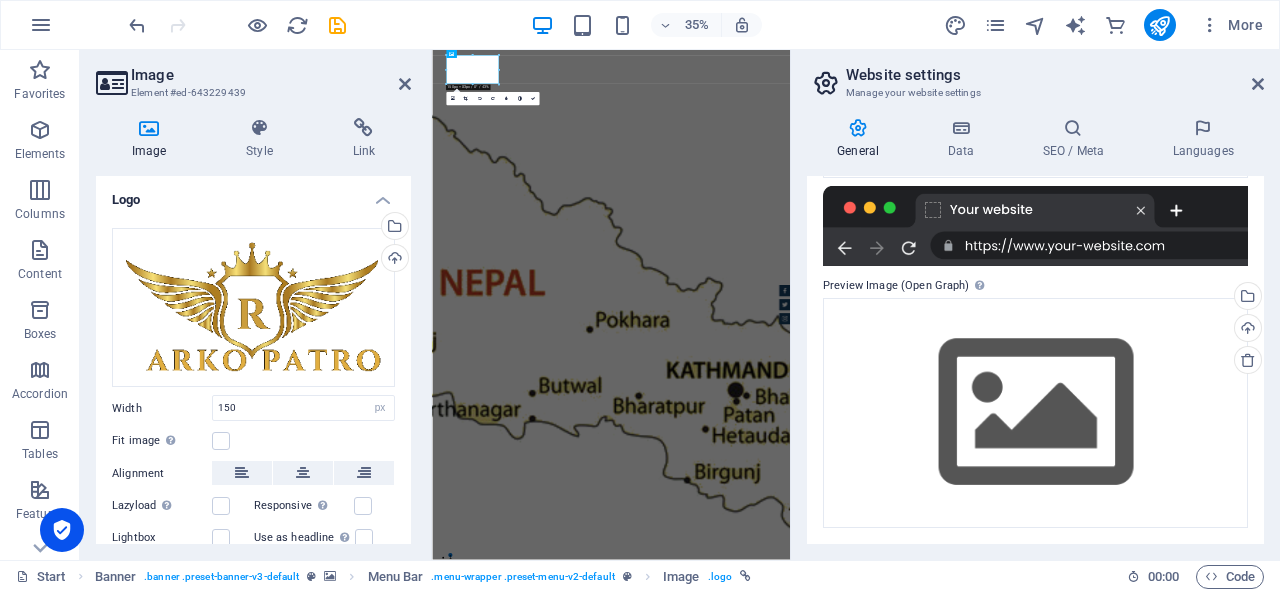 click at bounding box center (1035, 226) 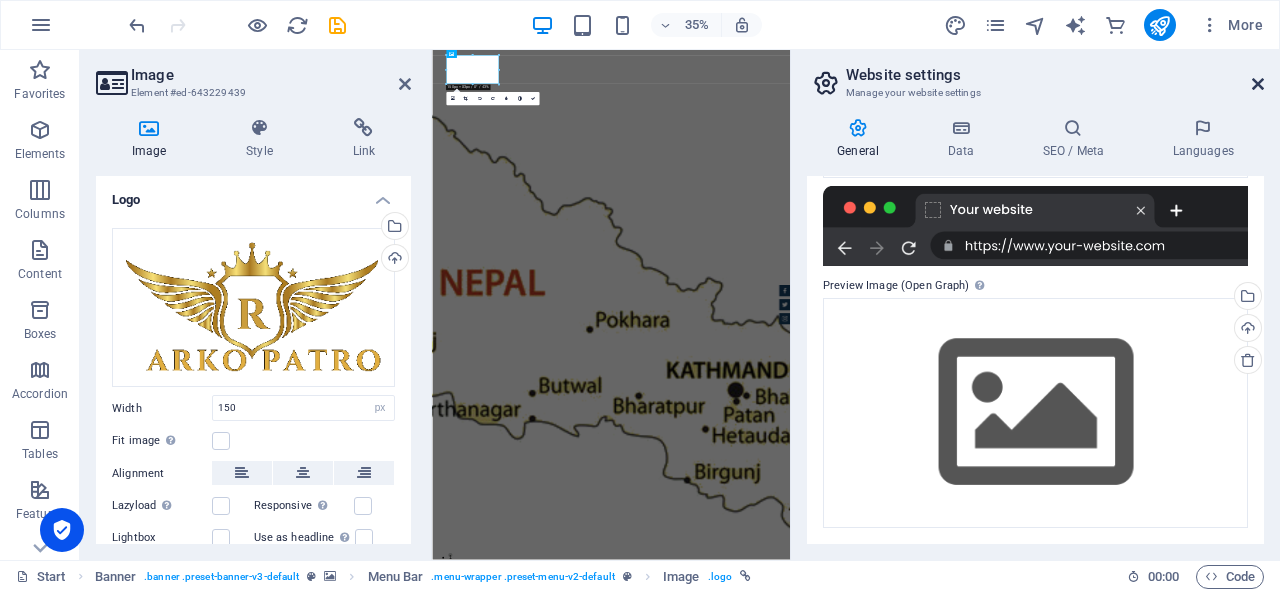 click at bounding box center (1258, 84) 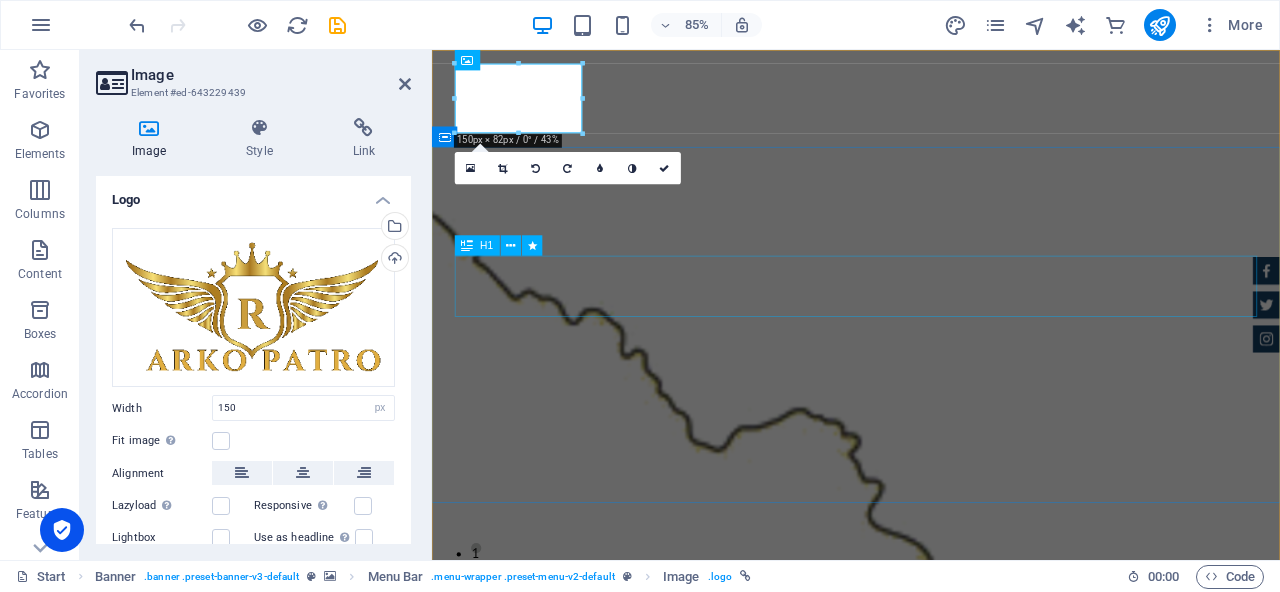 click on "[PERSON_NAME]. 2082" at bounding box center [931, 3174] 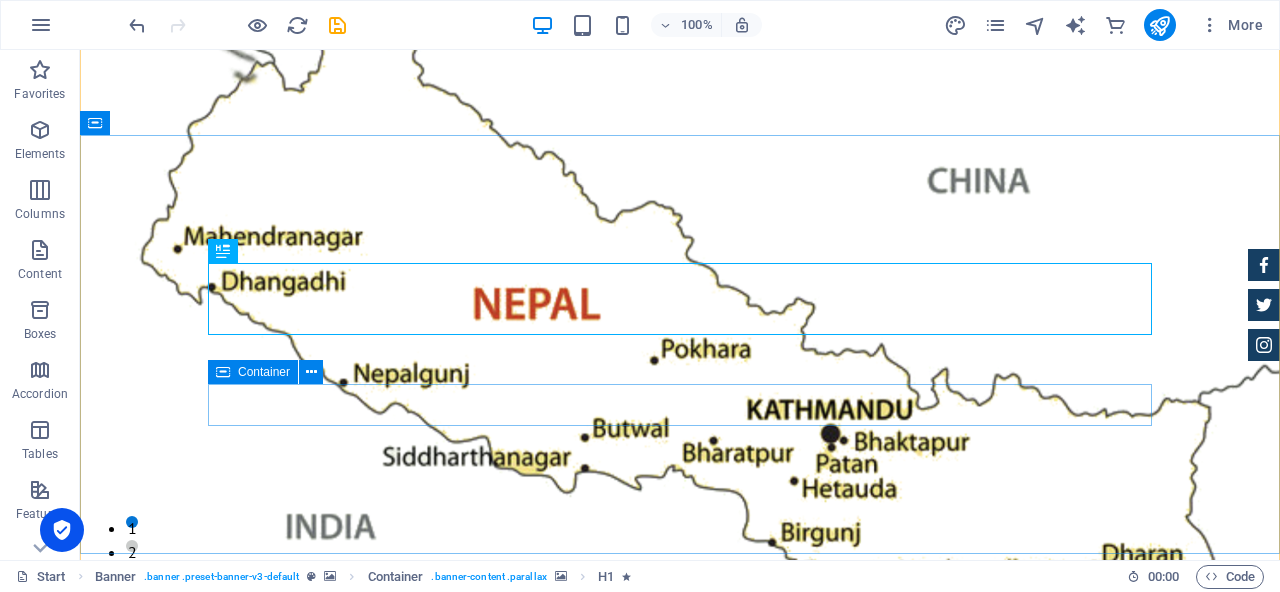 scroll, scrollTop: 0, scrollLeft: 0, axis: both 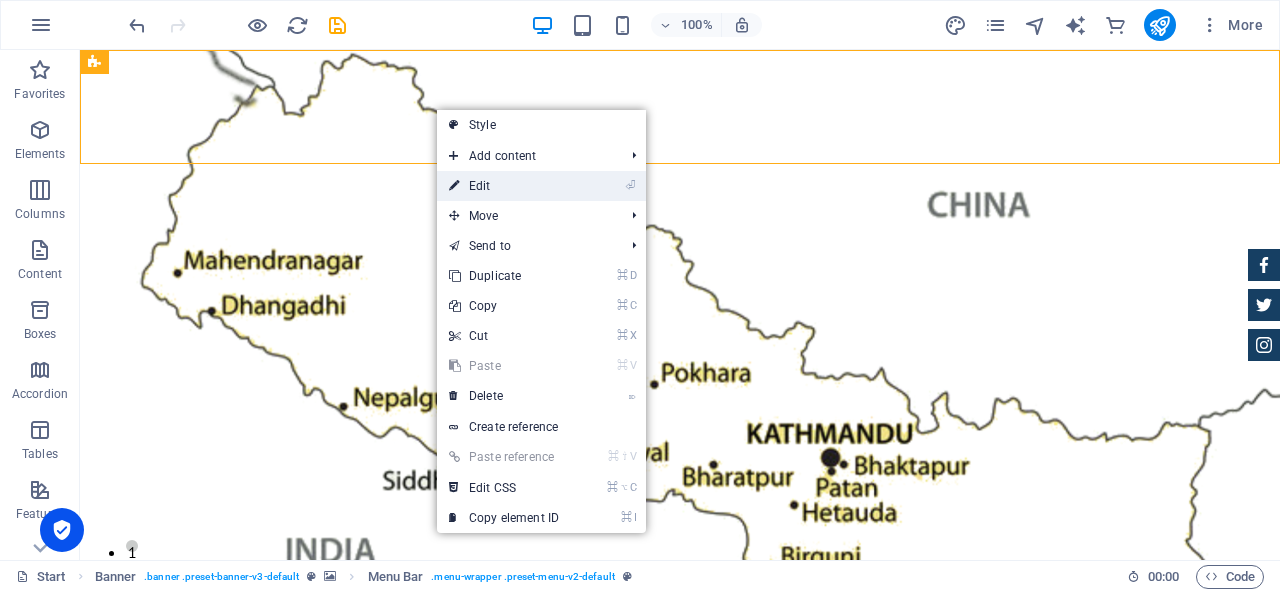 click on "⏎  Edit" at bounding box center [504, 186] 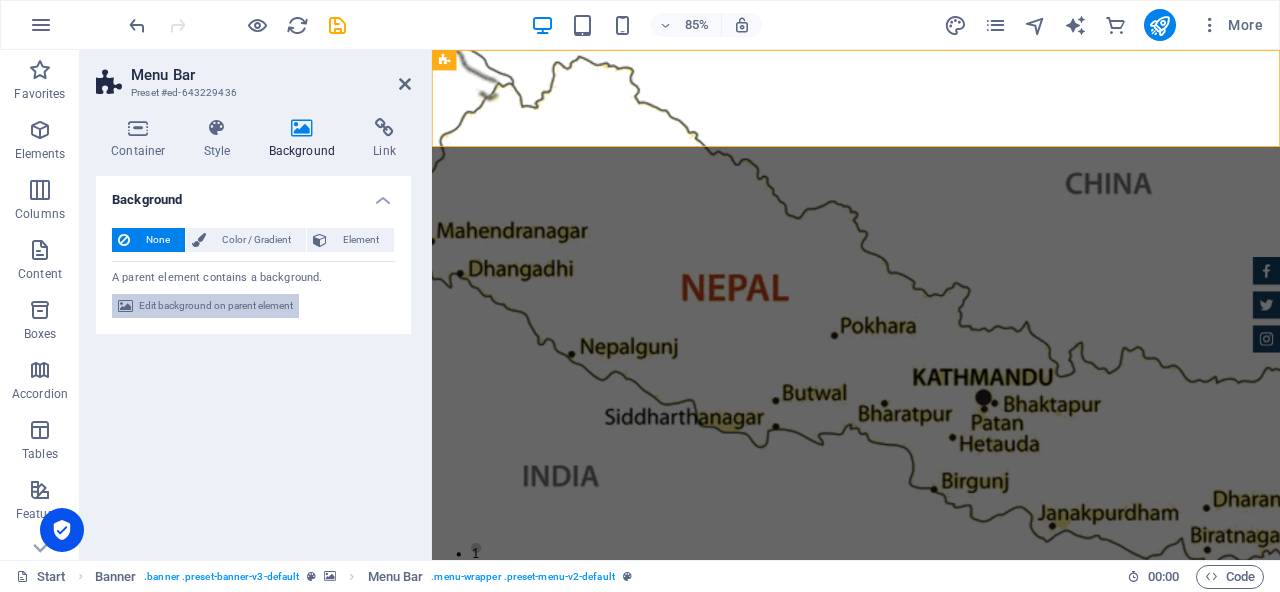 click on "Edit background on parent element" at bounding box center [216, 306] 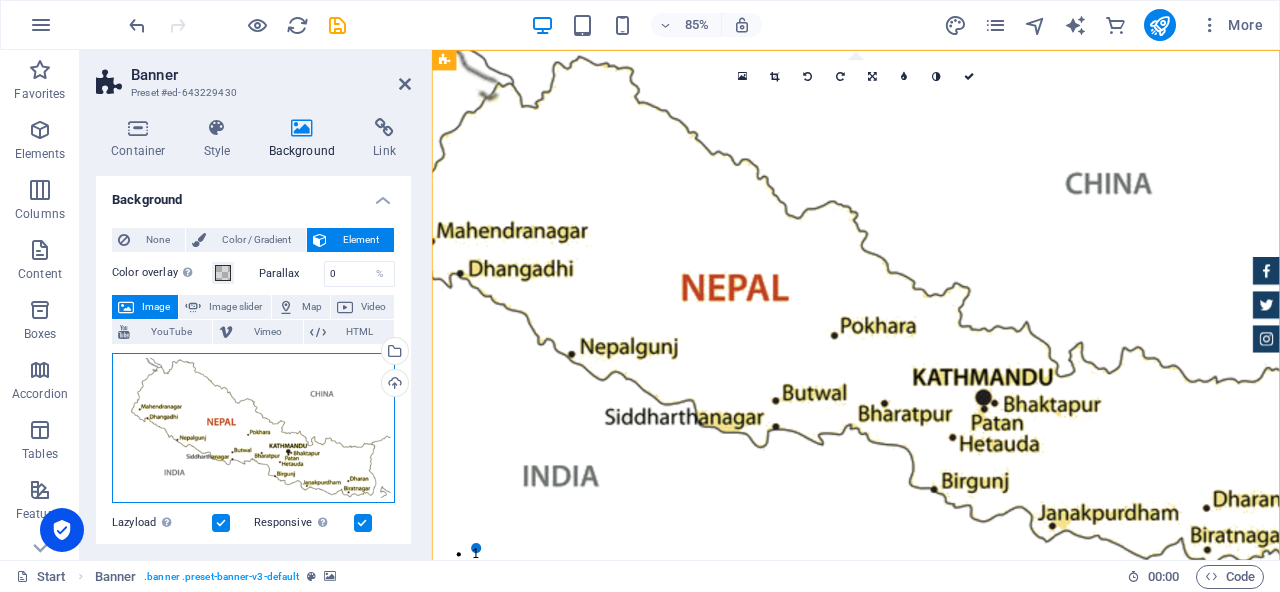 click on "Drag files here, click to choose files or select files from Files or our free stock photos & videos" at bounding box center (253, 428) 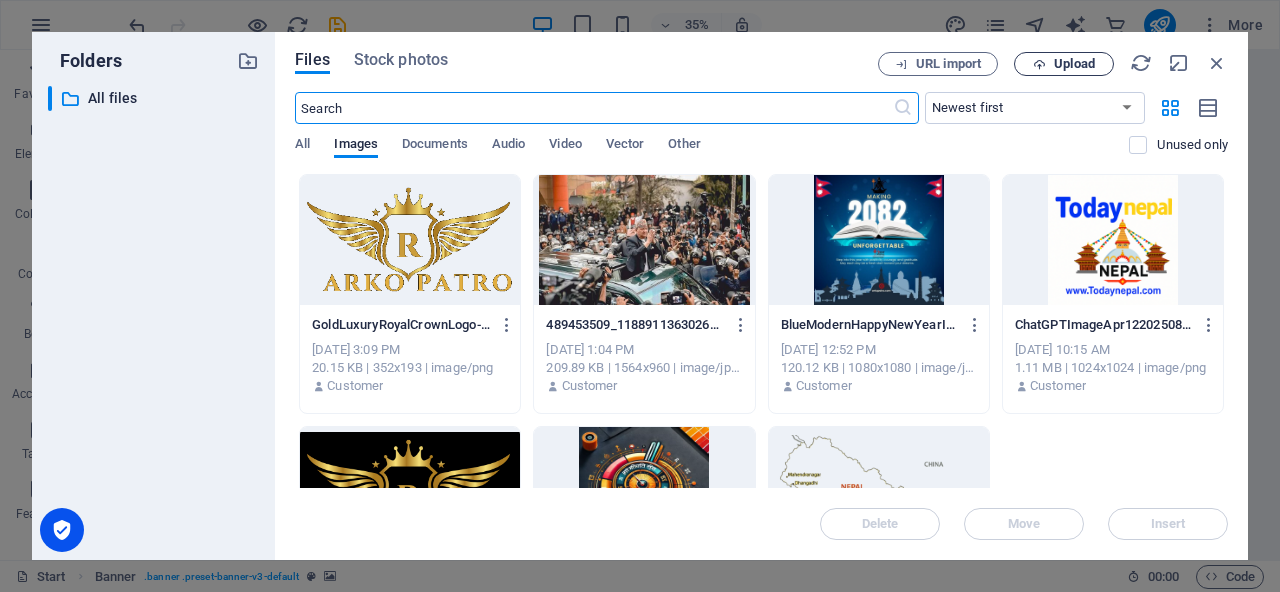 click on "Upload" at bounding box center [1074, 64] 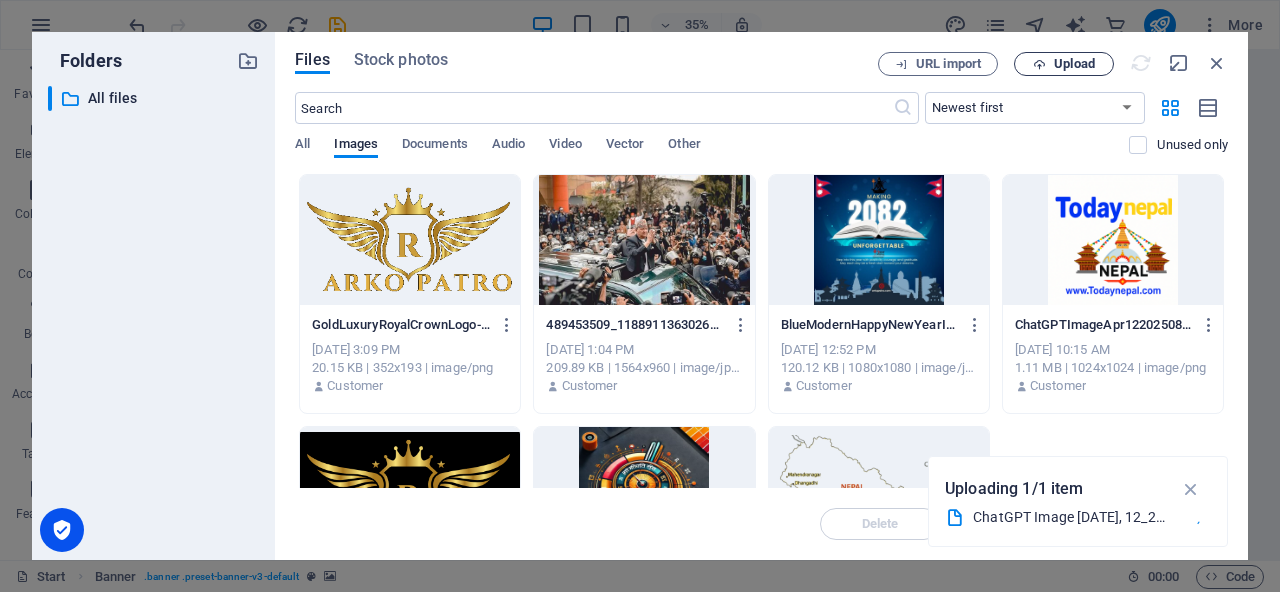 click on "Upload" at bounding box center [1064, 64] 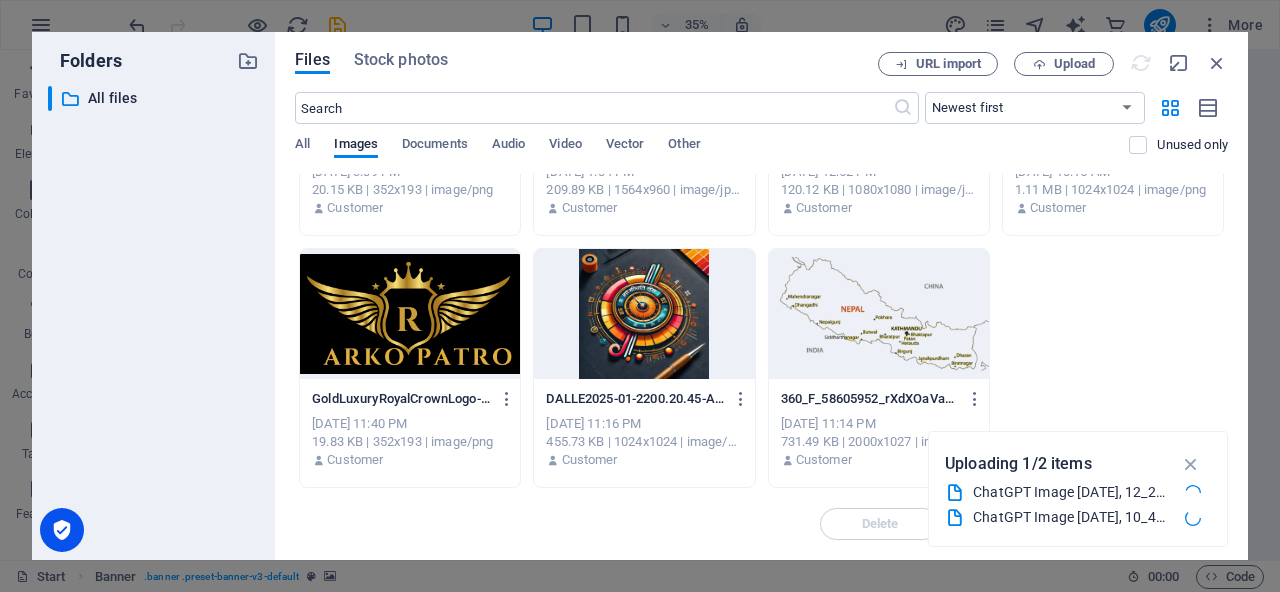 scroll, scrollTop: 0, scrollLeft: 0, axis: both 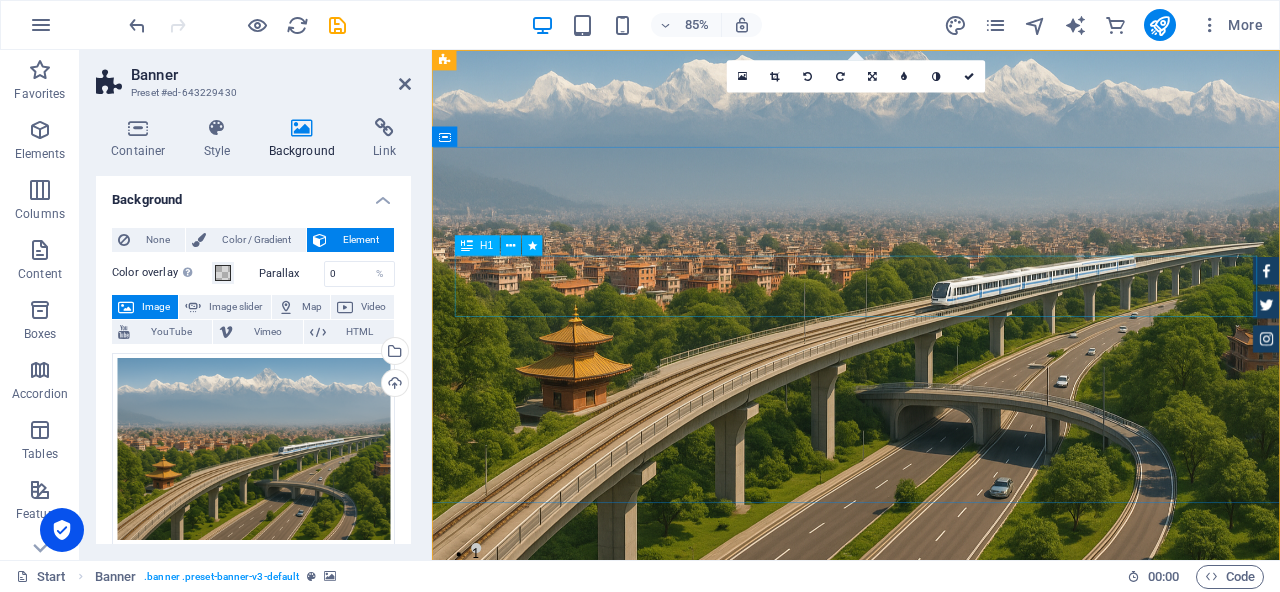 click on "[PERSON_NAME]. 2082" at bounding box center [931, 1481] 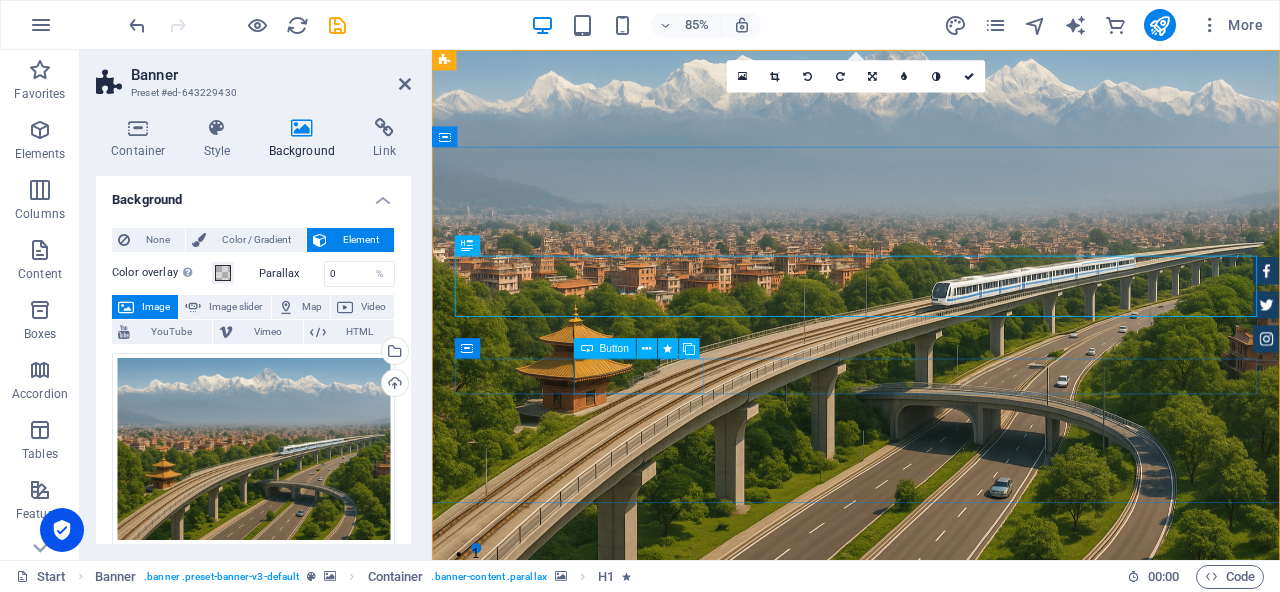 click on "What Next ?" at bounding box center [931, 1641] 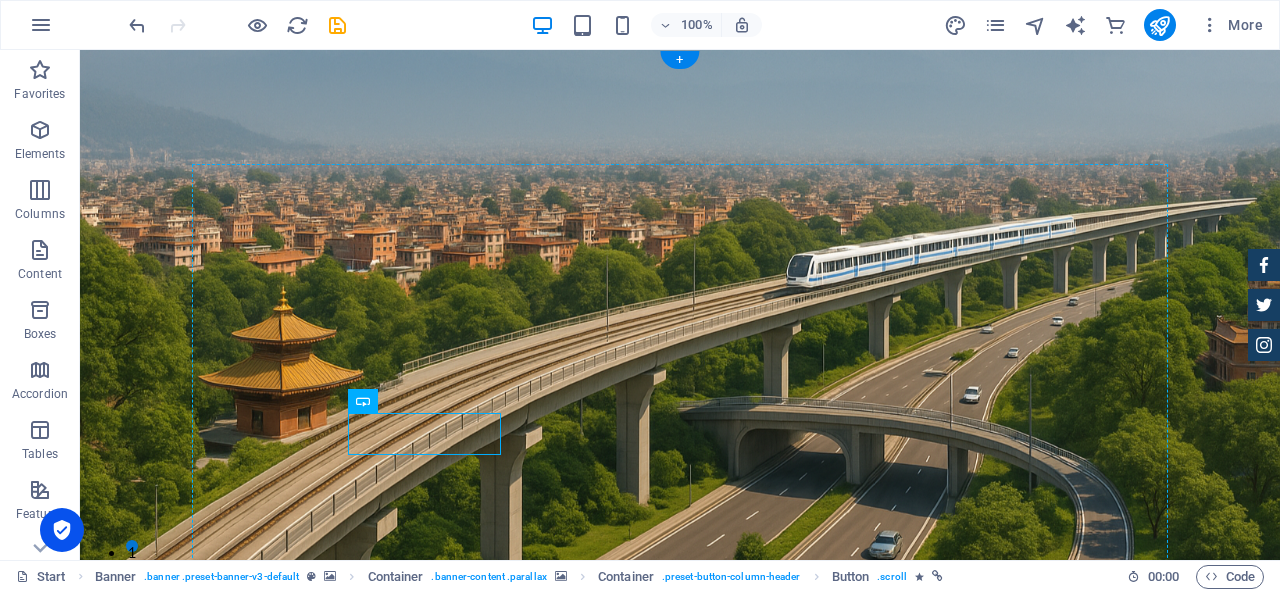 drag, startPoint x: 336, startPoint y: 440, endPoint x: 667, endPoint y: 436, distance: 331.02417 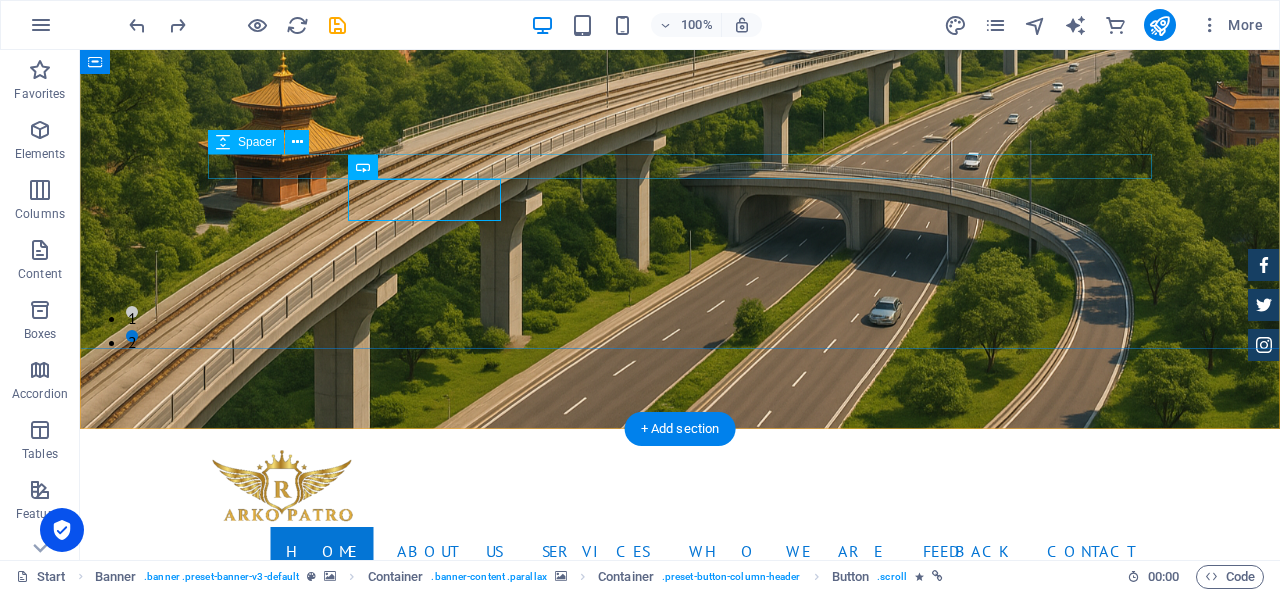 scroll, scrollTop: 117, scrollLeft: 0, axis: vertical 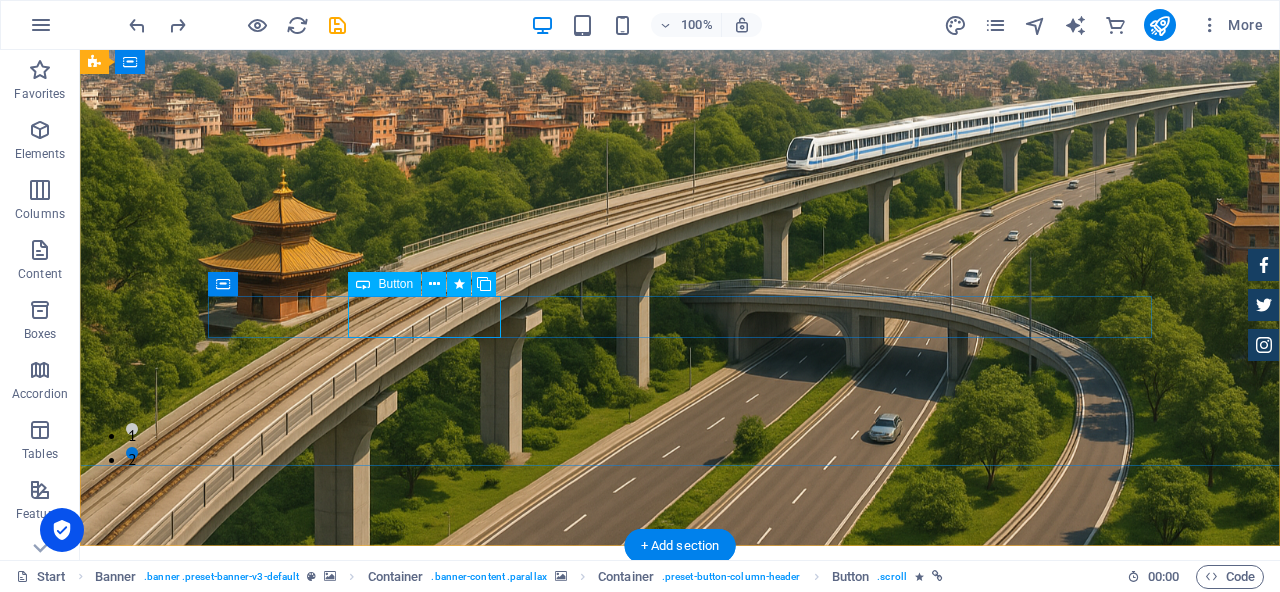 click on "What Next ?" at bounding box center (680, 1488) 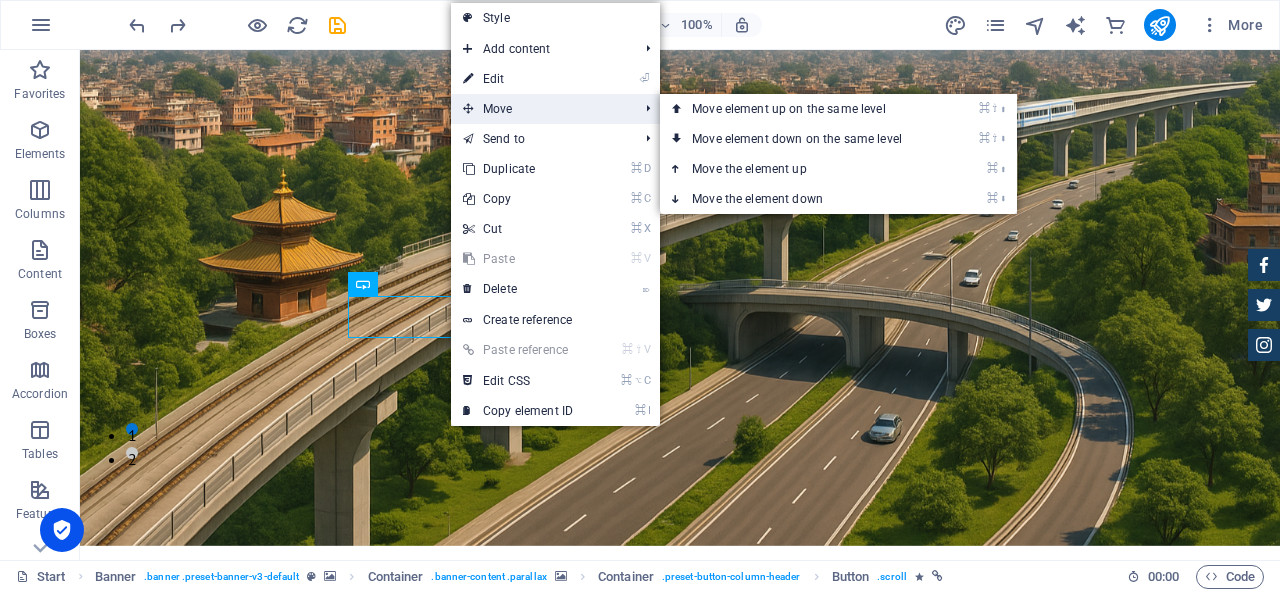 click on "Move" at bounding box center [540, 109] 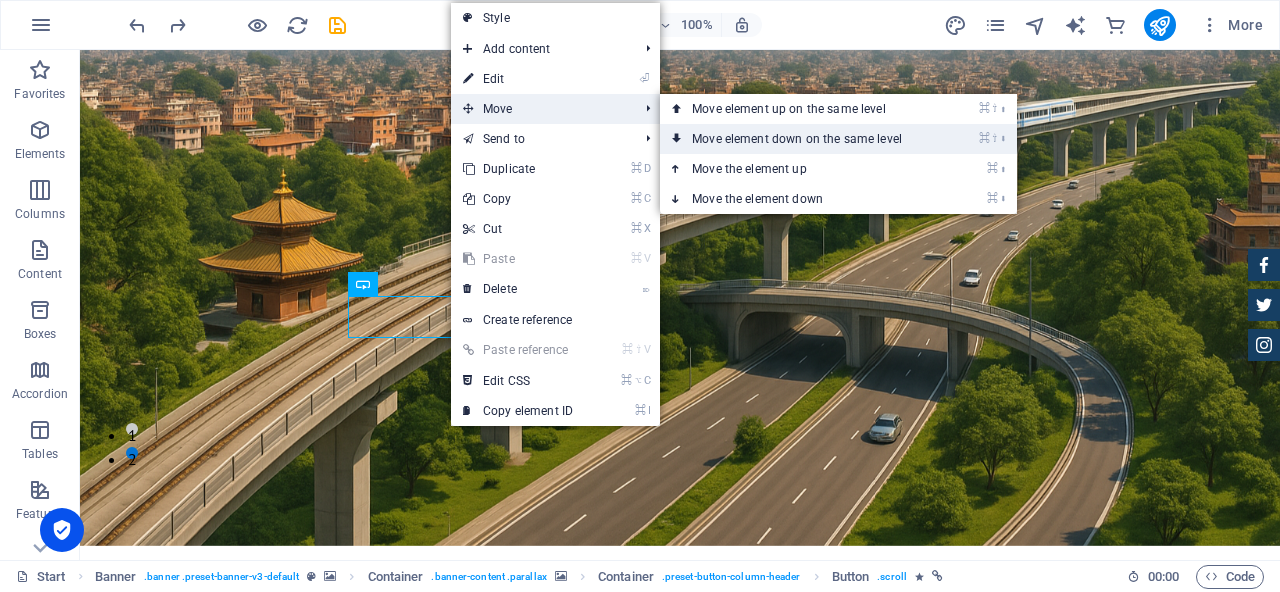 click on "⌘ ⇧ ⬇  Move element down on the same level" at bounding box center (801, 139) 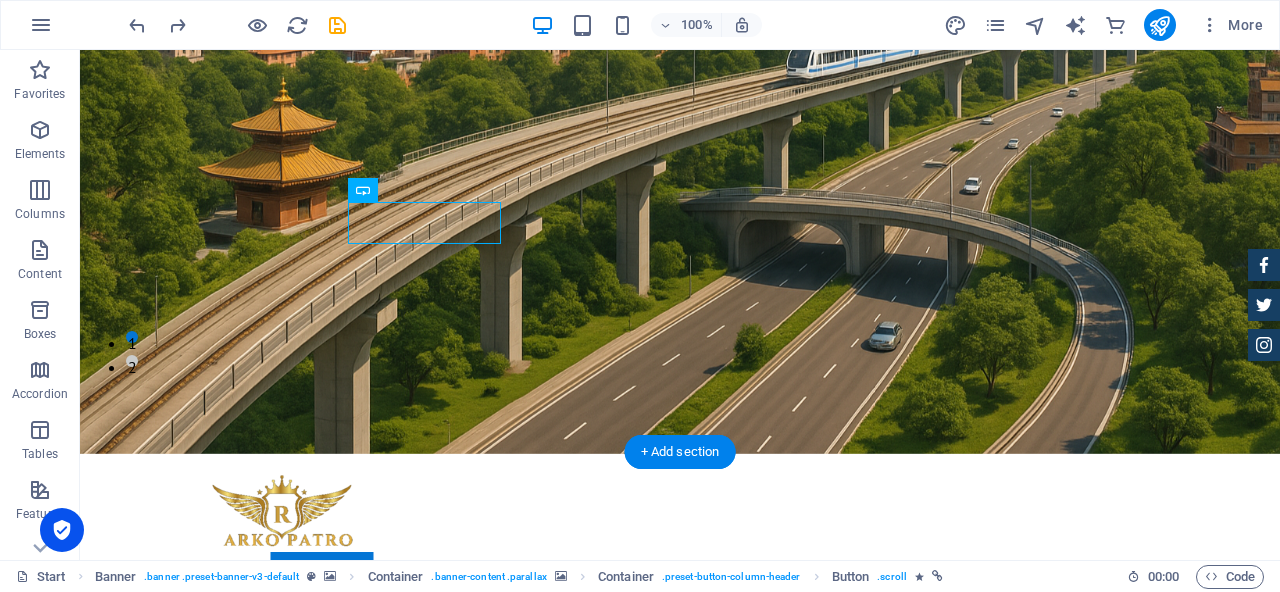 scroll, scrollTop: 245, scrollLeft: 0, axis: vertical 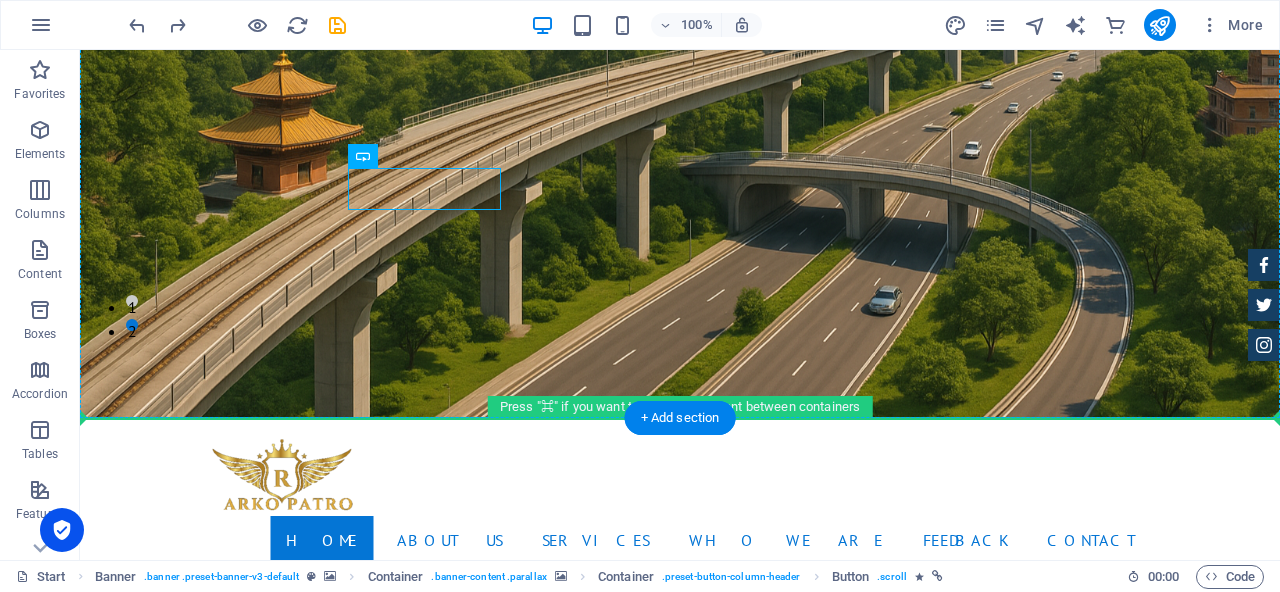 drag, startPoint x: 452, startPoint y: 200, endPoint x: 800, endPoint y: 227, distance: 349.04584 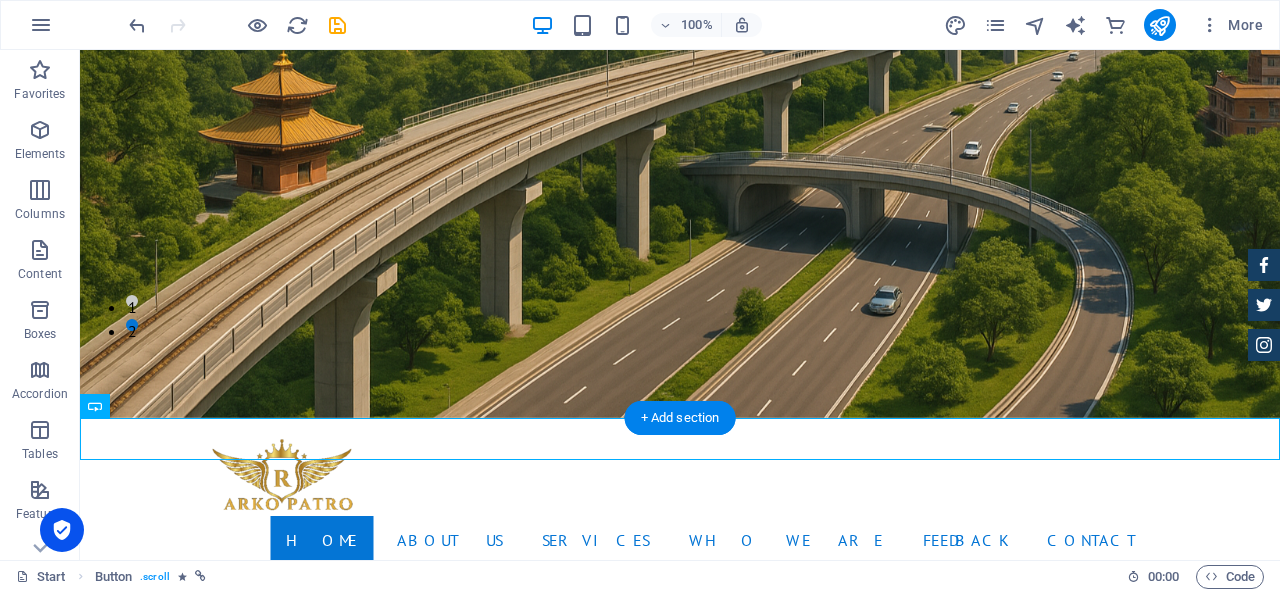 click at bounding box center (680, 860) 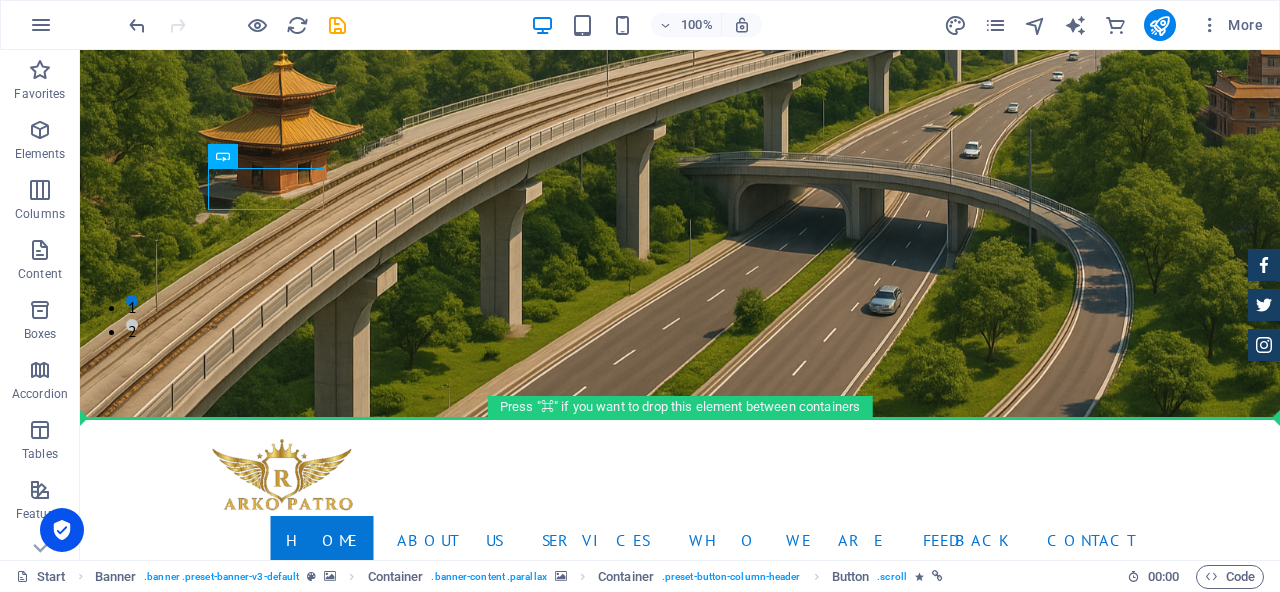 drag, startPoint x: 267, startPoint y: 190, endPoint x: 352, endPoint y: 438, distance: 262.16217 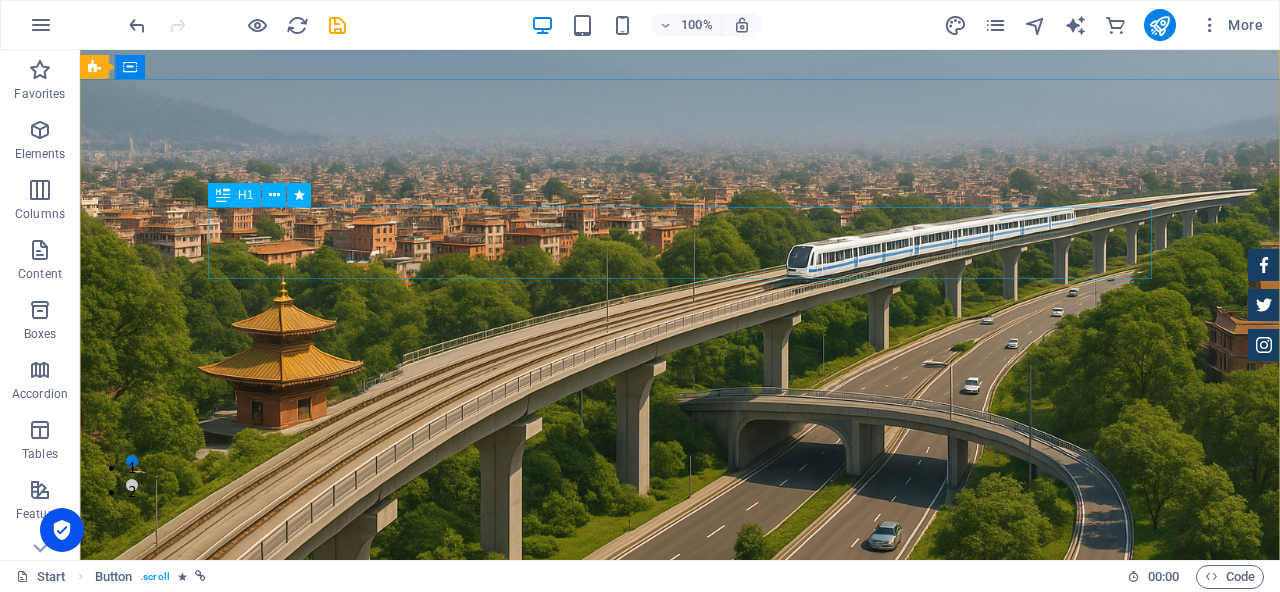 scroll, scrollTop: 46, scrollLeft: 0, axis: vertical 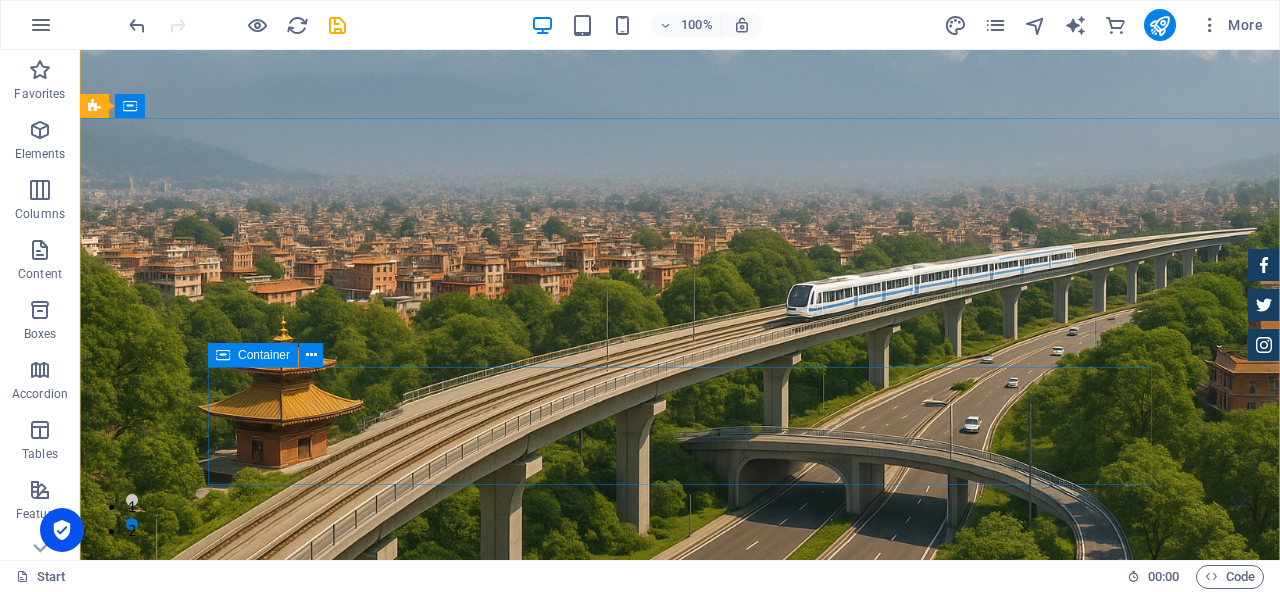 click on "Drop content here or  Add elements  Paste clipboard" at bounding box center (680, 1664) 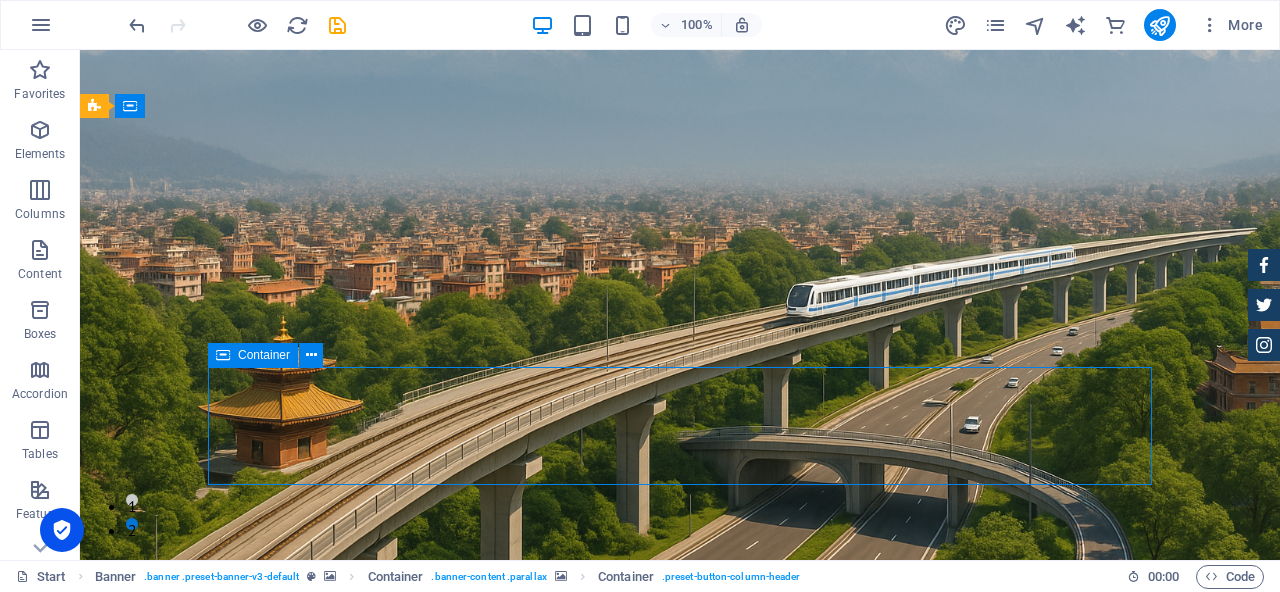 click on "Drop content here or  Add elements  Paste clipboard" at bounding box center [680, 1664] 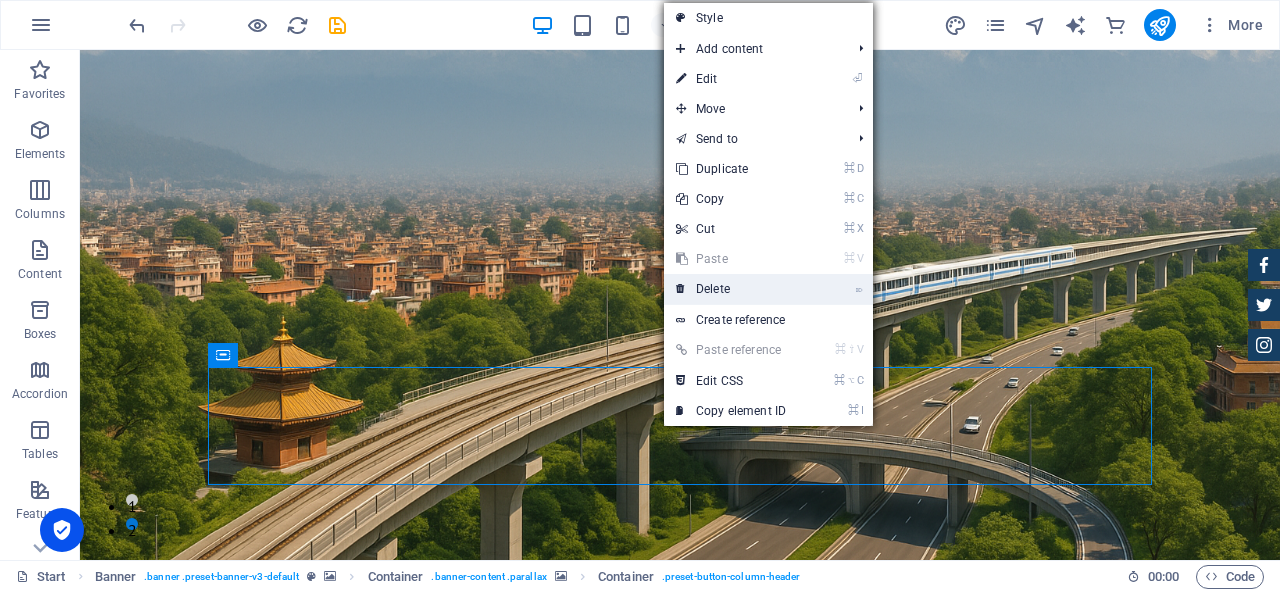 click on "⌦  Delete" at bounding box center (731, 289) 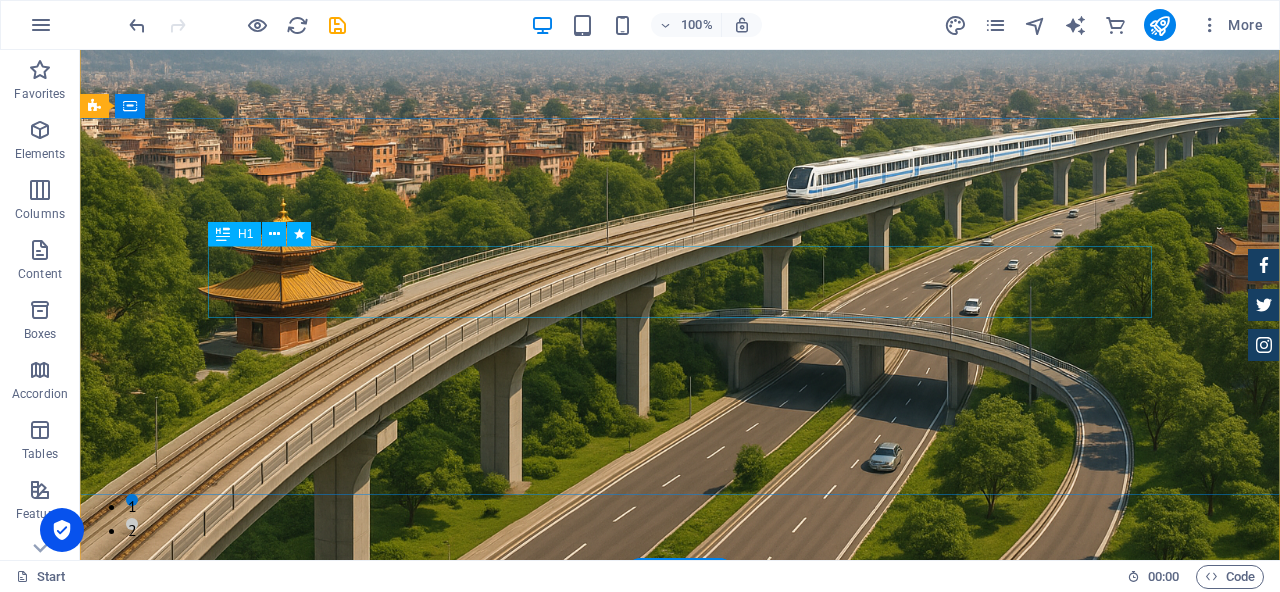 click on "[PERSON_NAME]. 2082" at bounding box center [680, 1332] 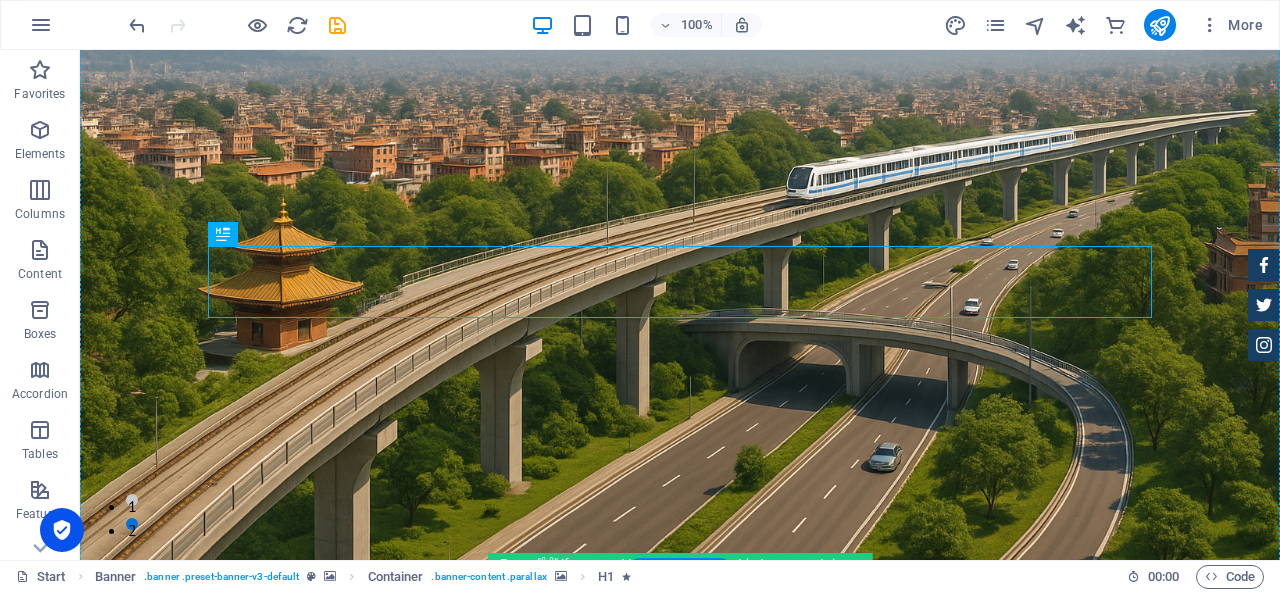 drag, startPoint x: 636, startPoint y: 291, endPoint x: 646, endPoint y: 407, distance: 116.43024 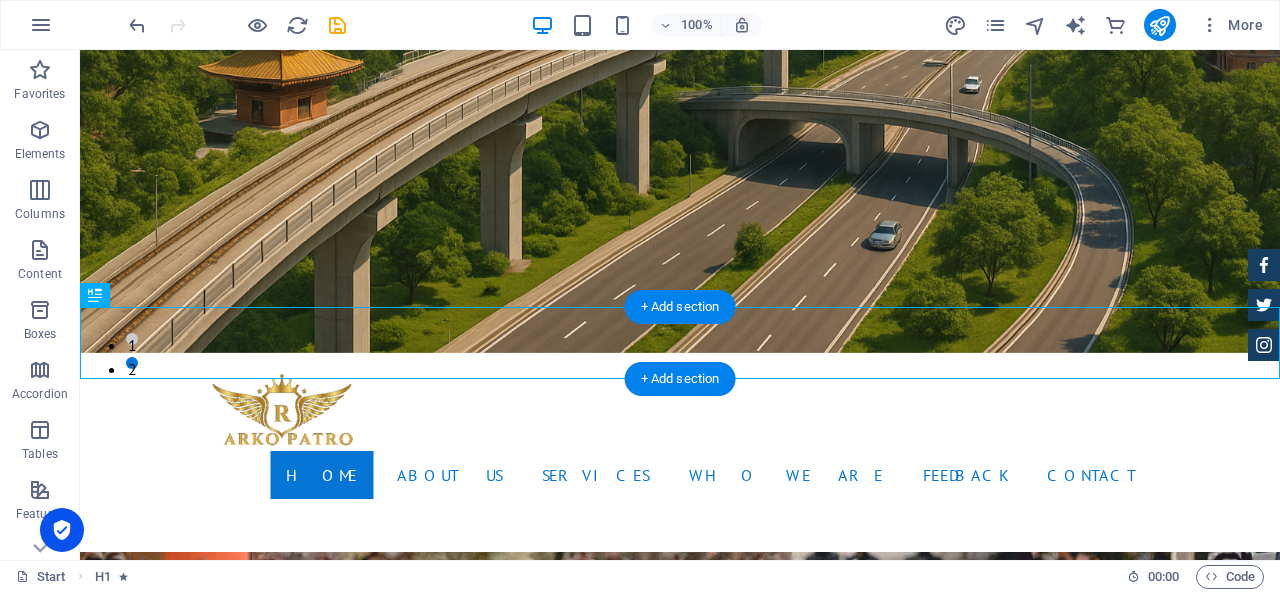 scroll, scrollTop: 254, scrollLeft: 0, axis: vertical 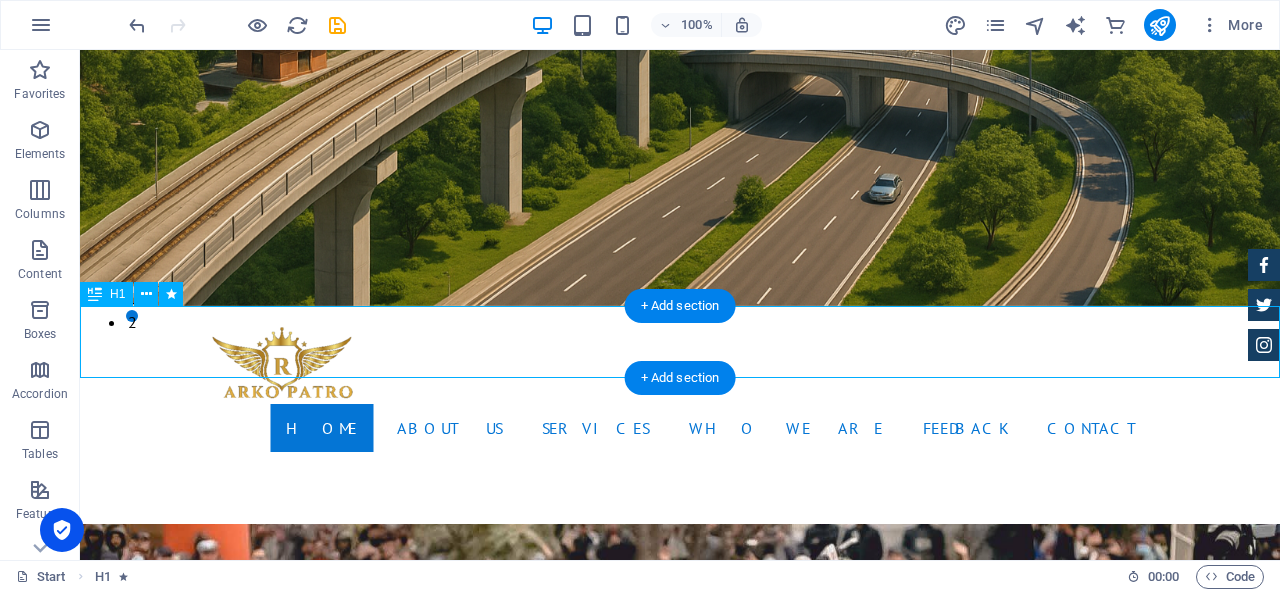 click on "[PERSON_NAME]. 2082" at bounding box center (680, 1283) 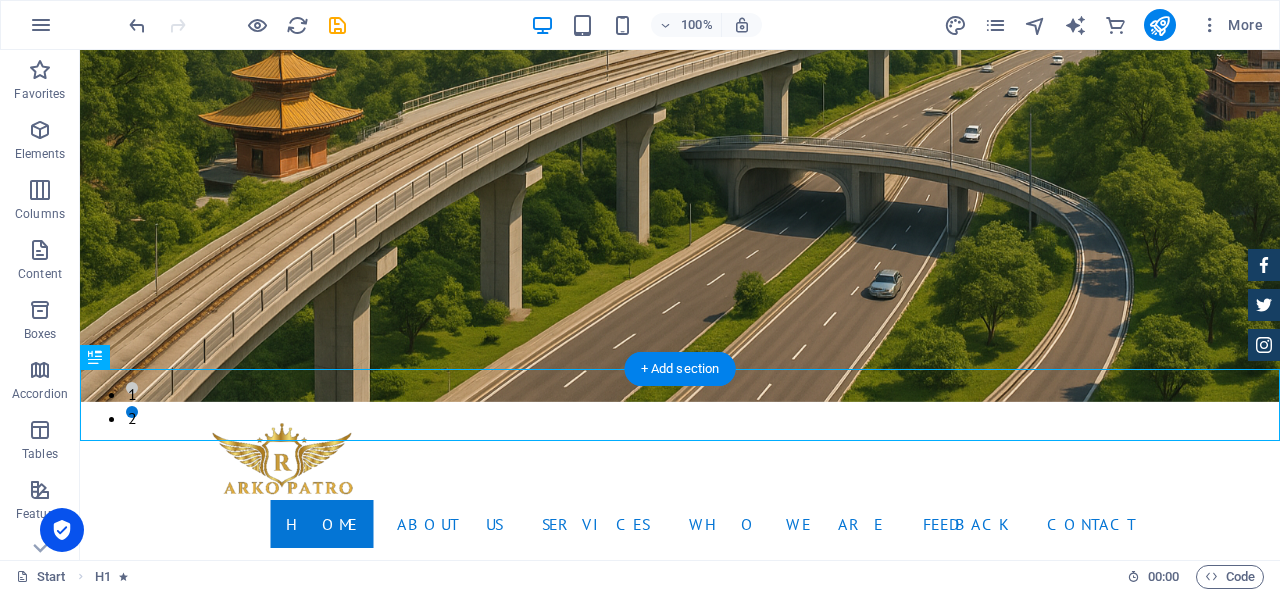 scroll, scrollTop: 156, scrollLeft: 0, axis: vertical 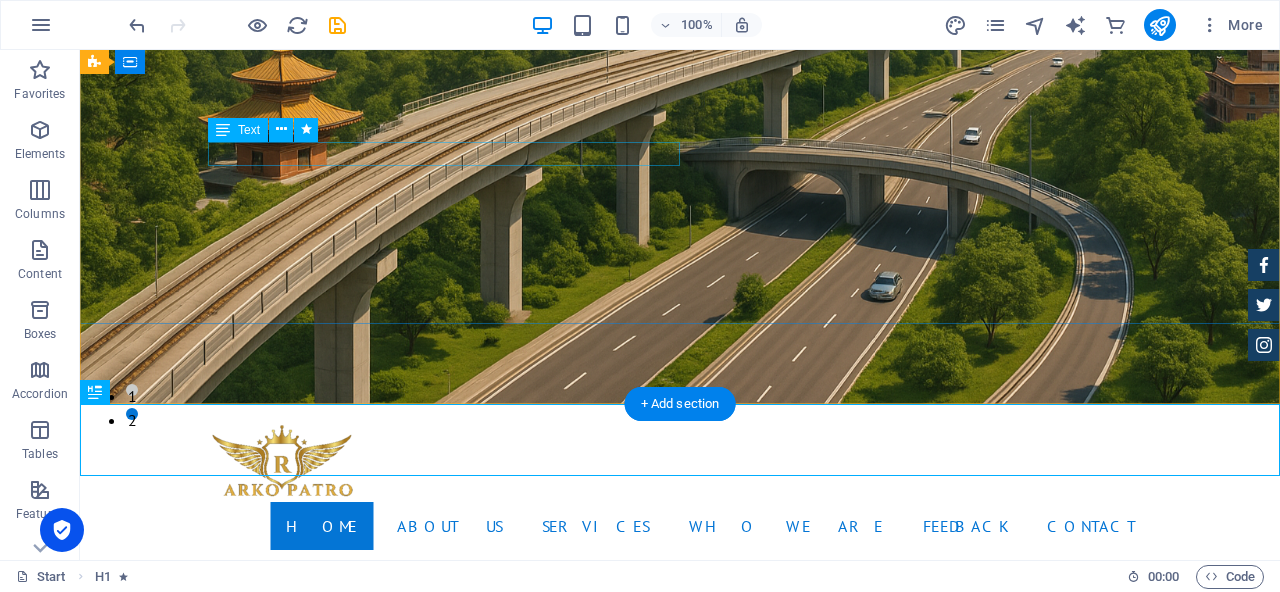 click on "नेपालको समय ,नेपालीको हातमा ।।" at bounding box center [680, 1100] 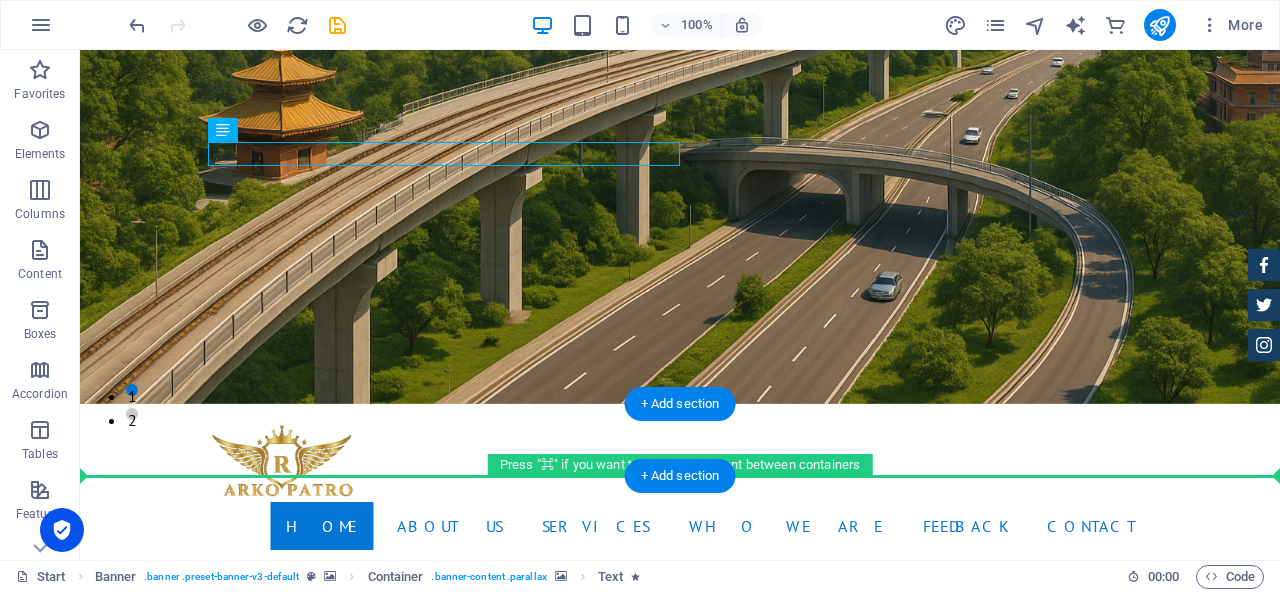 drag, startPoint x: 576, startPoint y: 150, endPoint x: 636, endPoint y: 461, distance: 316.7349 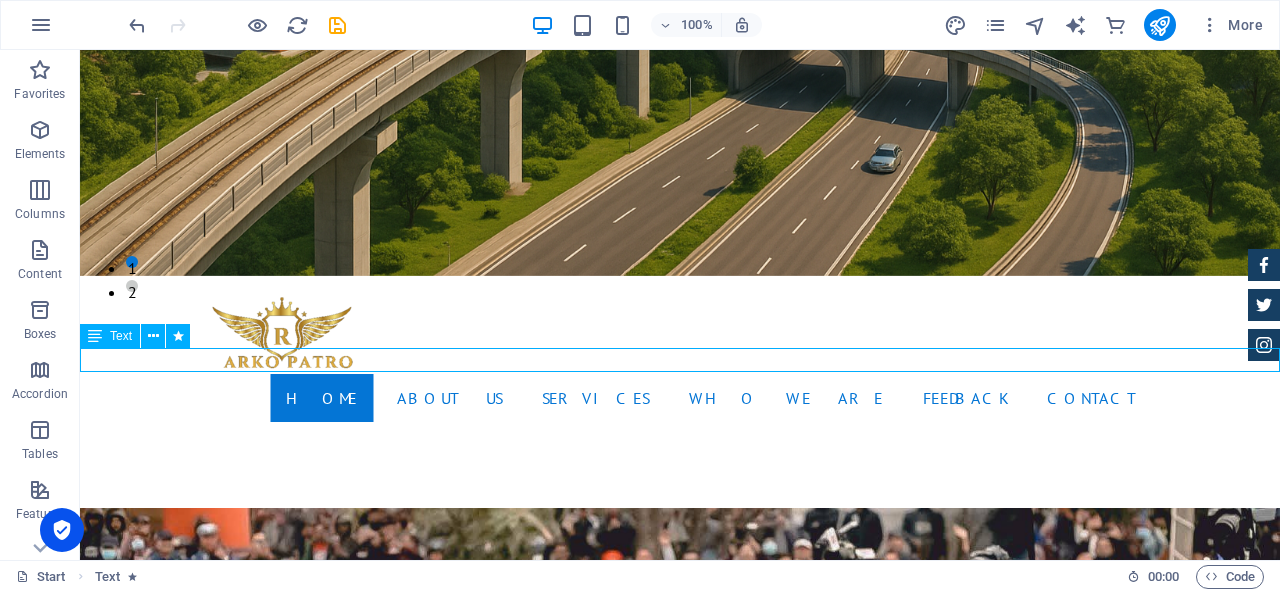 scroll, scrollTop: 288, scrollLeft: 0, axis: vertical 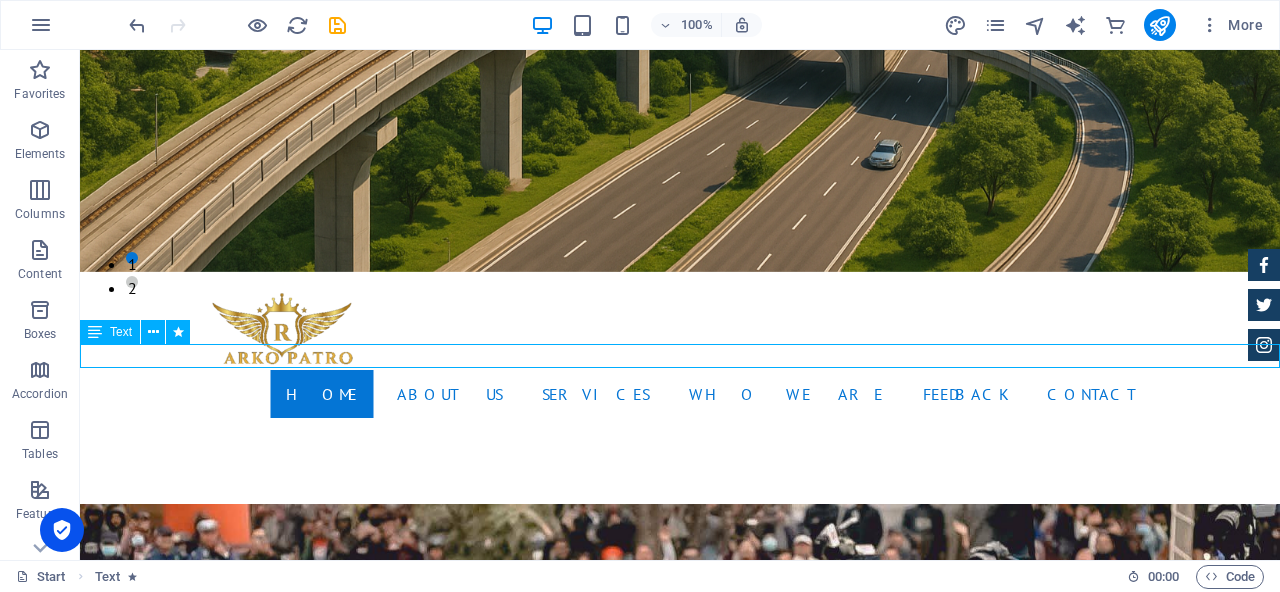 click on "नेपालको समय ,नेपालीको हातमा ।।" at bounding box center (680, 1273) 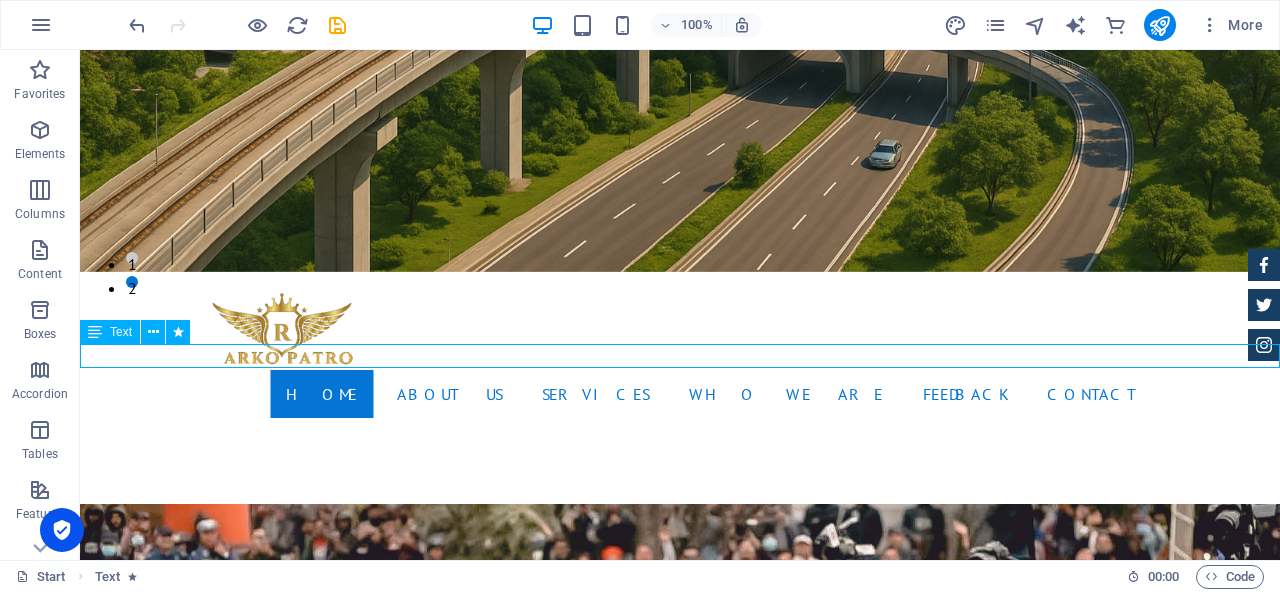 click on "नेपालको समय ,नेपालीको हातमा ।।" at bounding box center (680, 1273) 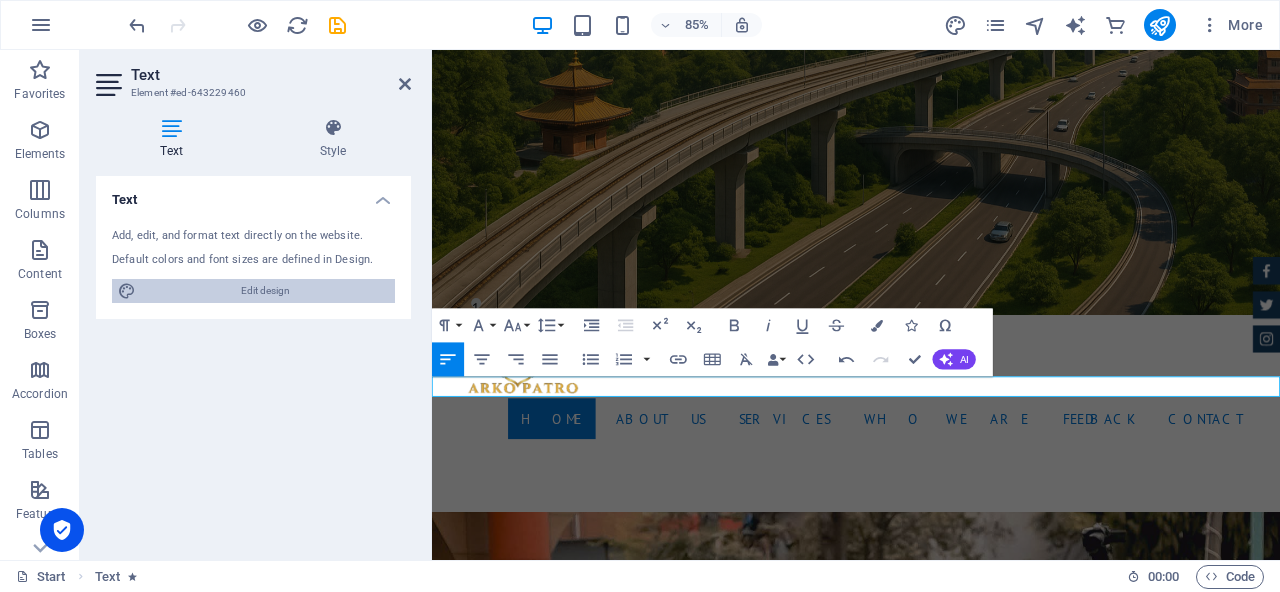 click on "Edit design" at bounding box center (265, 291) 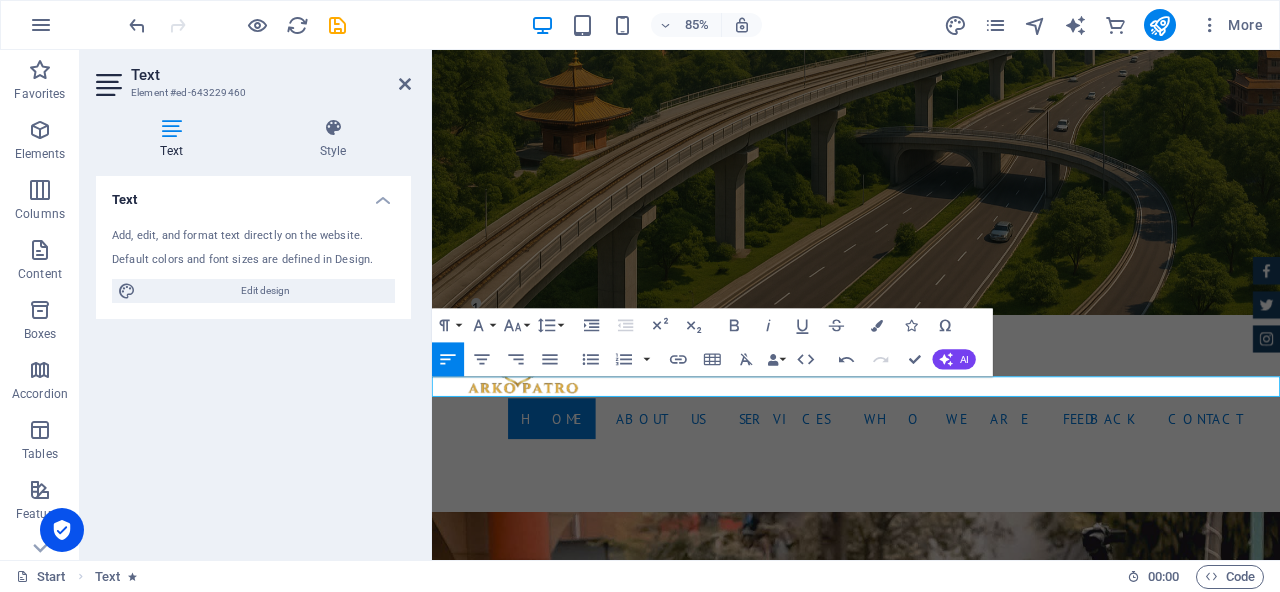 select on "px" 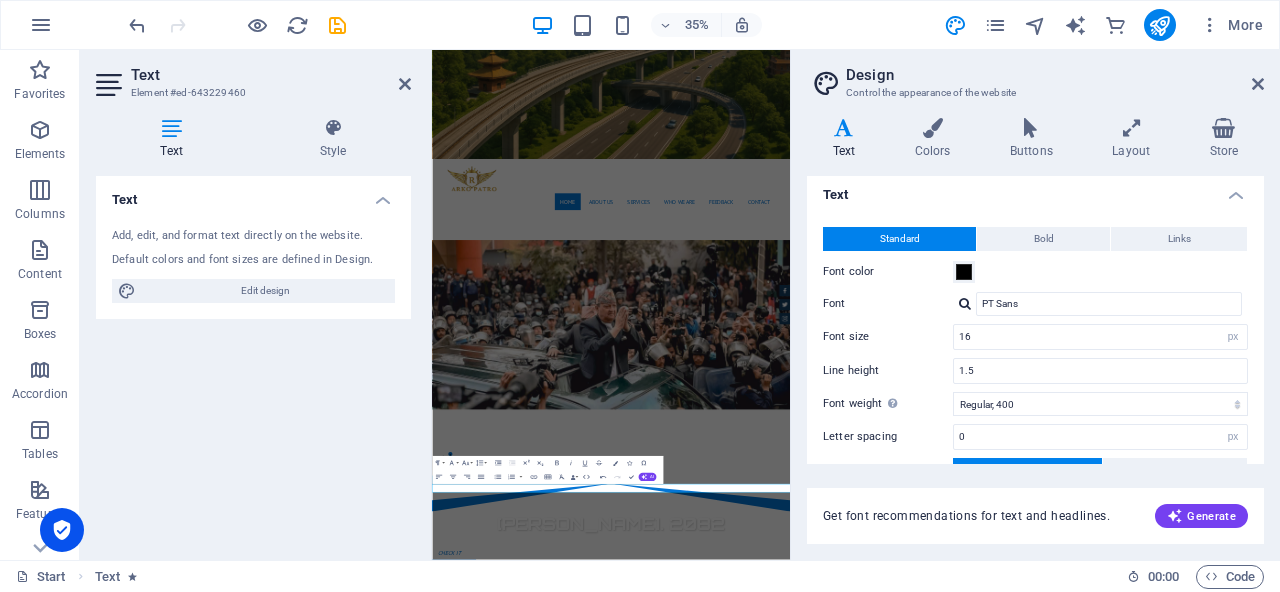 scroll, scrollTop: 0, scrollLeft: 0, axis: both 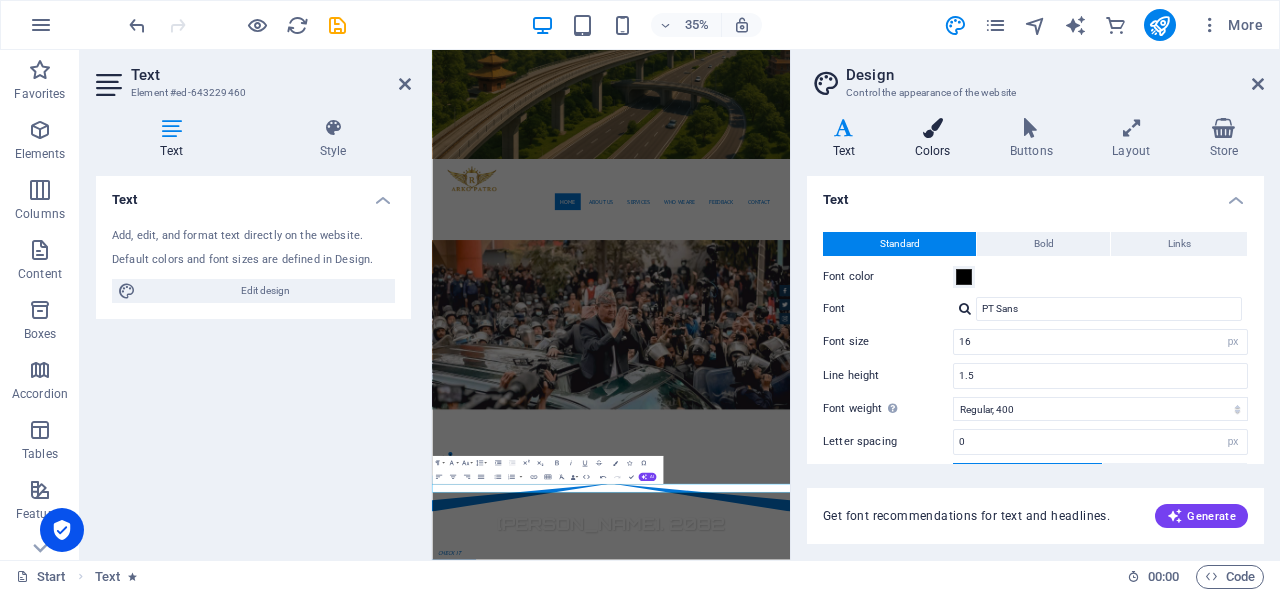 click at bounding box center (932, 128) 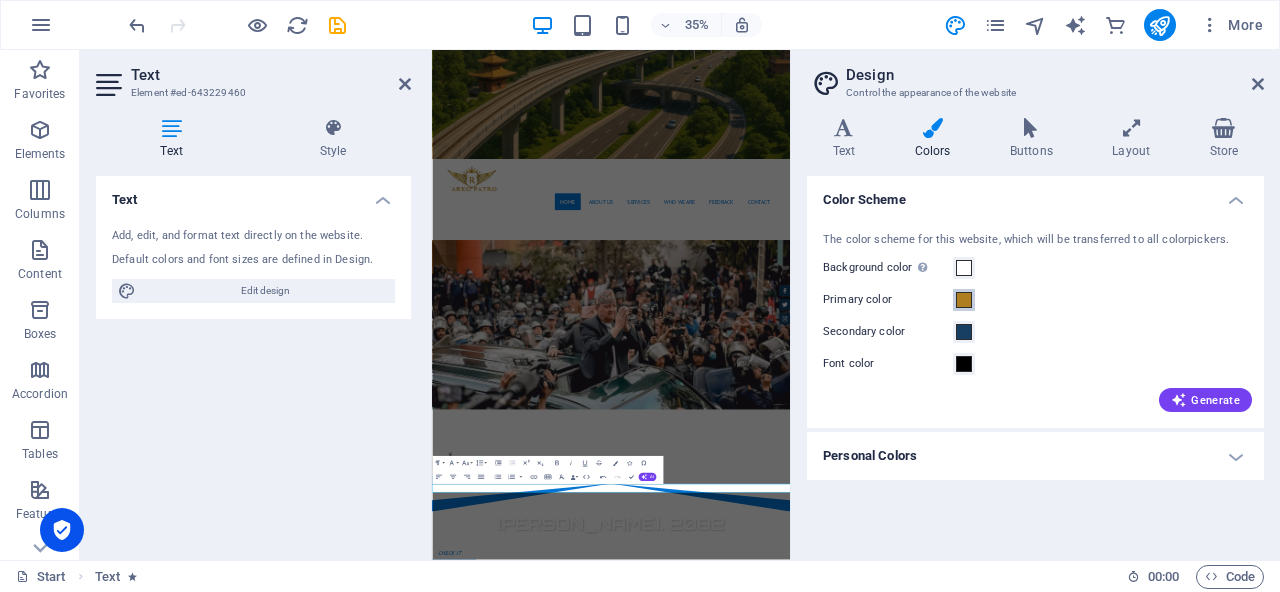 click at bounding box center (964, 300) 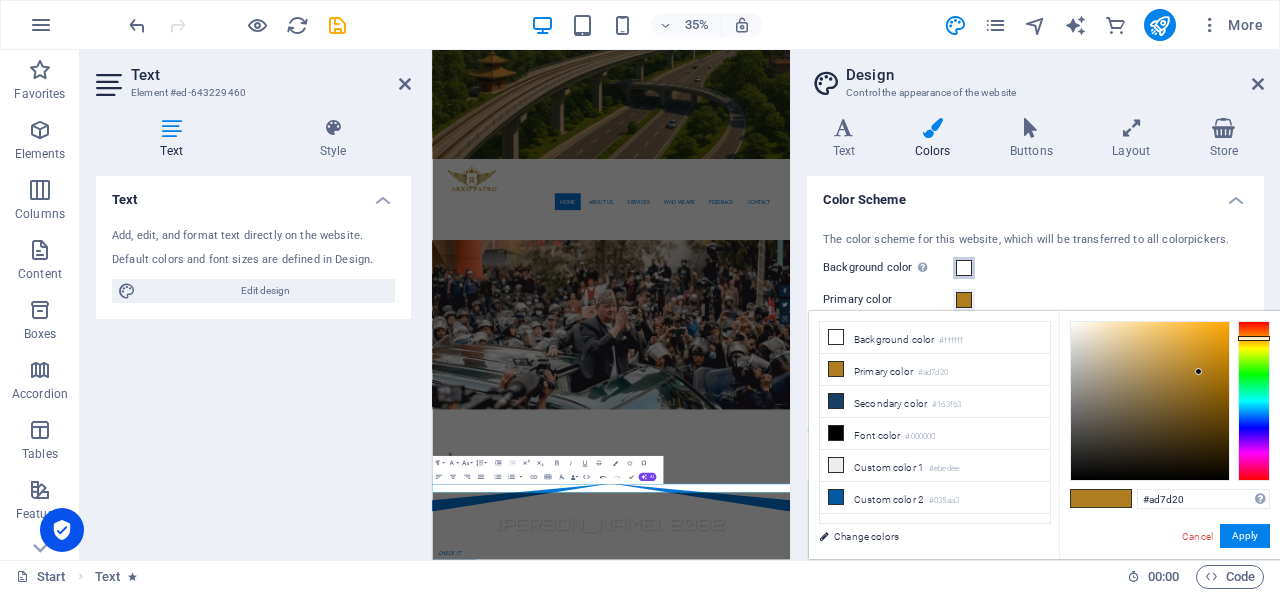 click at bounding box center (964, 268) 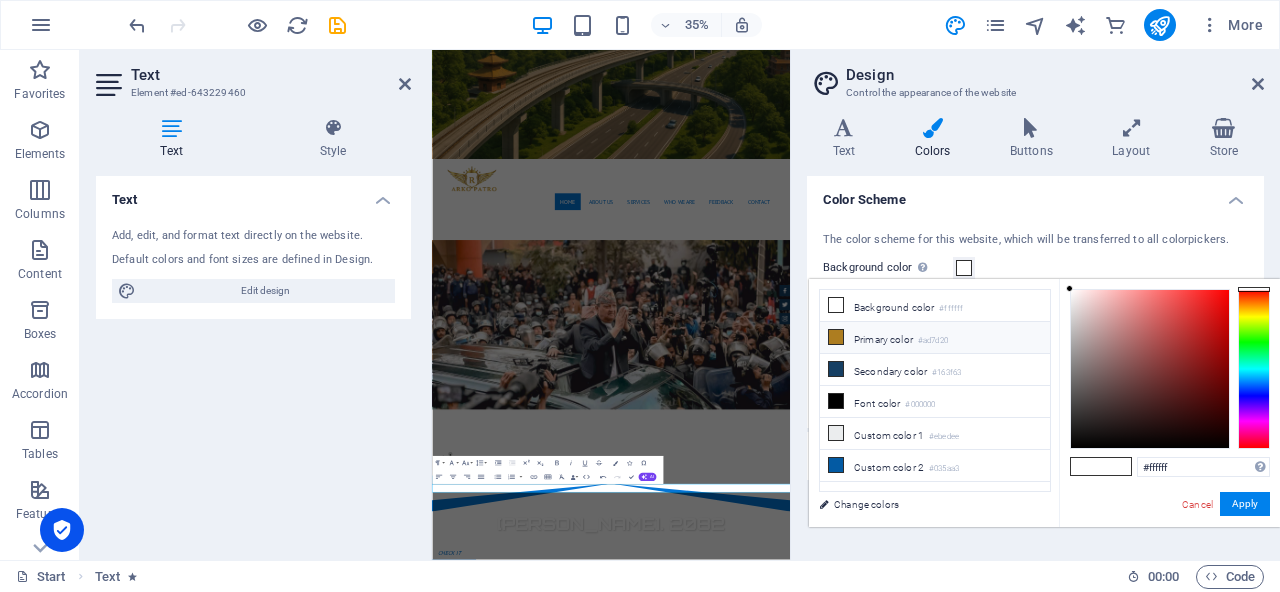 click at bounding box center [836, 337] 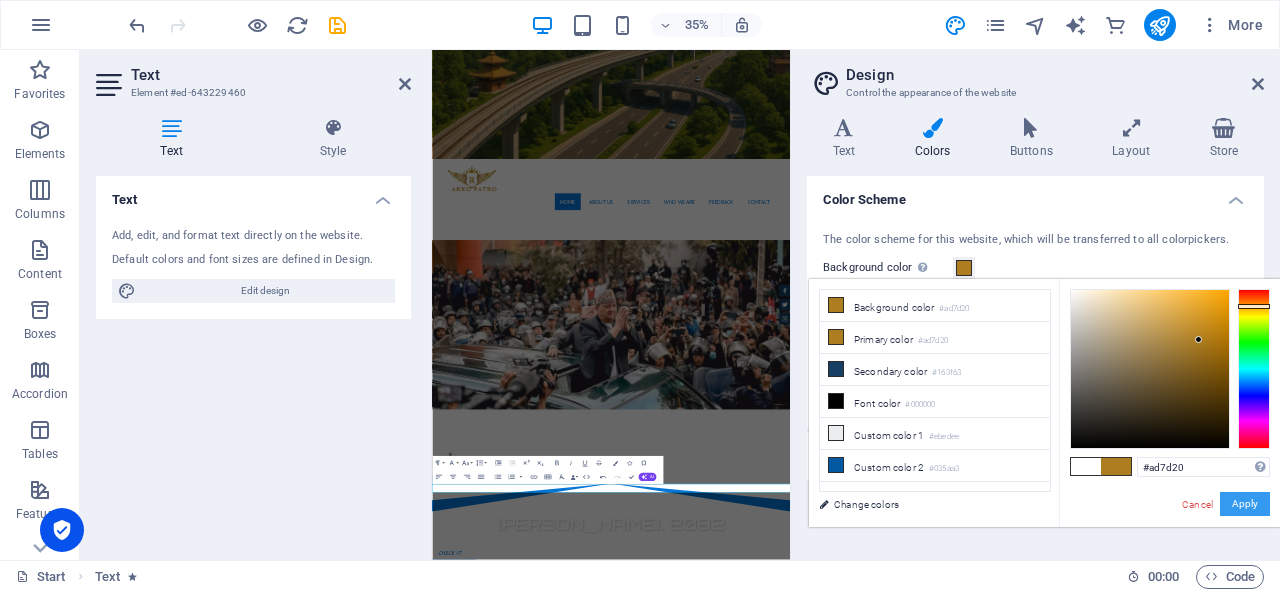 click on "Apply" at bounding box center [1245, 504] 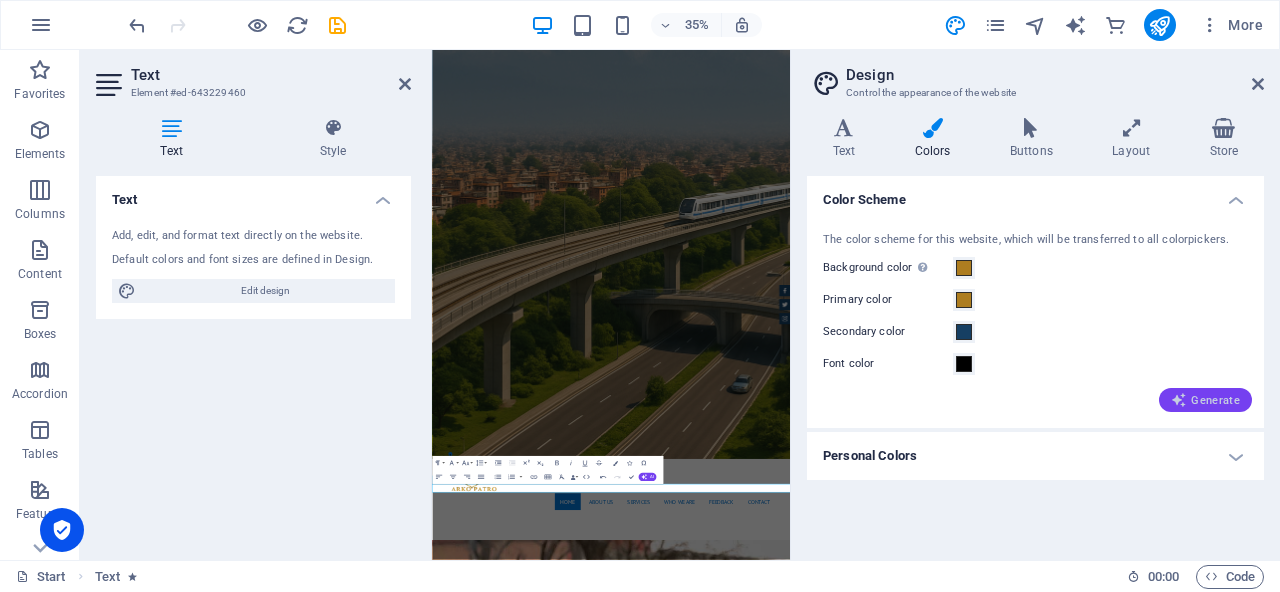 click at bounding box center [1179, 400] 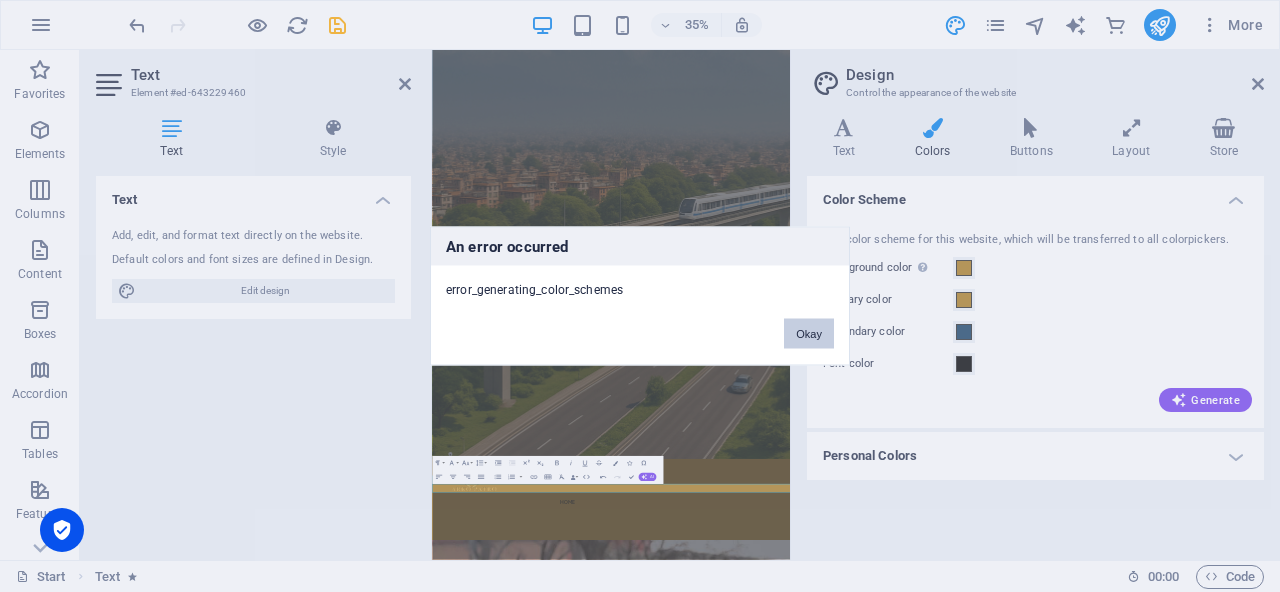 click on "Okay" at bounding box center [809, 334] 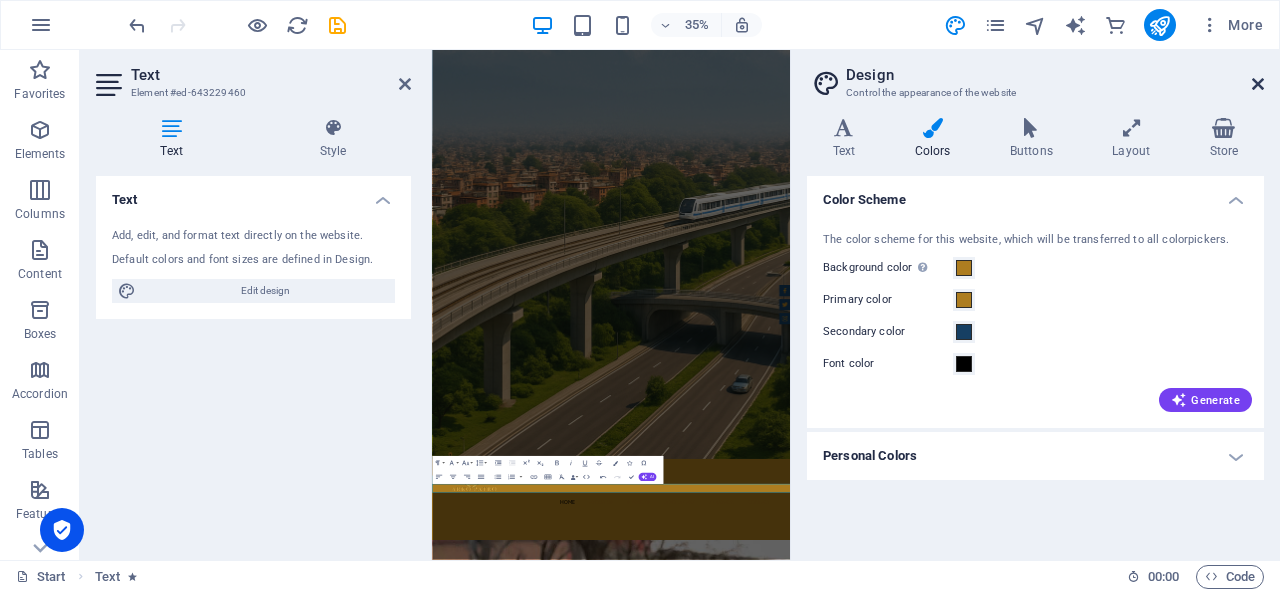 click at bounding box center [1258, 84] 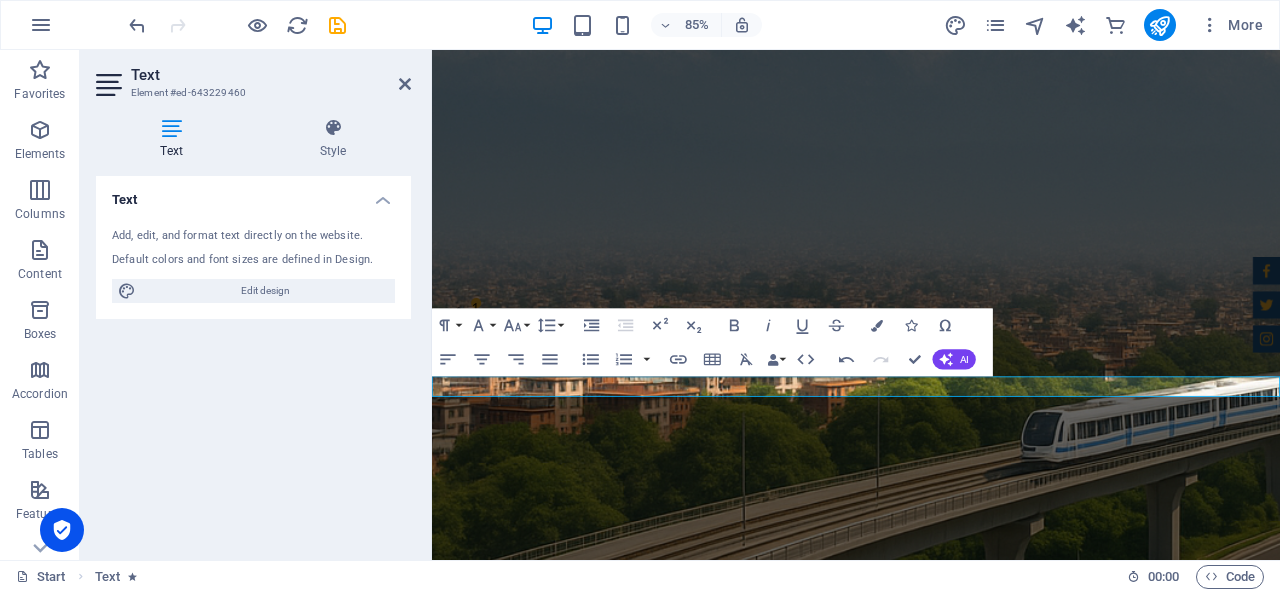 click at bounding box center [931, 2121] 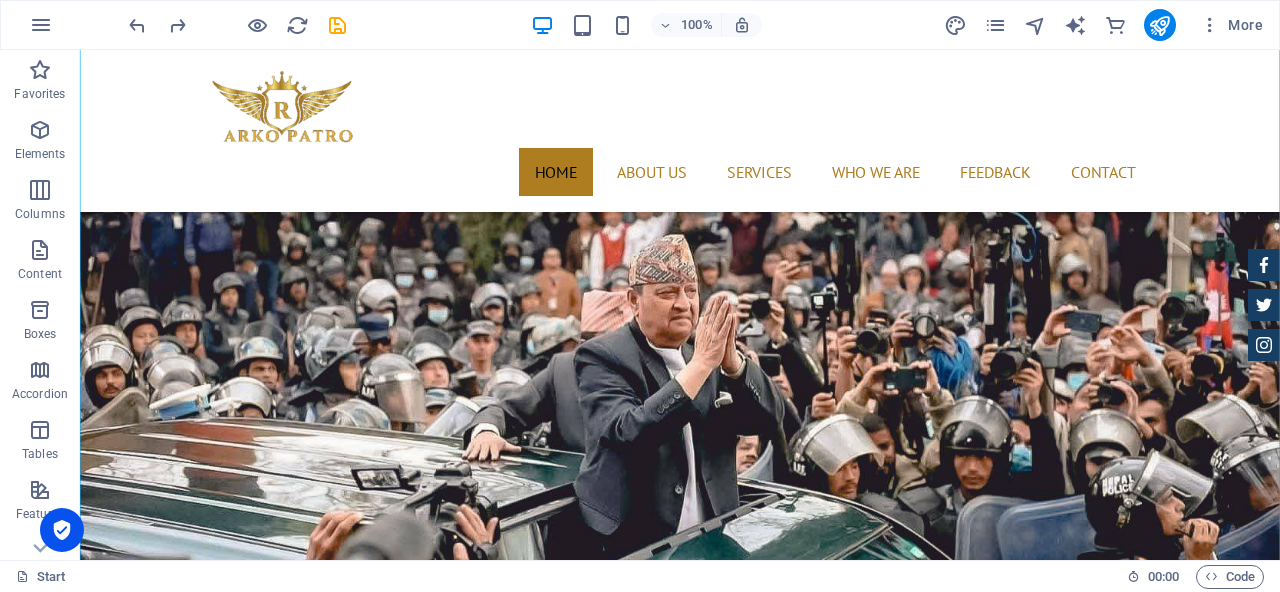 scroll, scrollTop: 992, scrollLeft: 0, axis: vertical 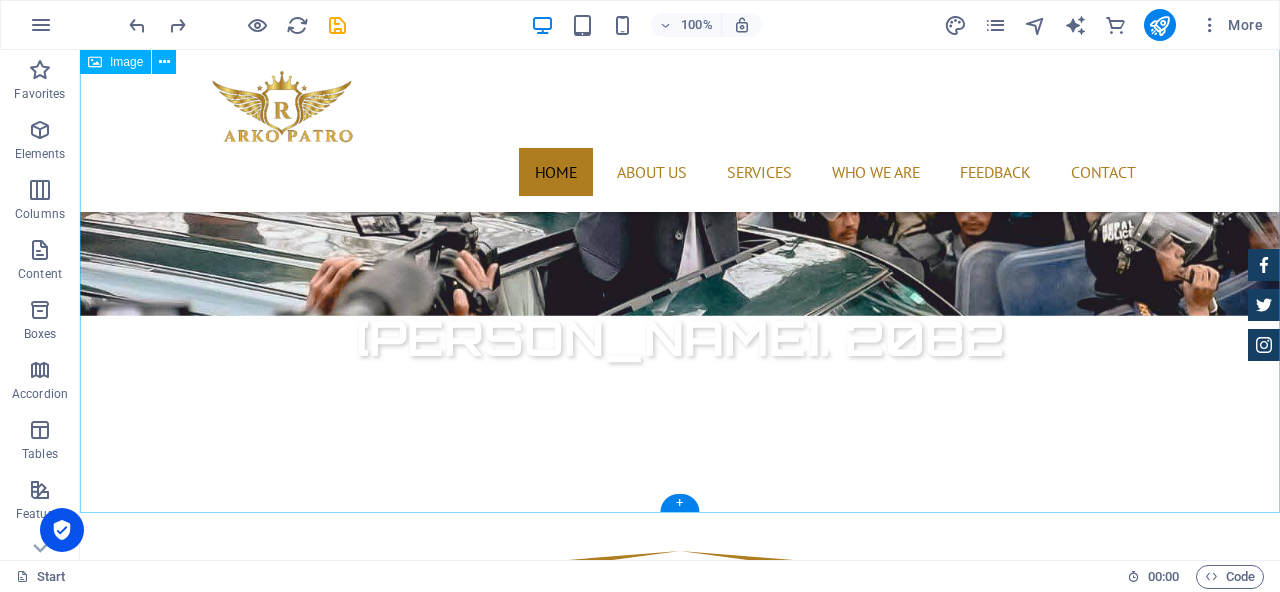 click at bounding box center [680, 1115] 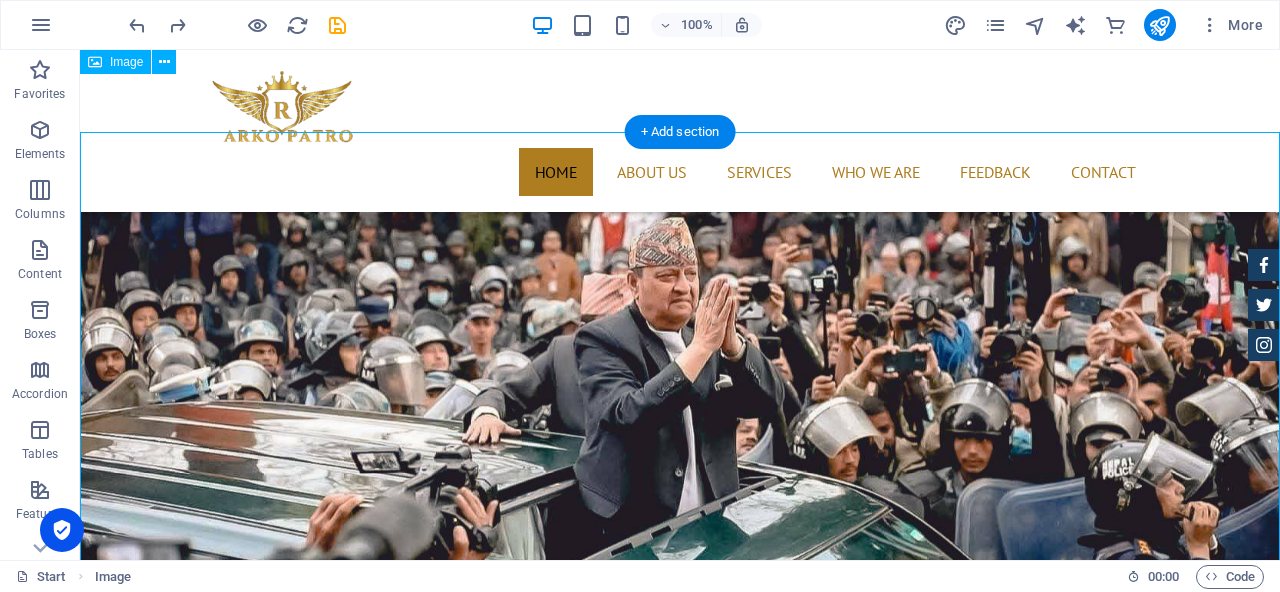 scroll, scrollTop: 573, scrollLeft: 0, axis: vertical 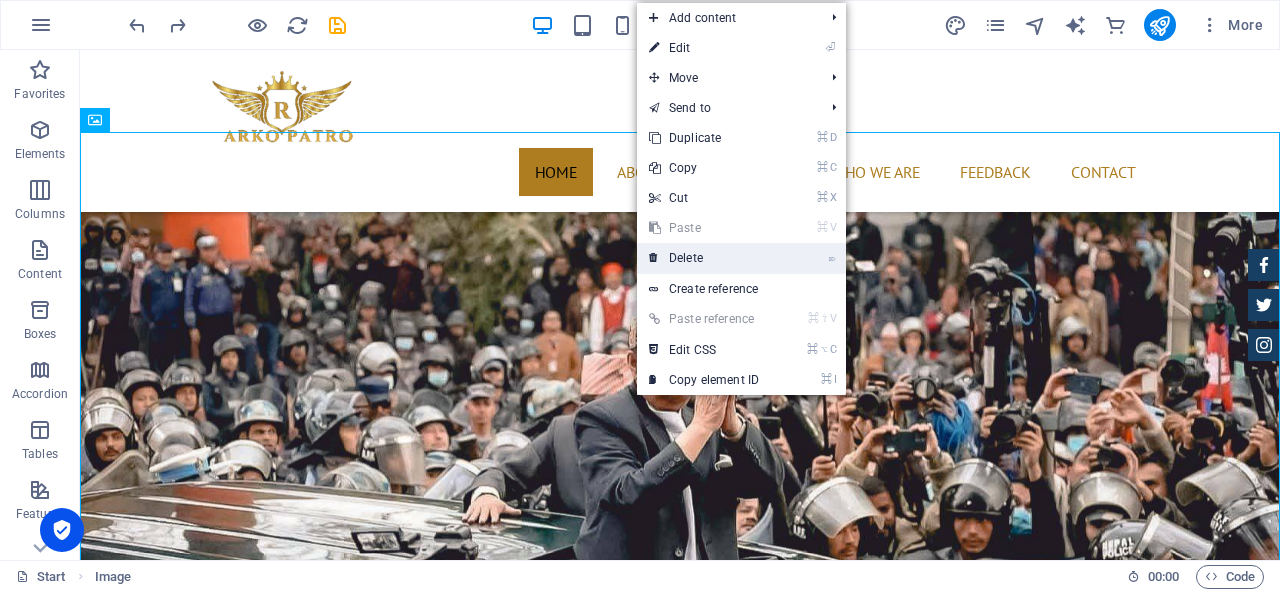 click on "⌦  Delete" at bounding box center (704, 258) 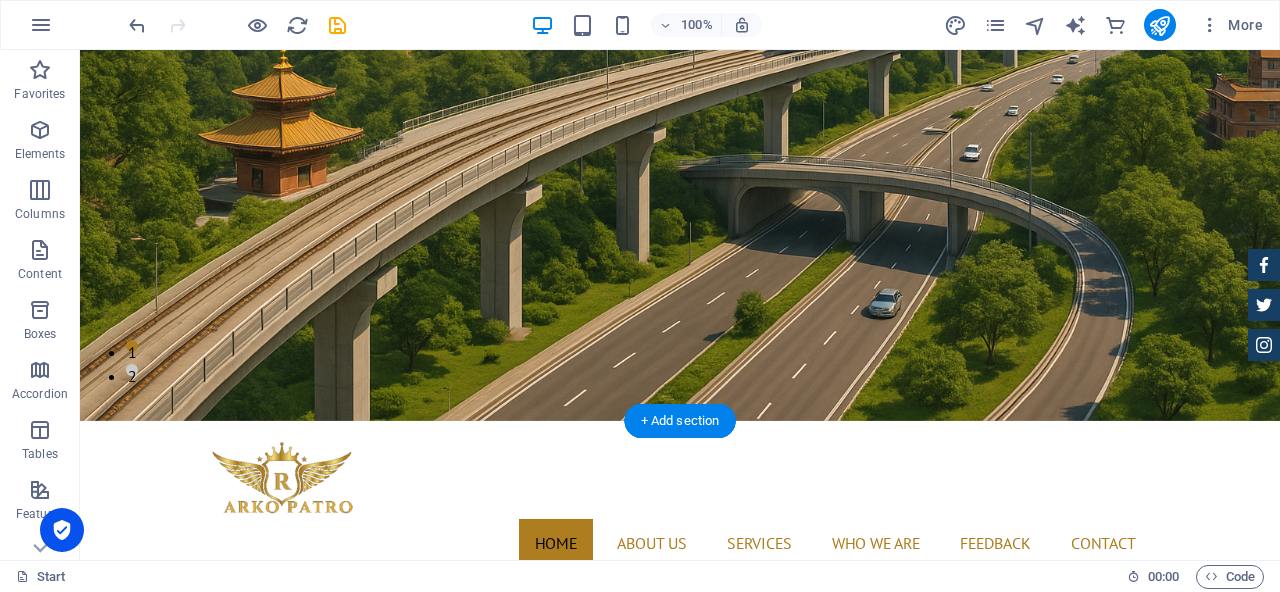 scroll, scrollTop: 201, scrollLeft: 0, axis: vertical 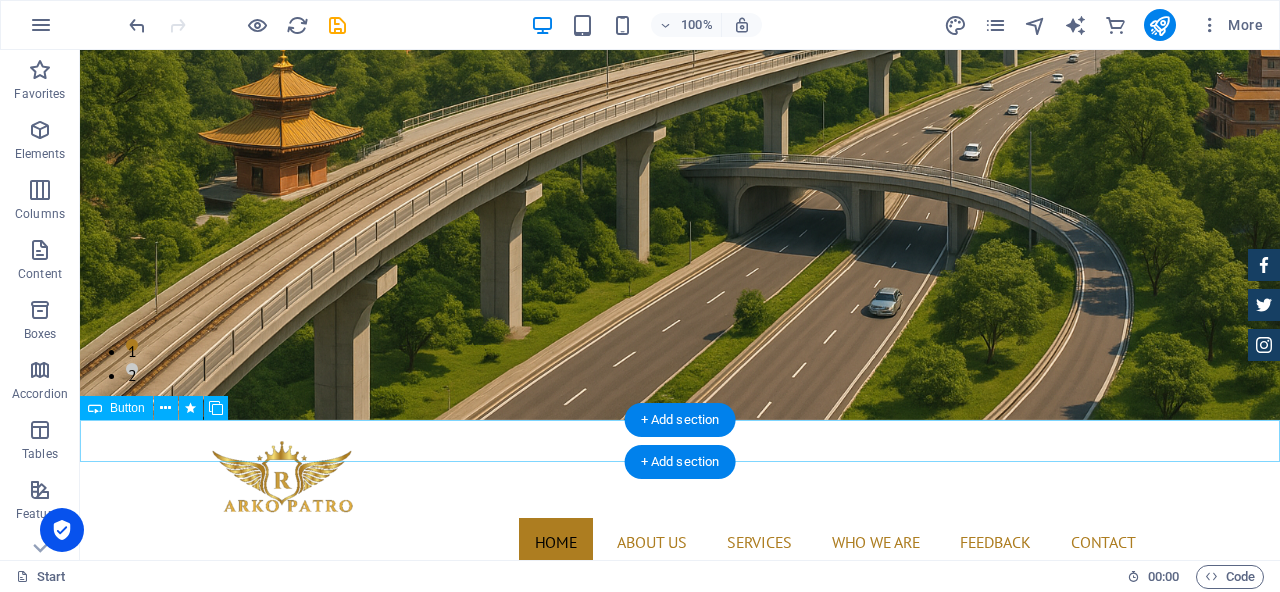 click on "Check it" at bounding box center [680, 1491] 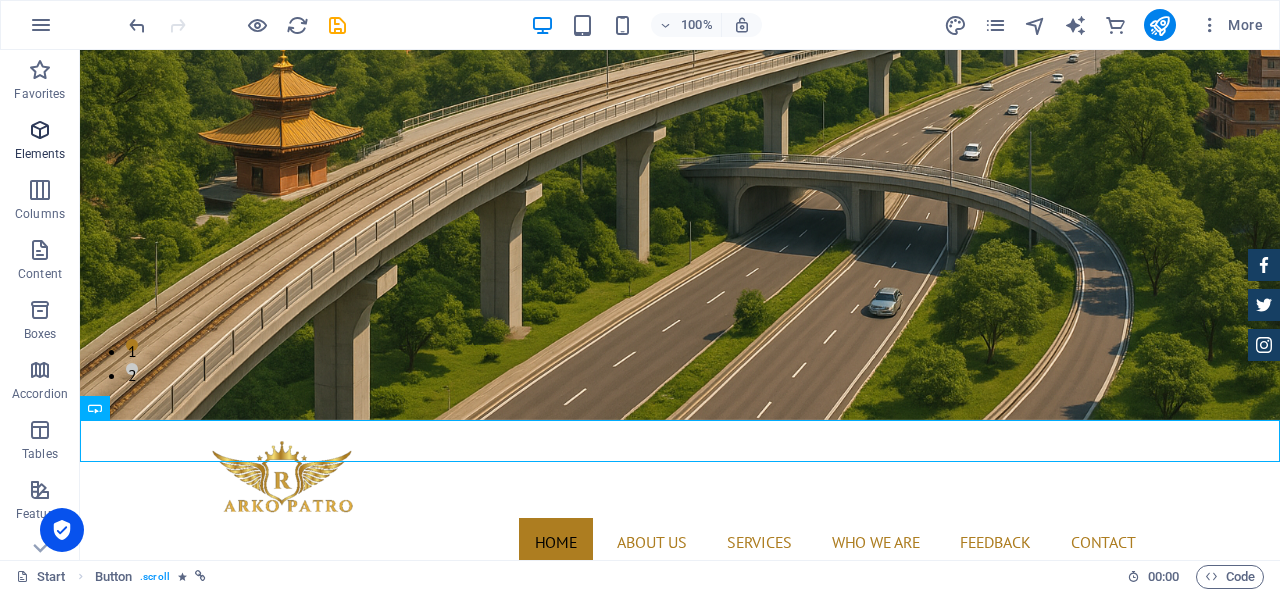 click at bounding box center [40, 130] 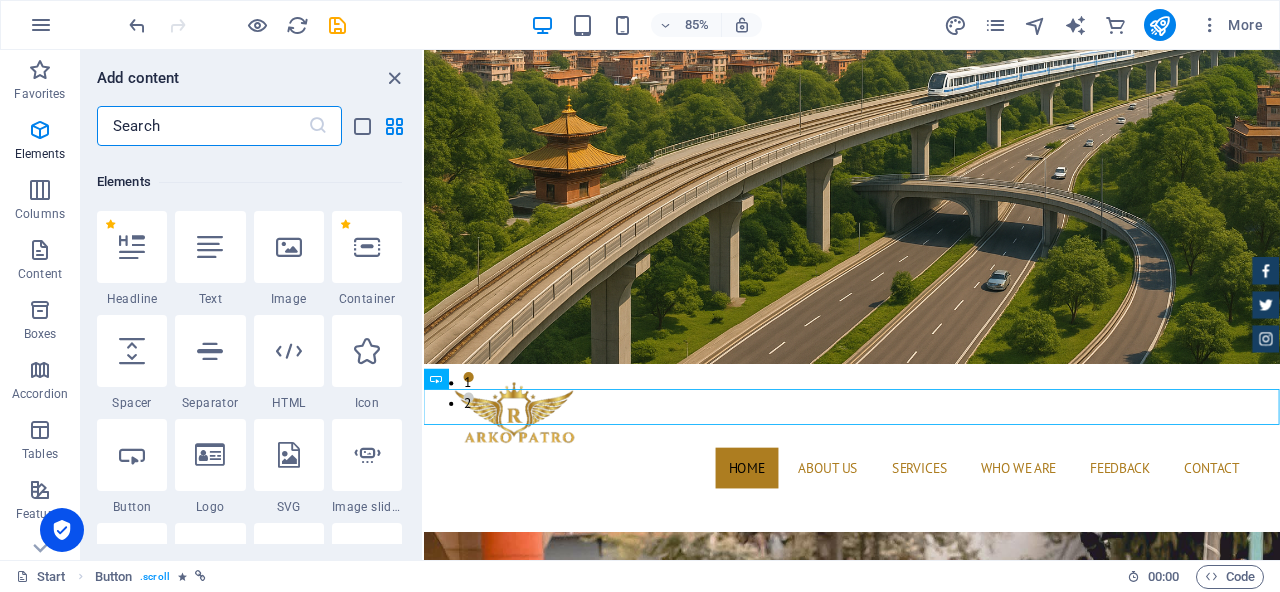scroll, scrollTop: 213, scrollLeft: 0, axis: vertical 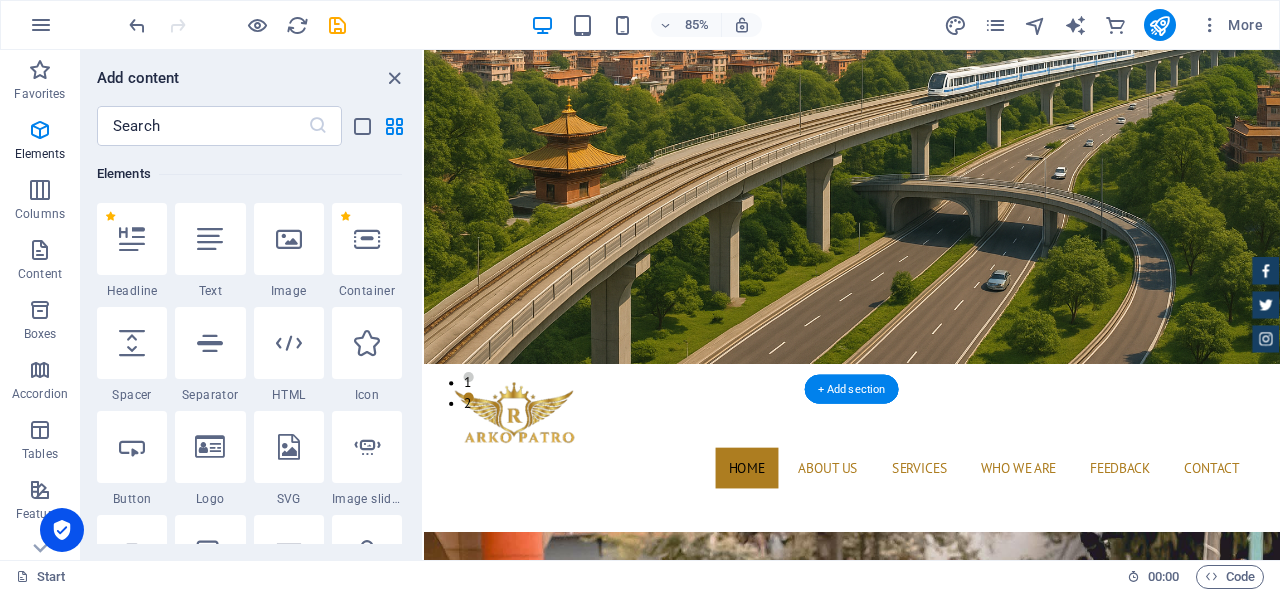 click at bounding box center (927, 832) 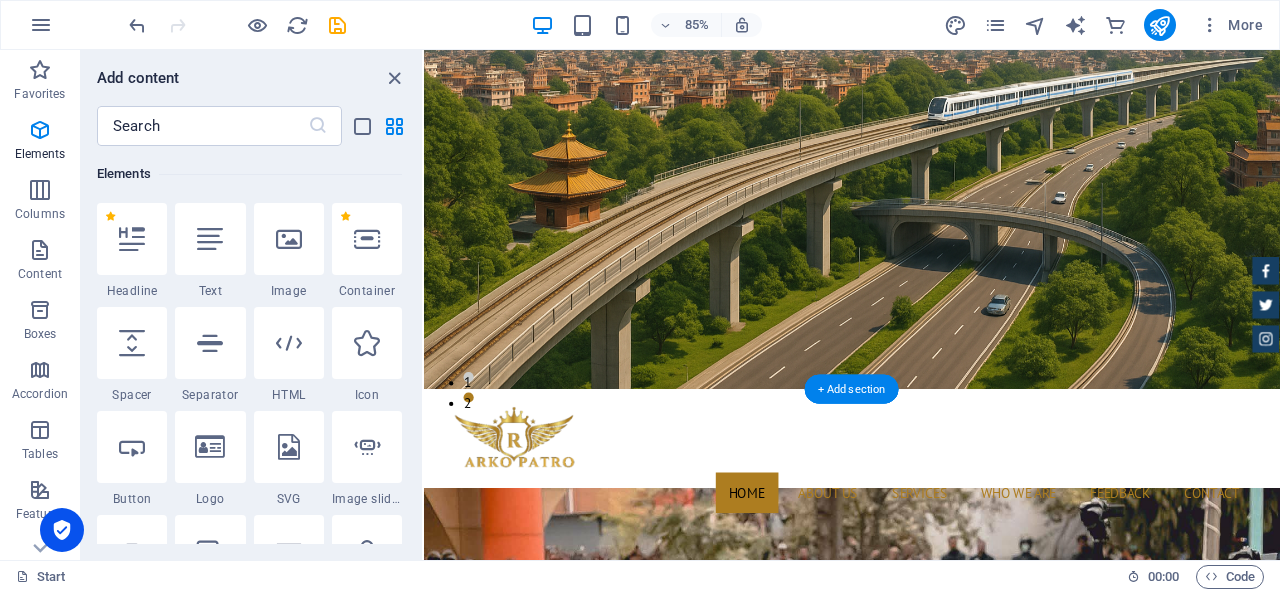 scroll, scrollTop: 0, scrollLeft: 0, axis: both 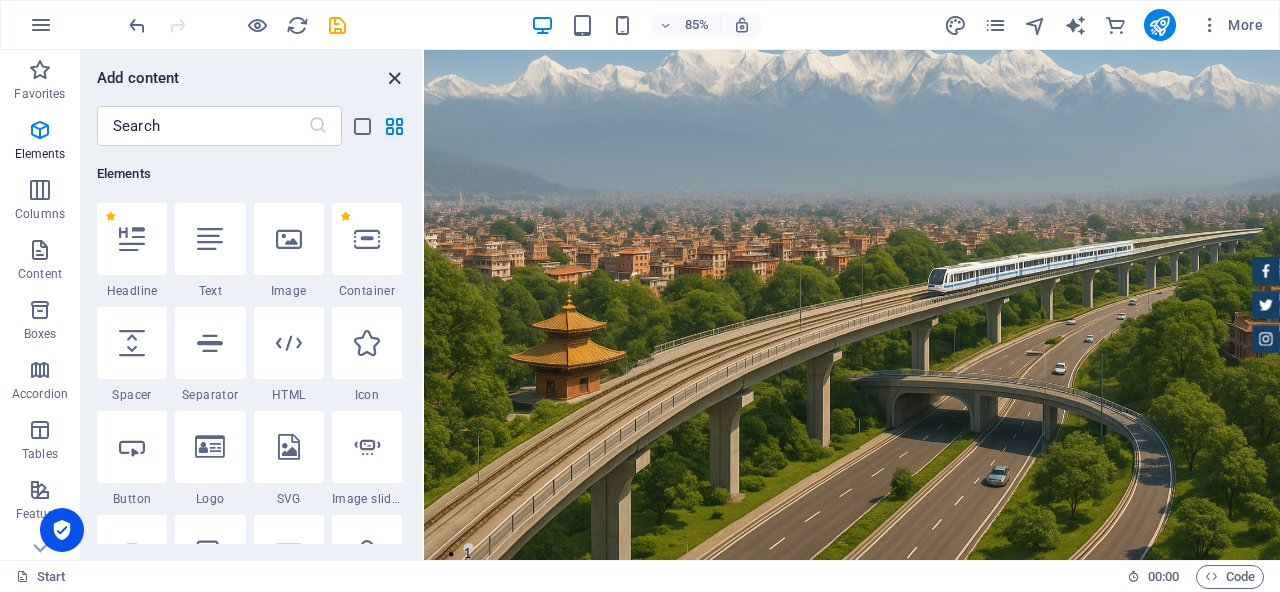 click at bounding box center [394, 78] 